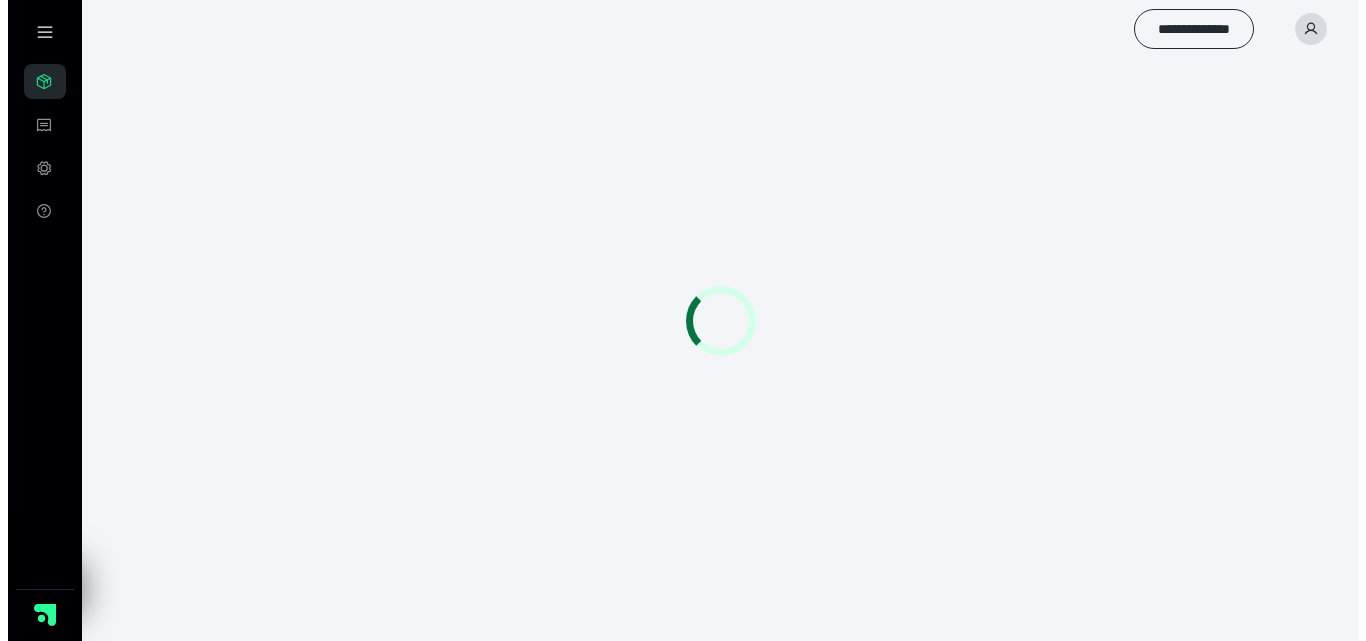scroll, scrollTop: 0, scrollLeft: 0, axis: both 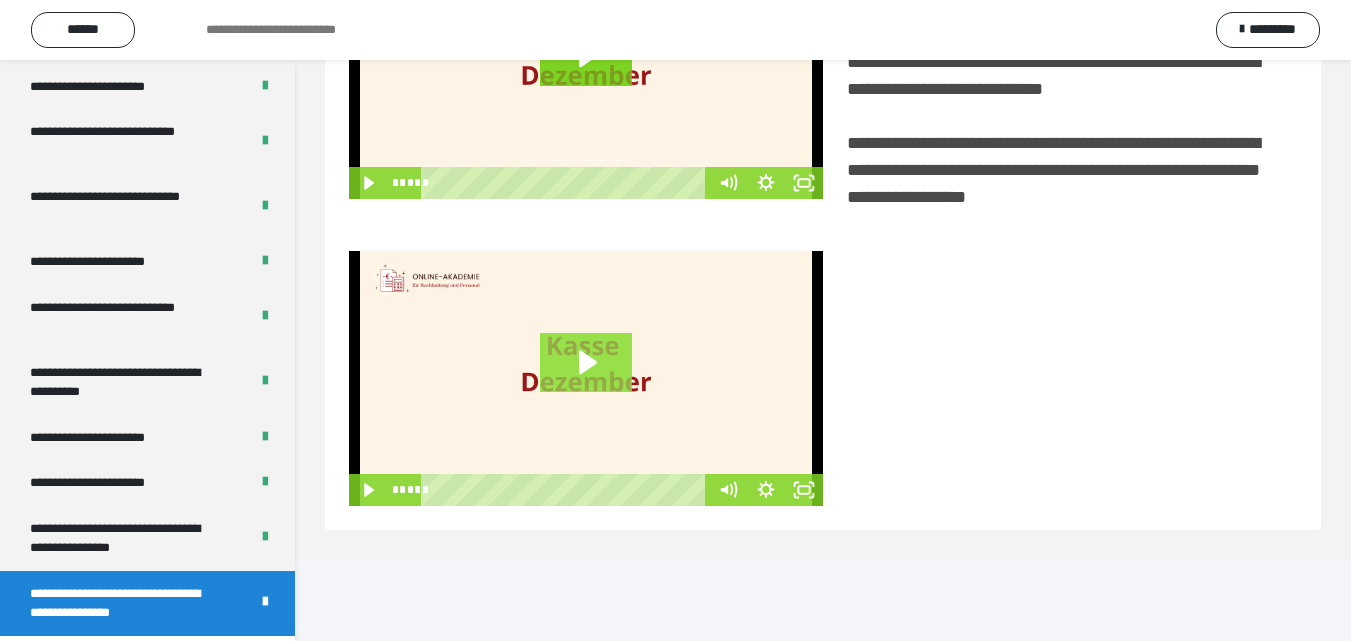 click 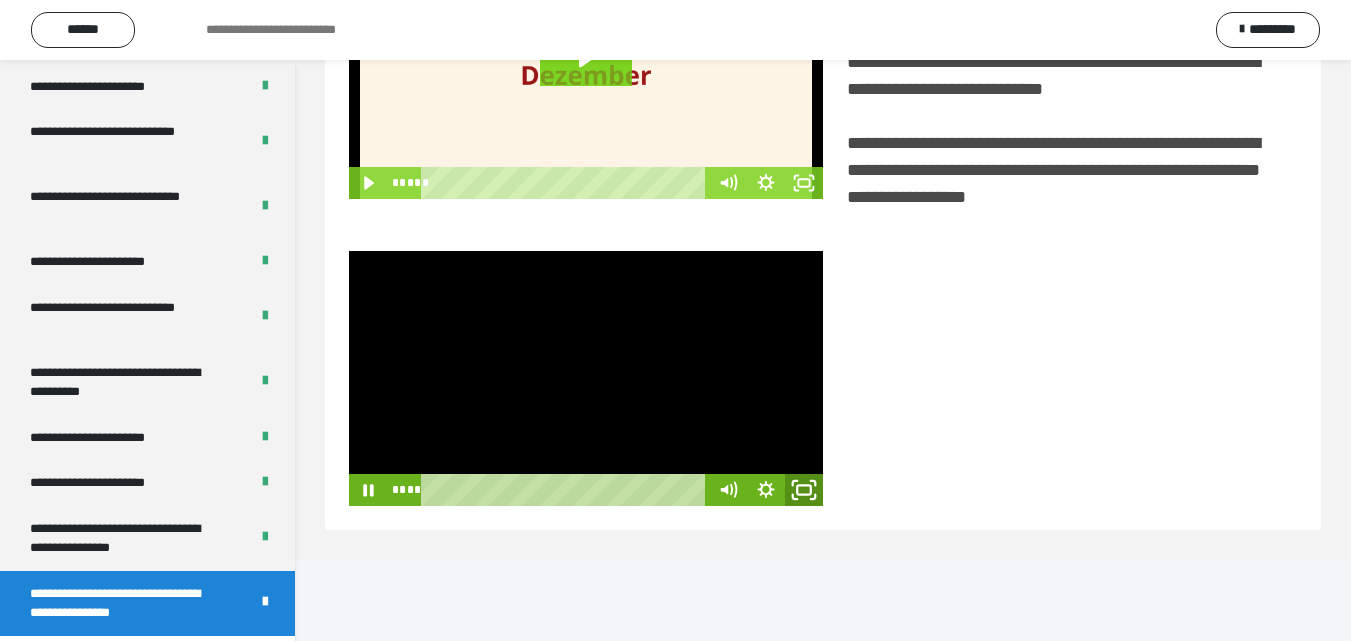 click 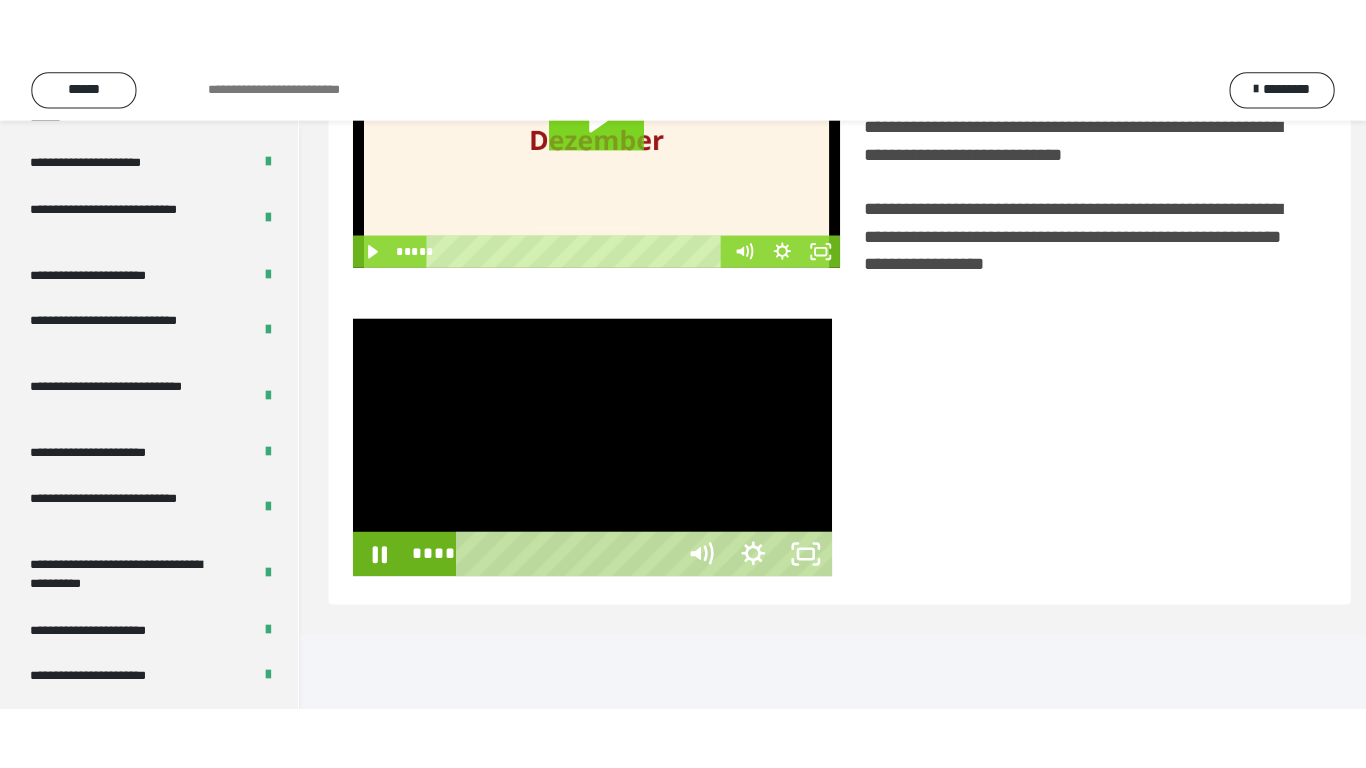 scroll, scrollTop: 385, scrollLeft: 0, axis: vertical 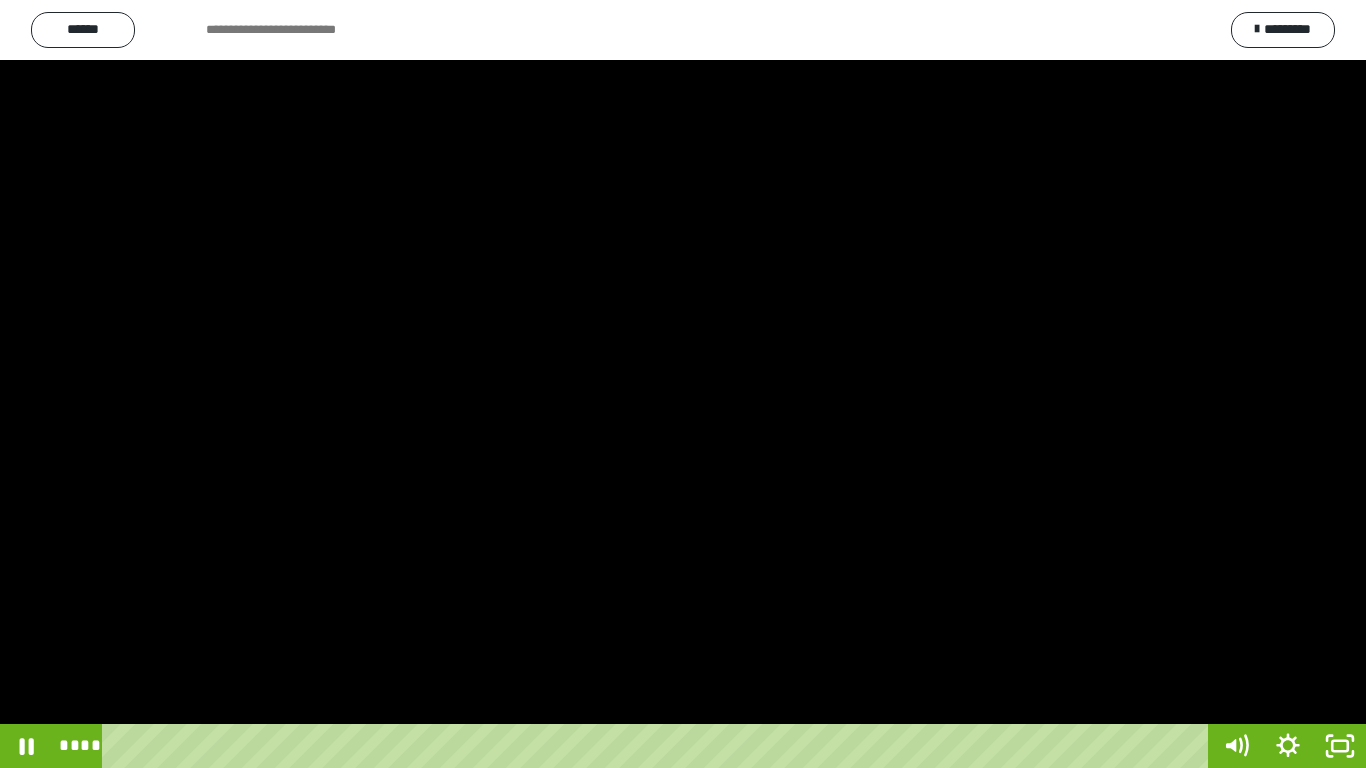 click at bounding box center [683, 384] 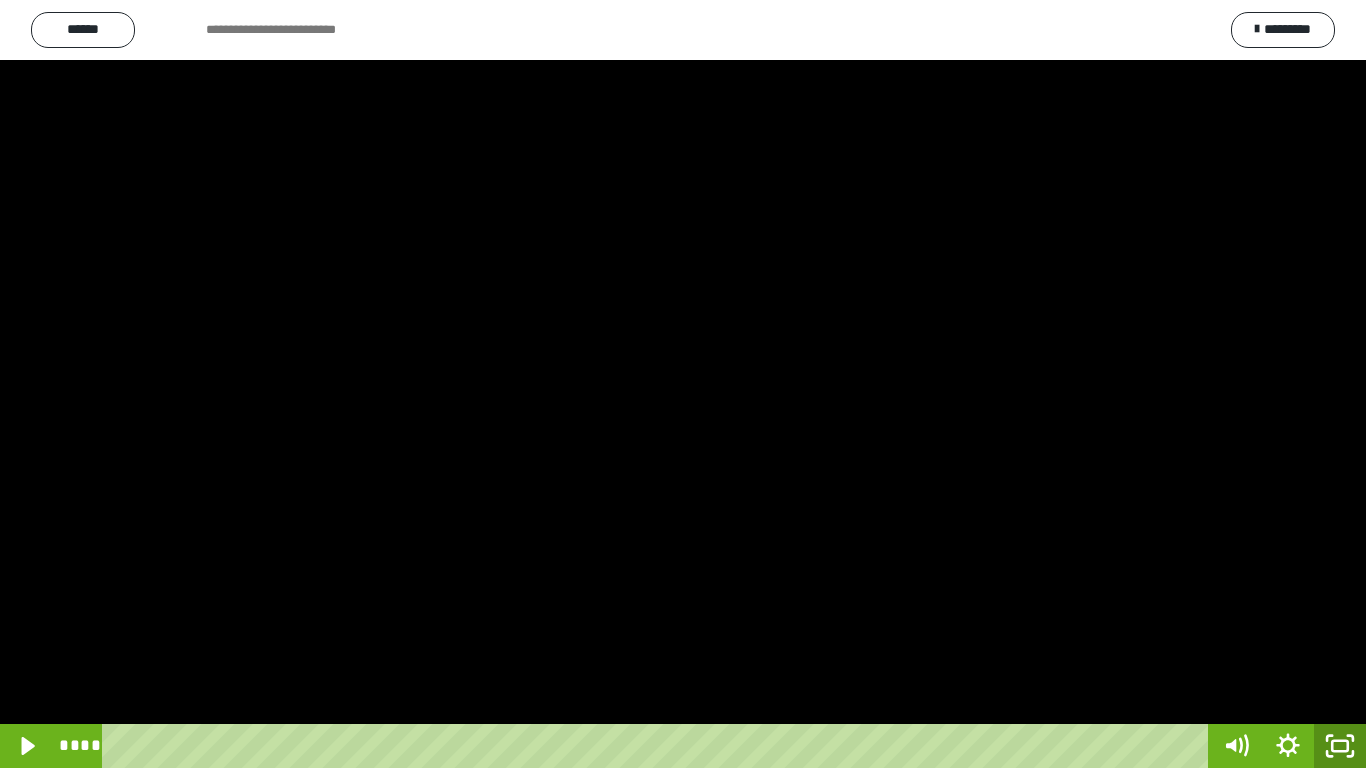 click 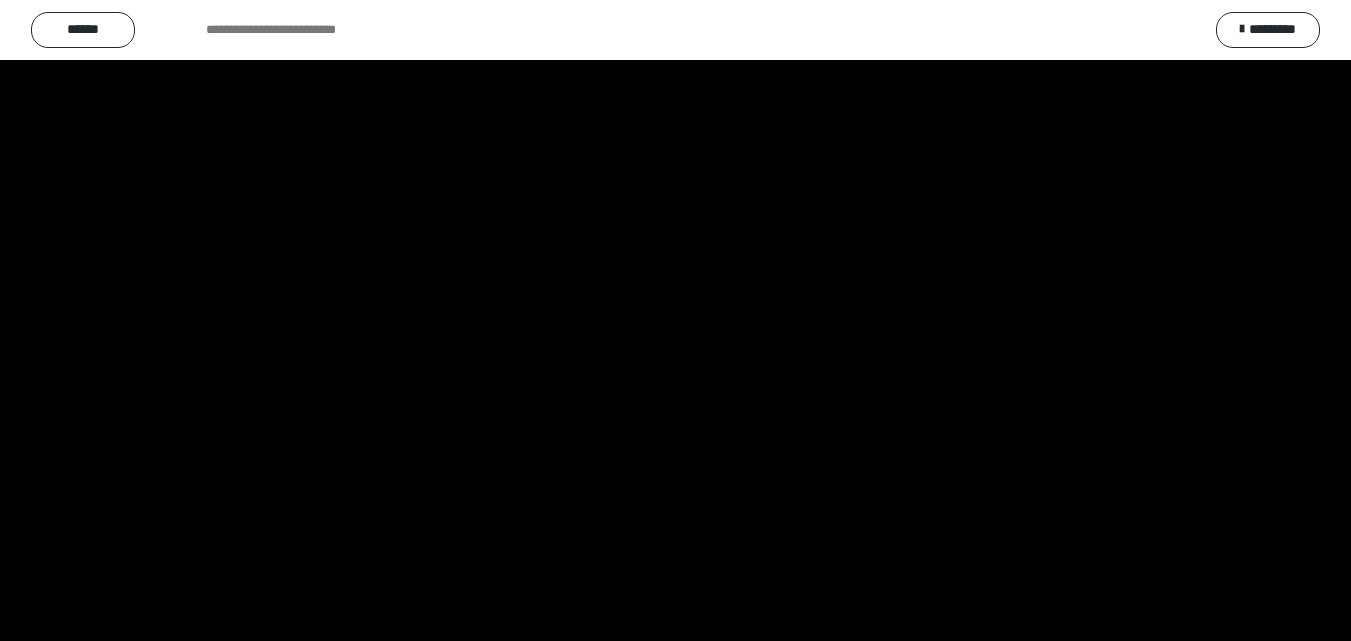 scroll, scrollTop: 3899, scrollLeft: 0, axis: vertical 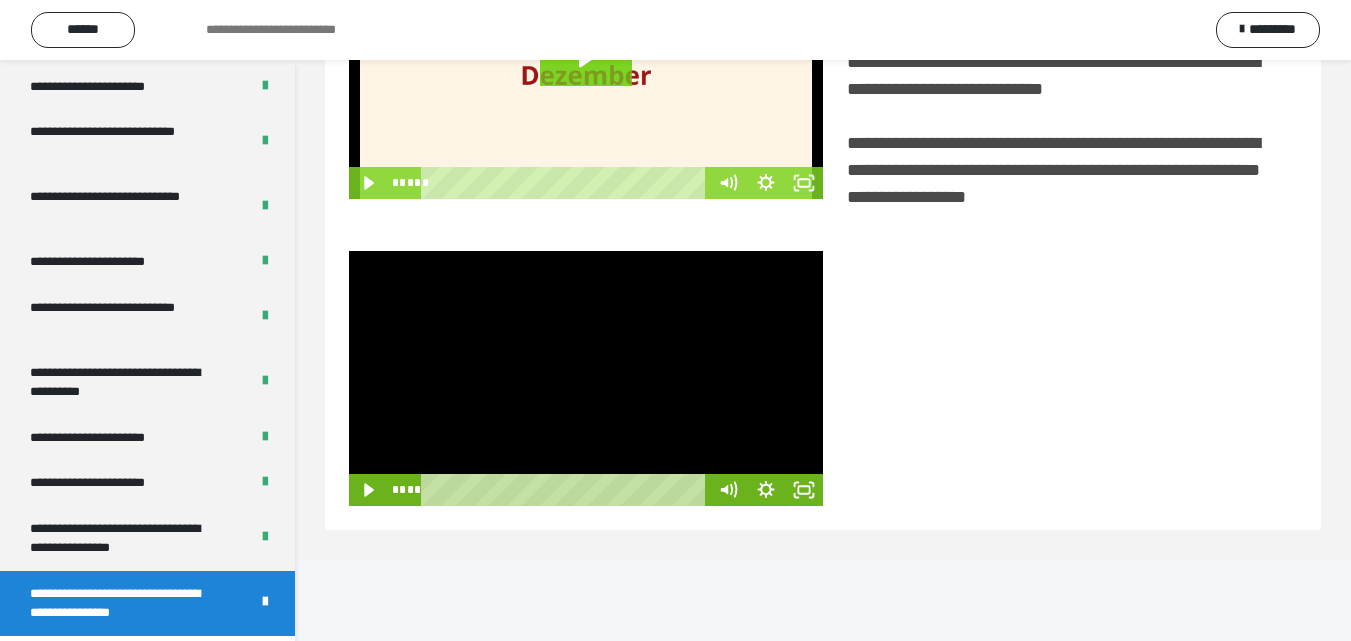 click at bounding box center (586, 378) 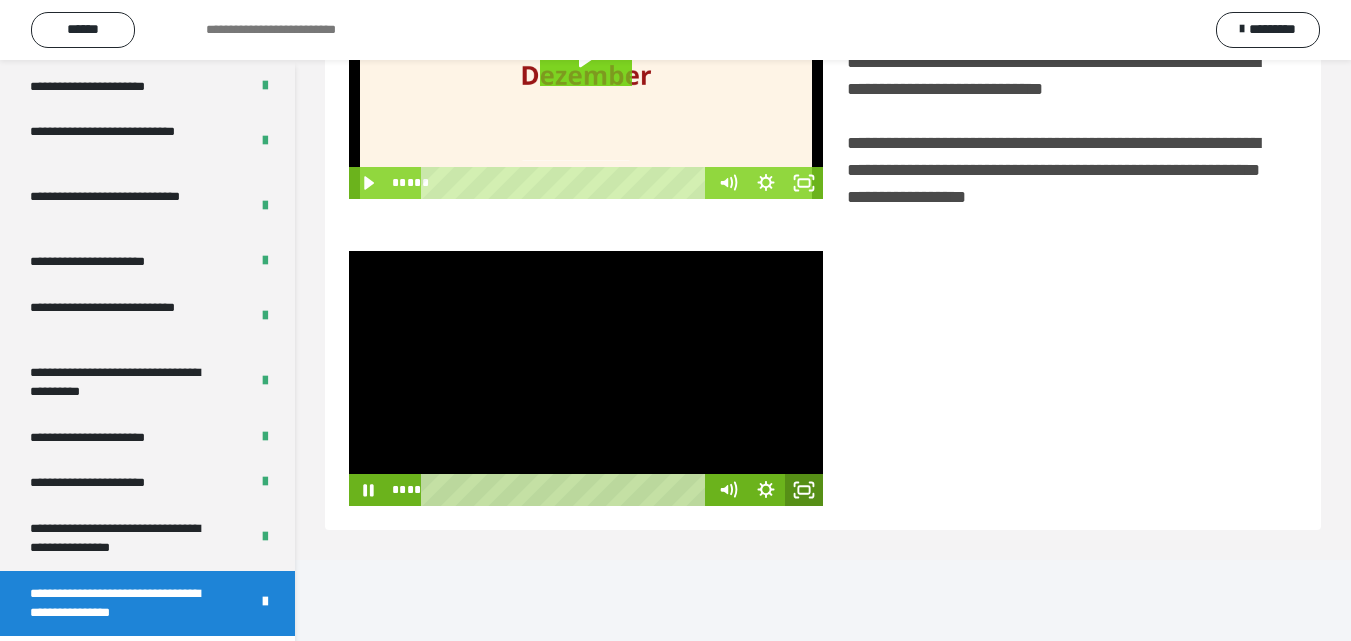 click 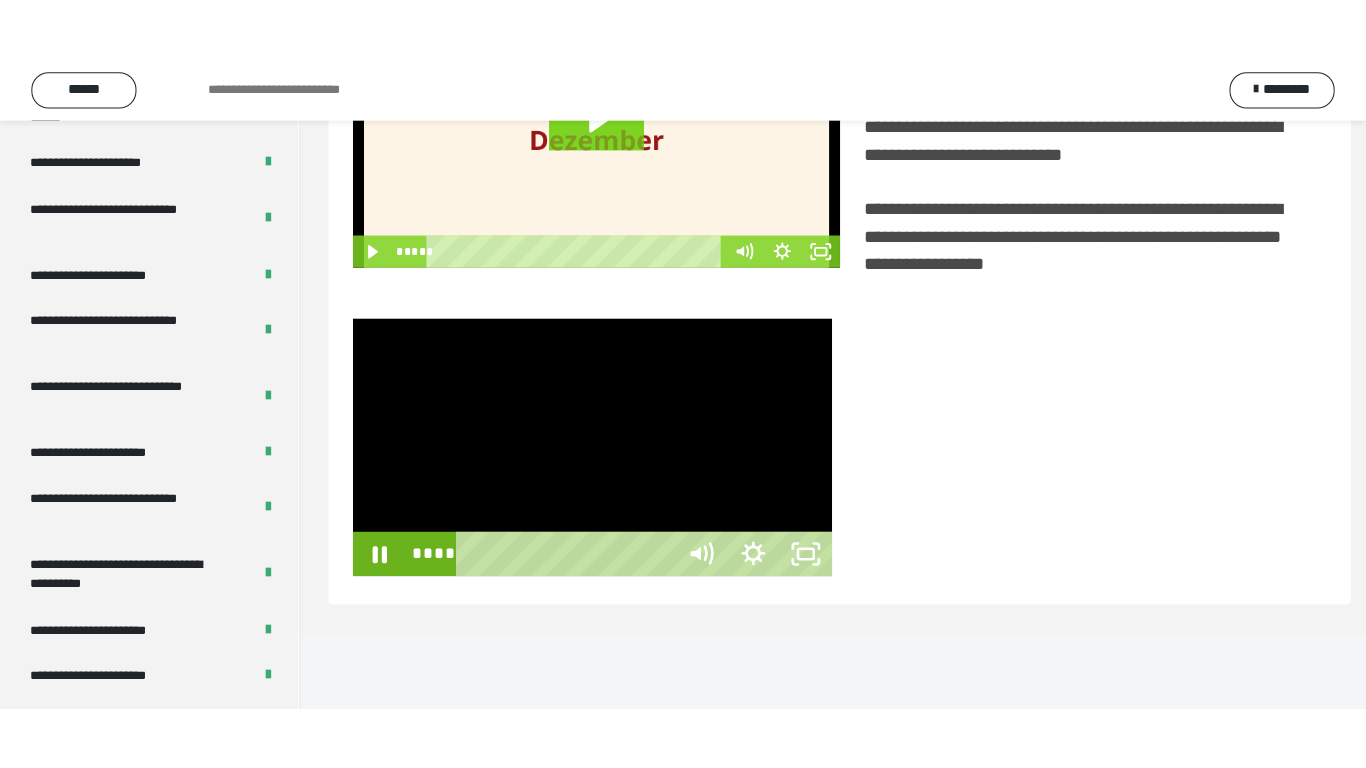 scroll, scrollTop: 385, scrollLeft: 0, axis: vertical 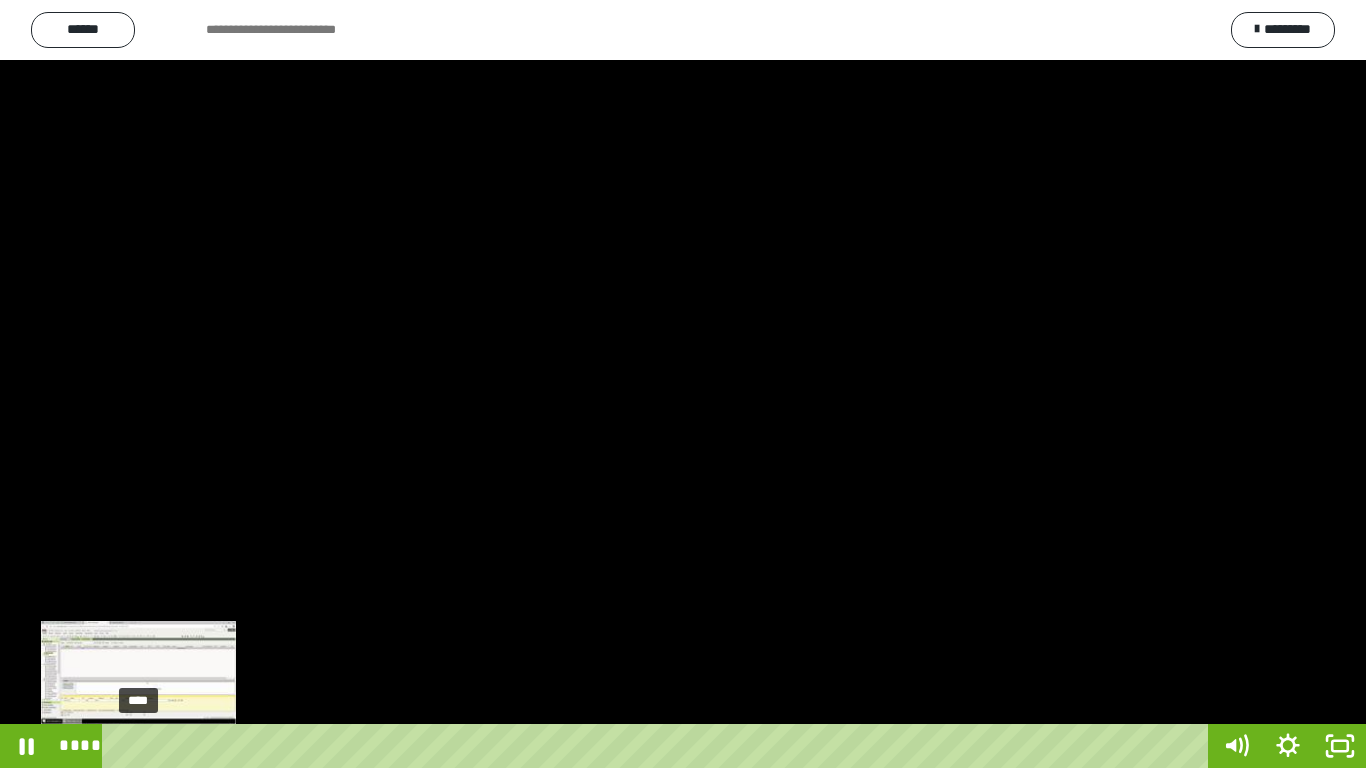 click on "****" at bounding box center [659, 746] 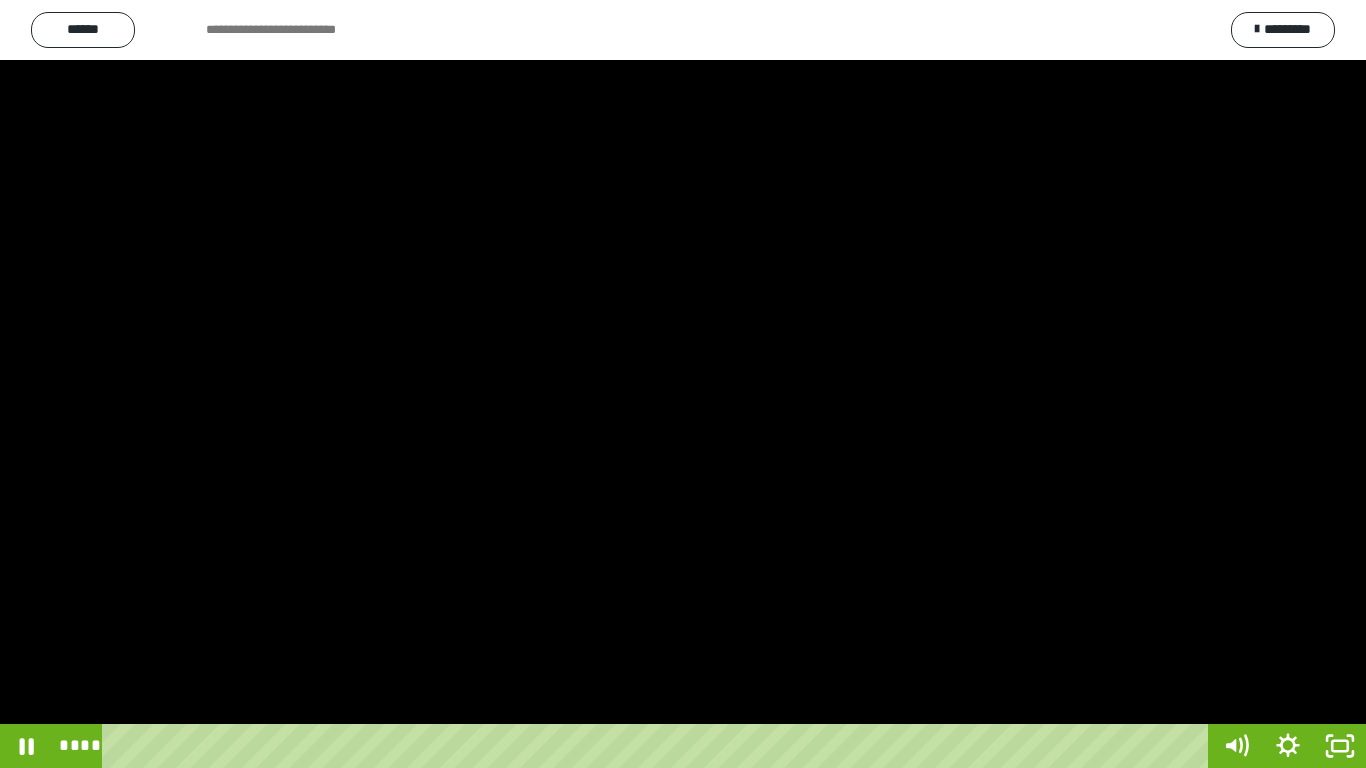 click at bounding box center (683, 384) 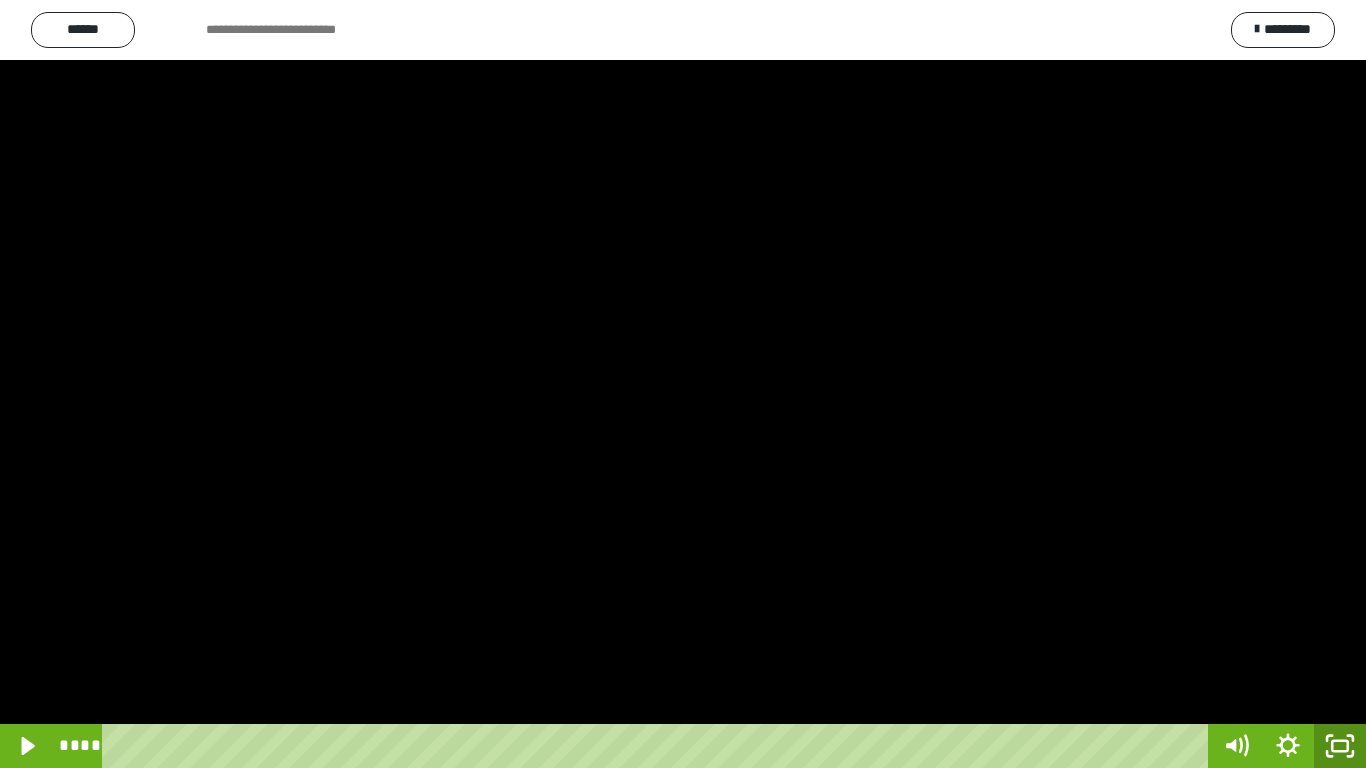 click 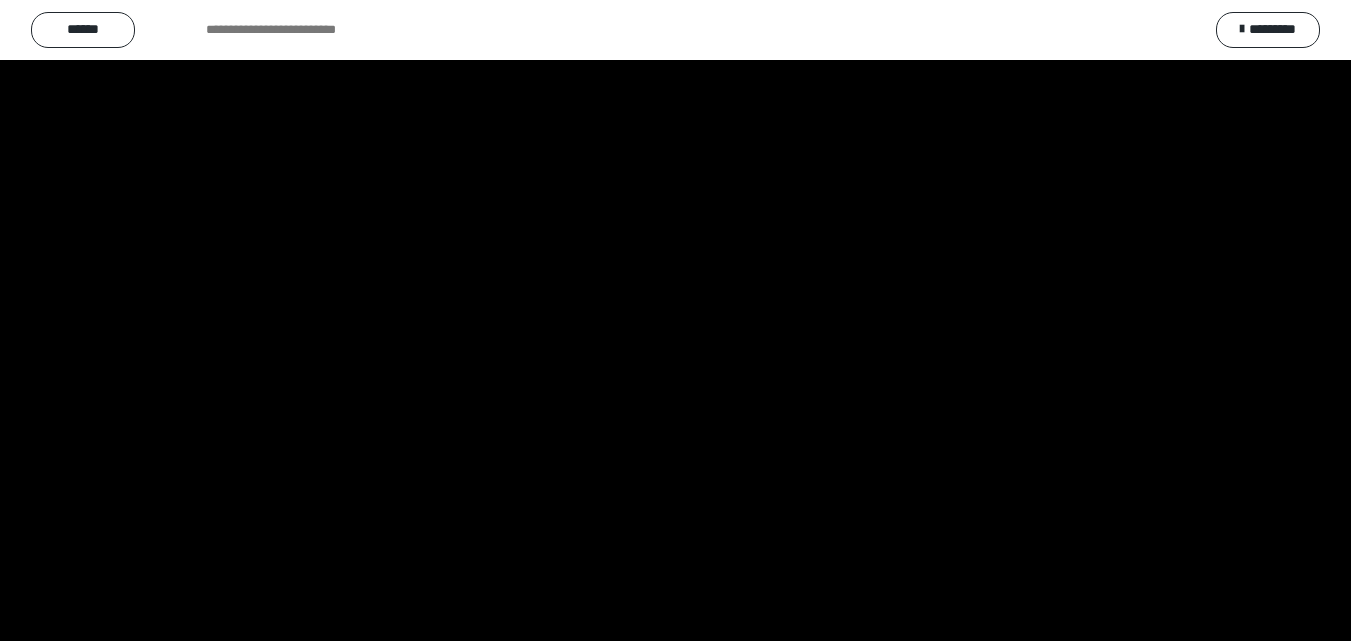 scroll, scrollTop: 3899, scrollLeft: 0, axis: vertical 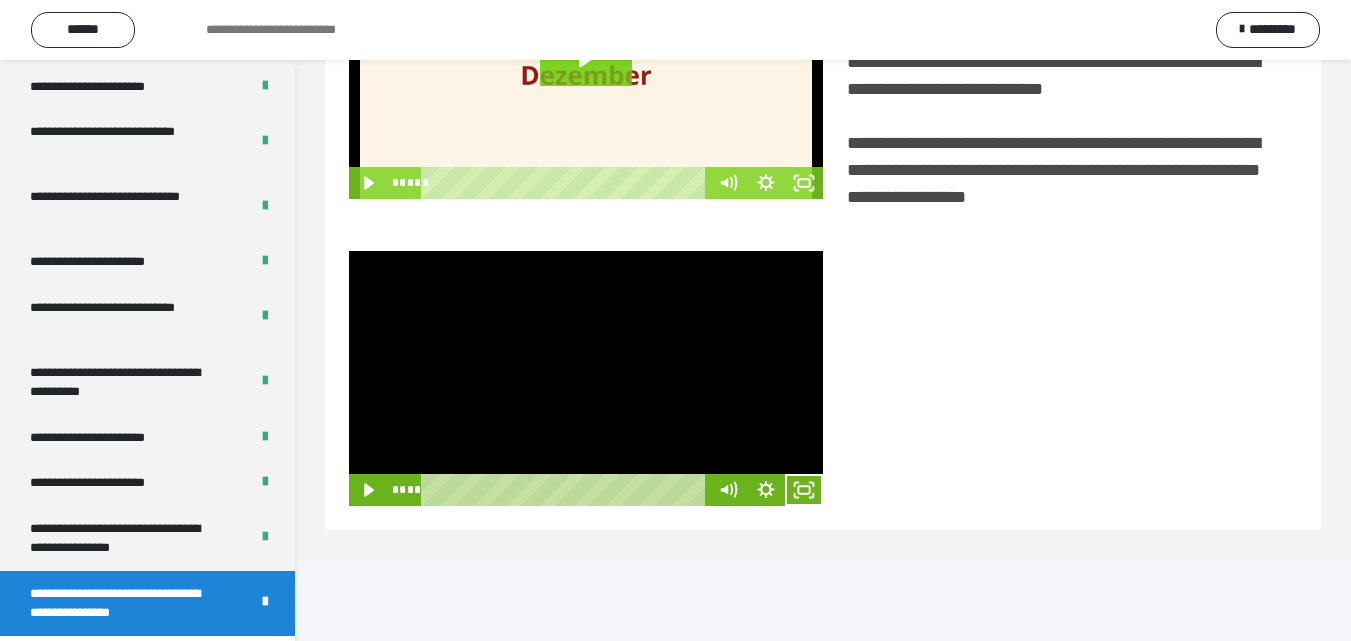 click at bounding box center (586, 378) 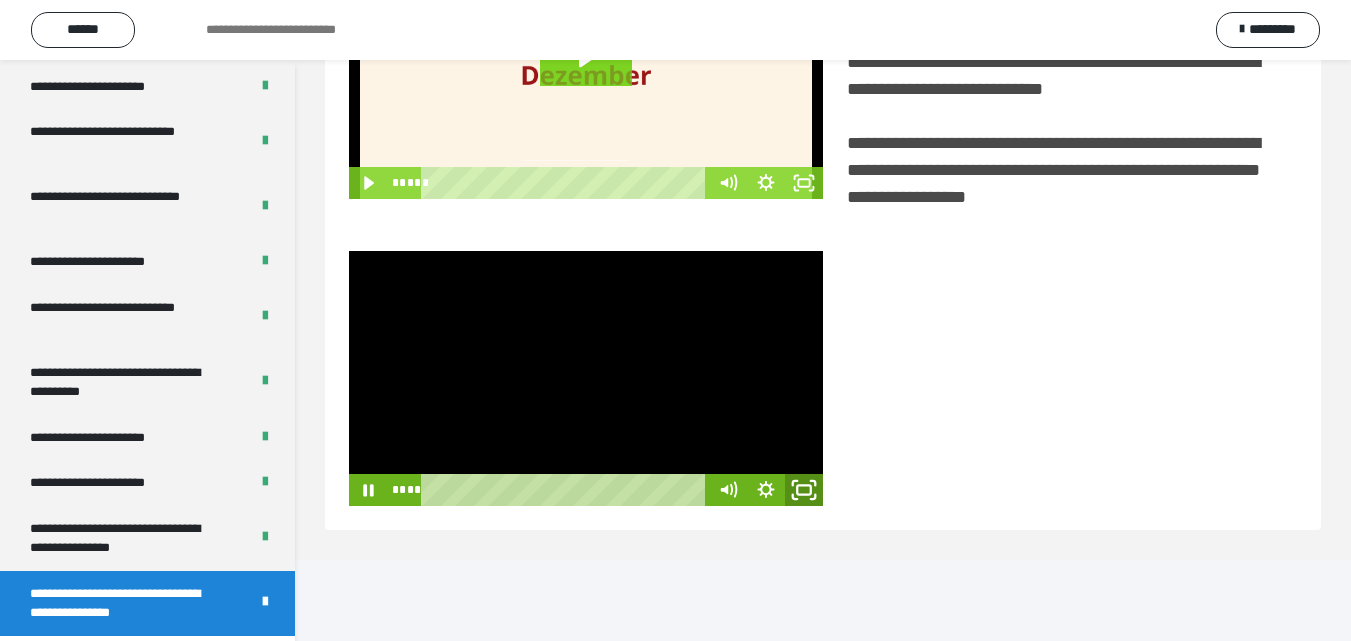 click 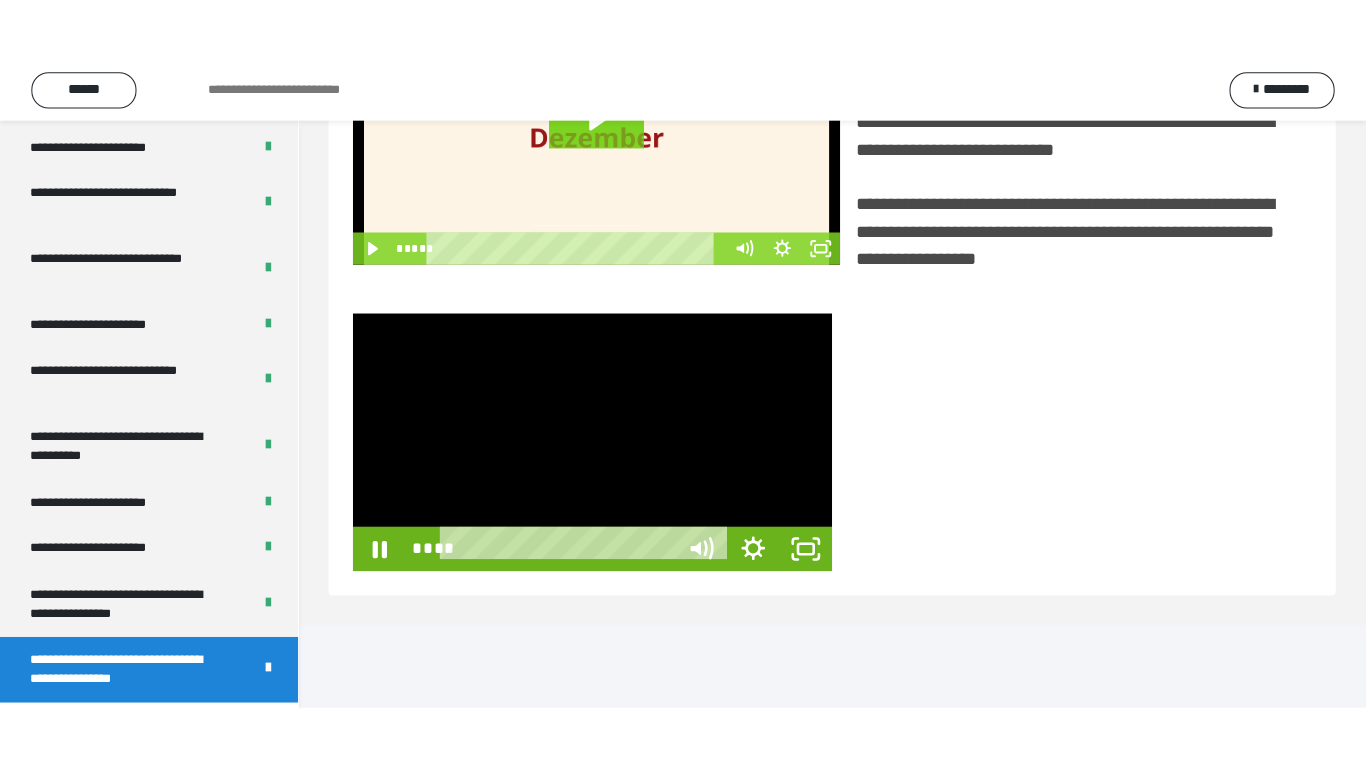 scroll, scrollTop: 385, scrollLeft: 0, axis: vertical 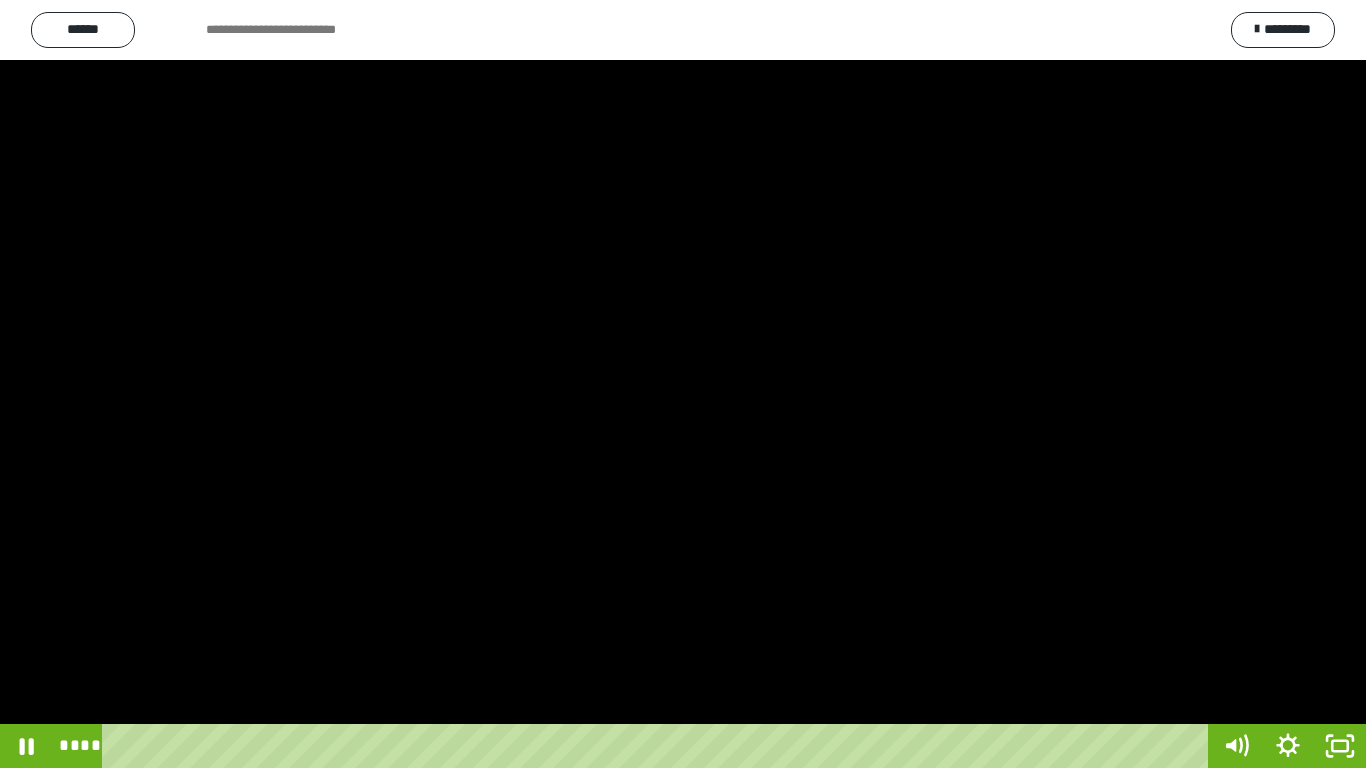 click at bounding box center [683, 384] 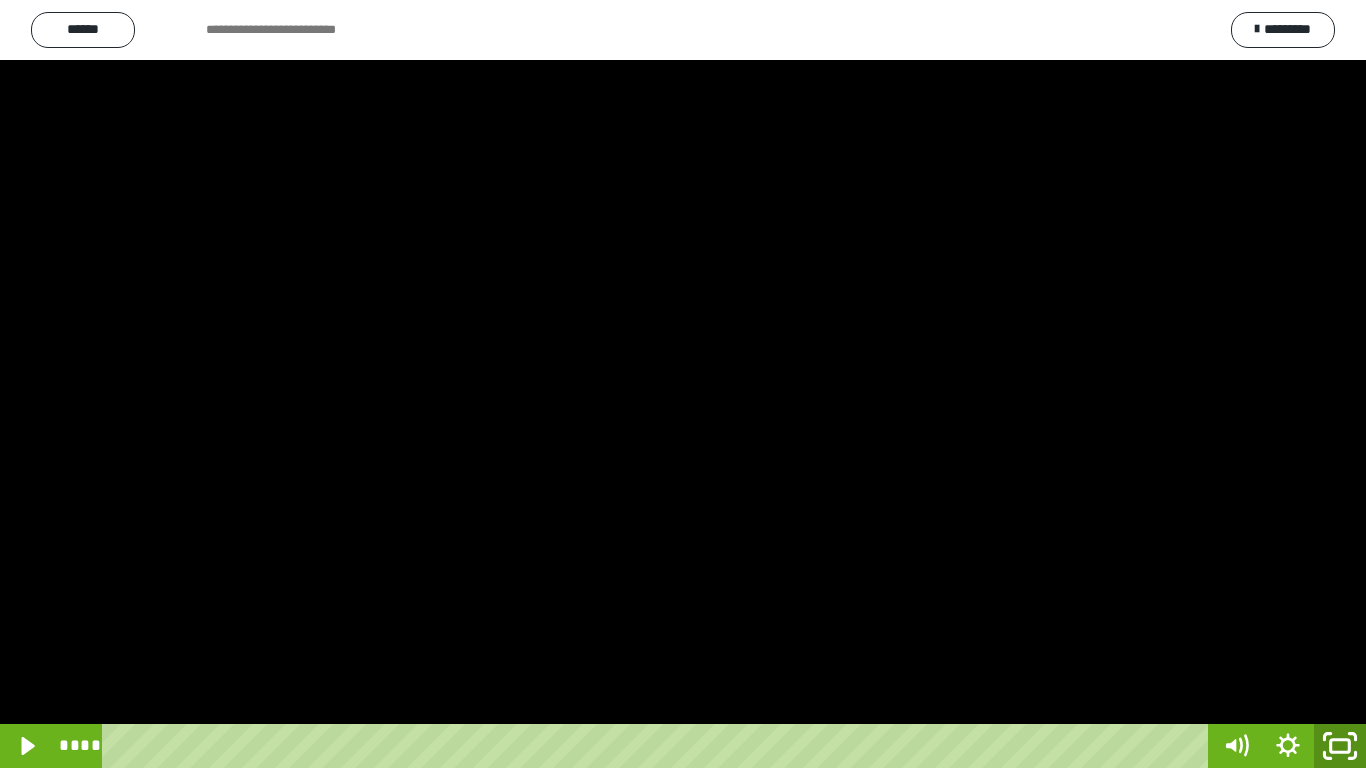 click 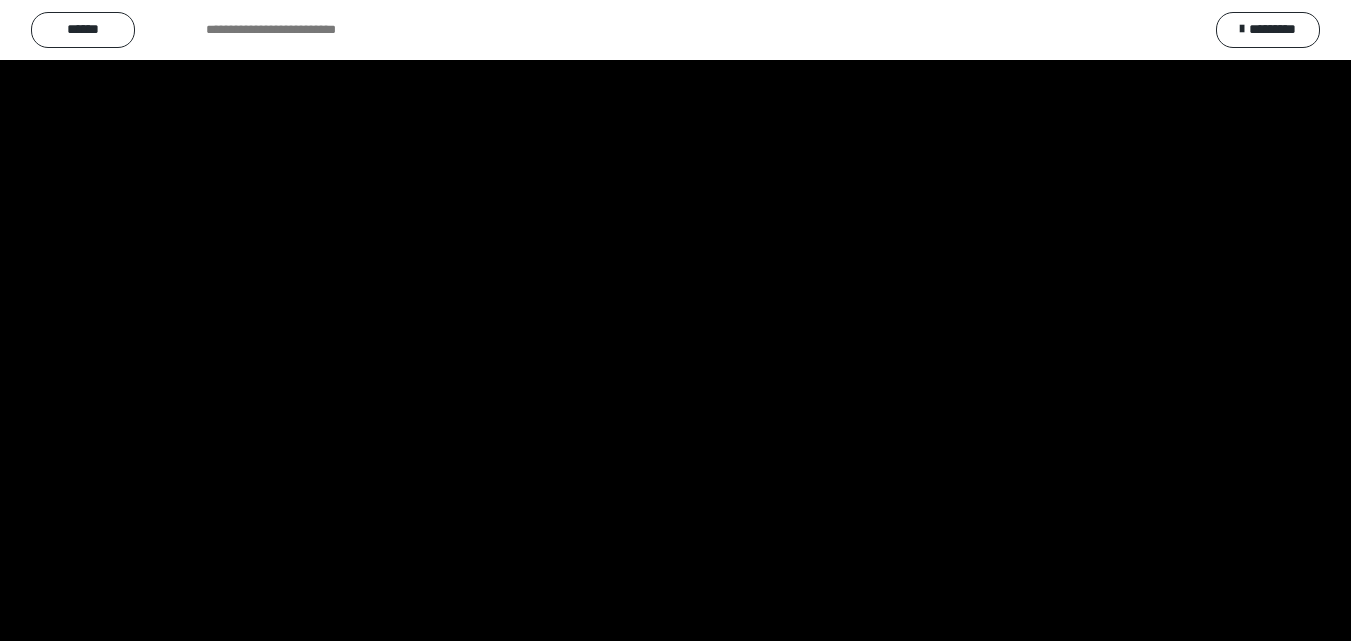 scroll, scrollTop: 3899, scrollLeft: 0, axis: vertical 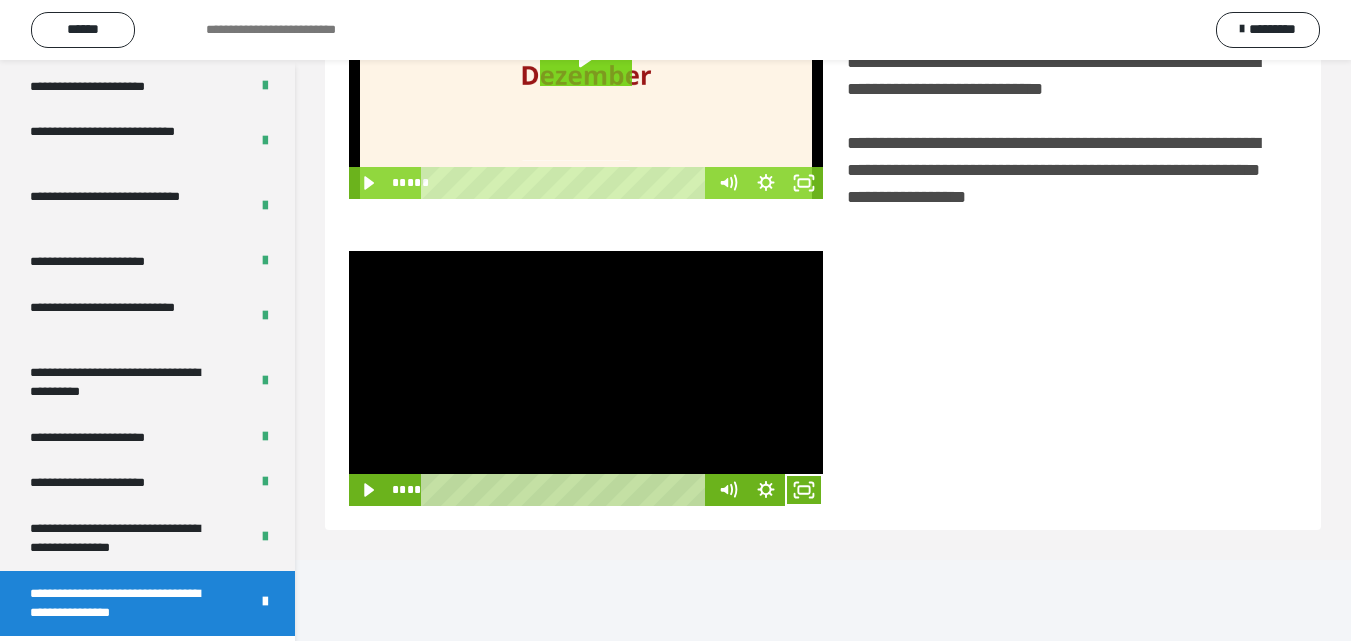 click at bounding box center (586, 378) 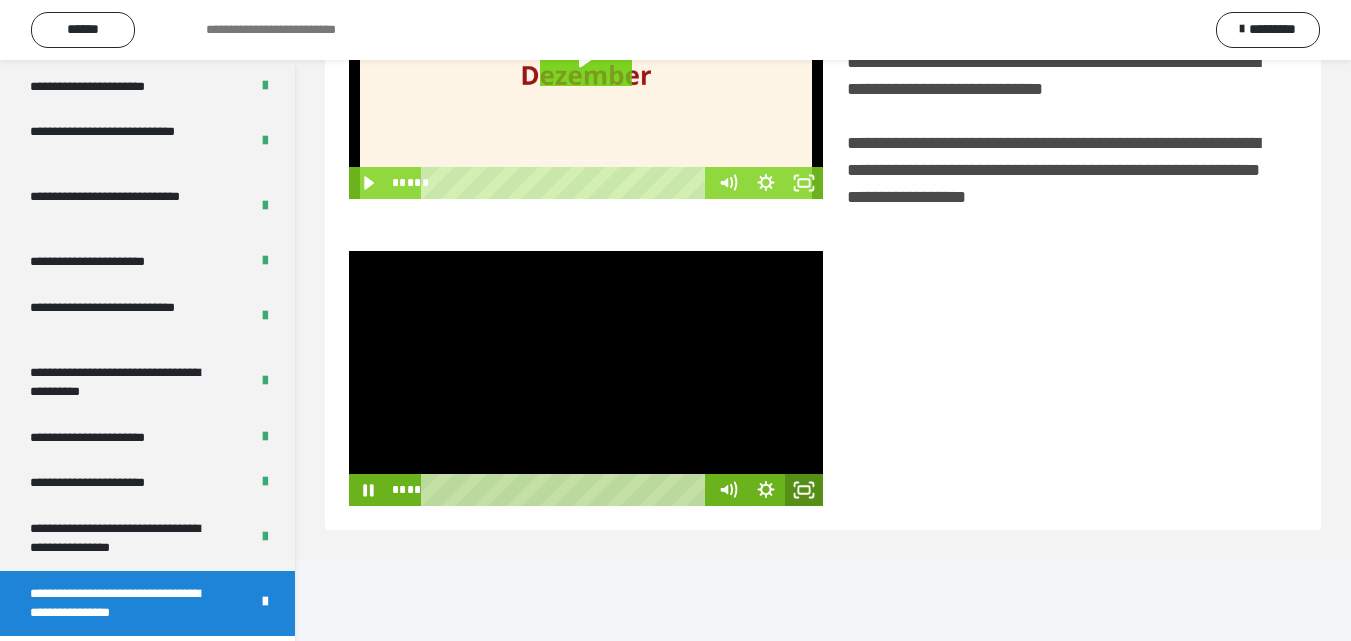 click 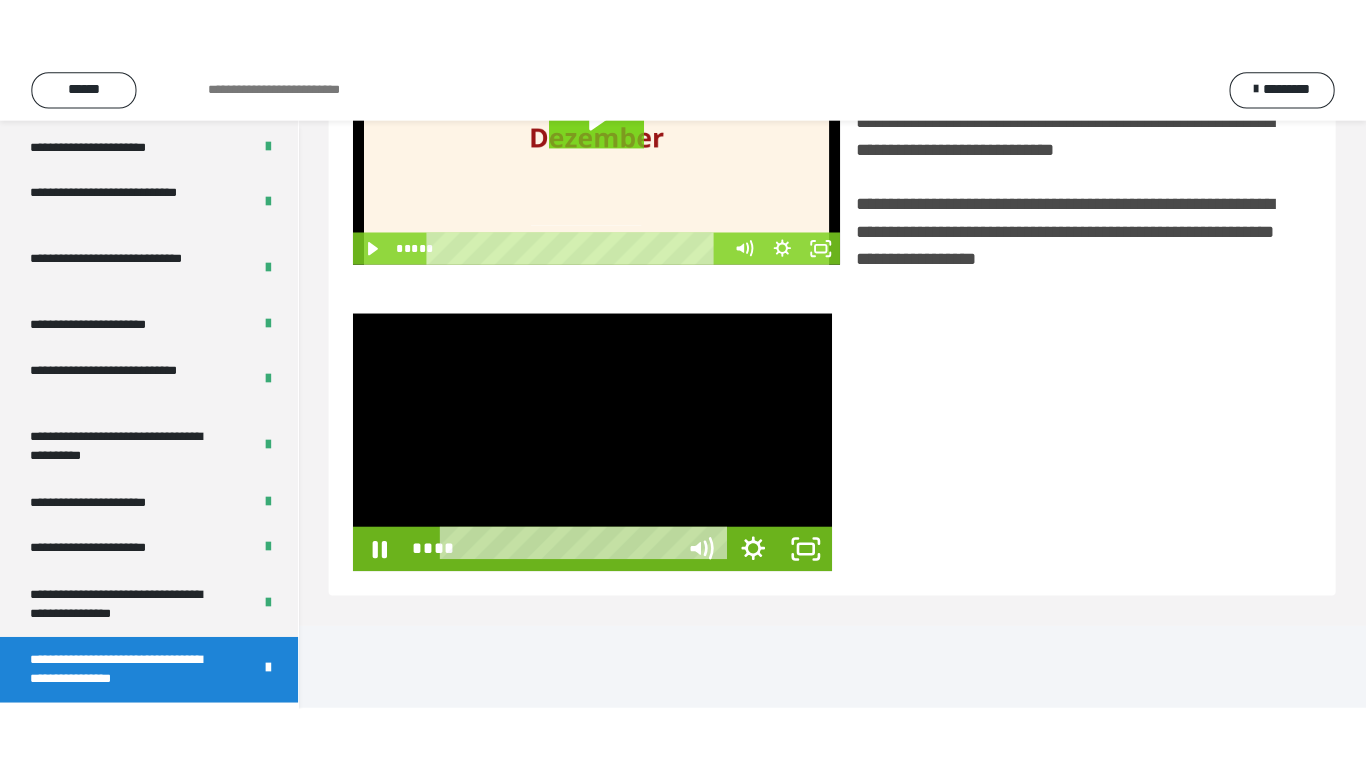 scroll, scrollTop: 385, scrollLeft: 0, axis: vertical 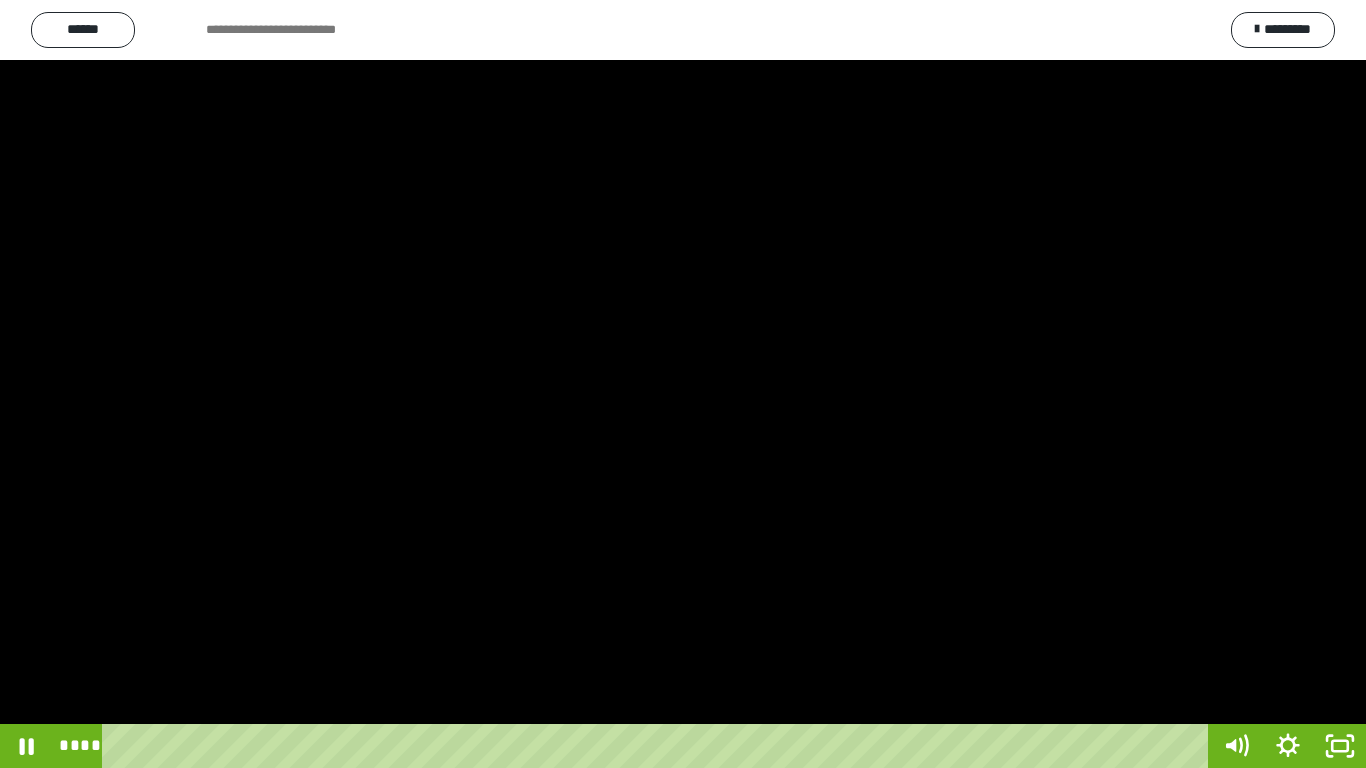 click at bounding box center (683, 384) 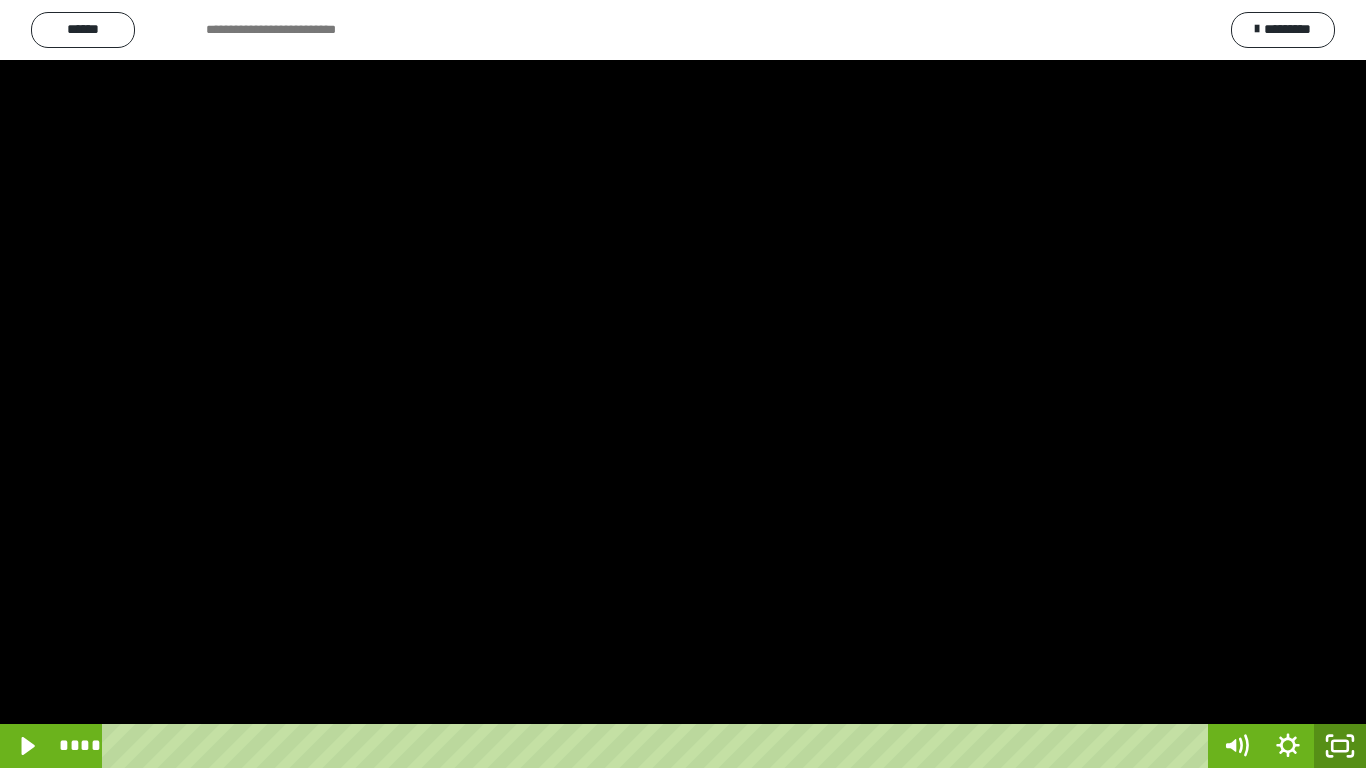 click 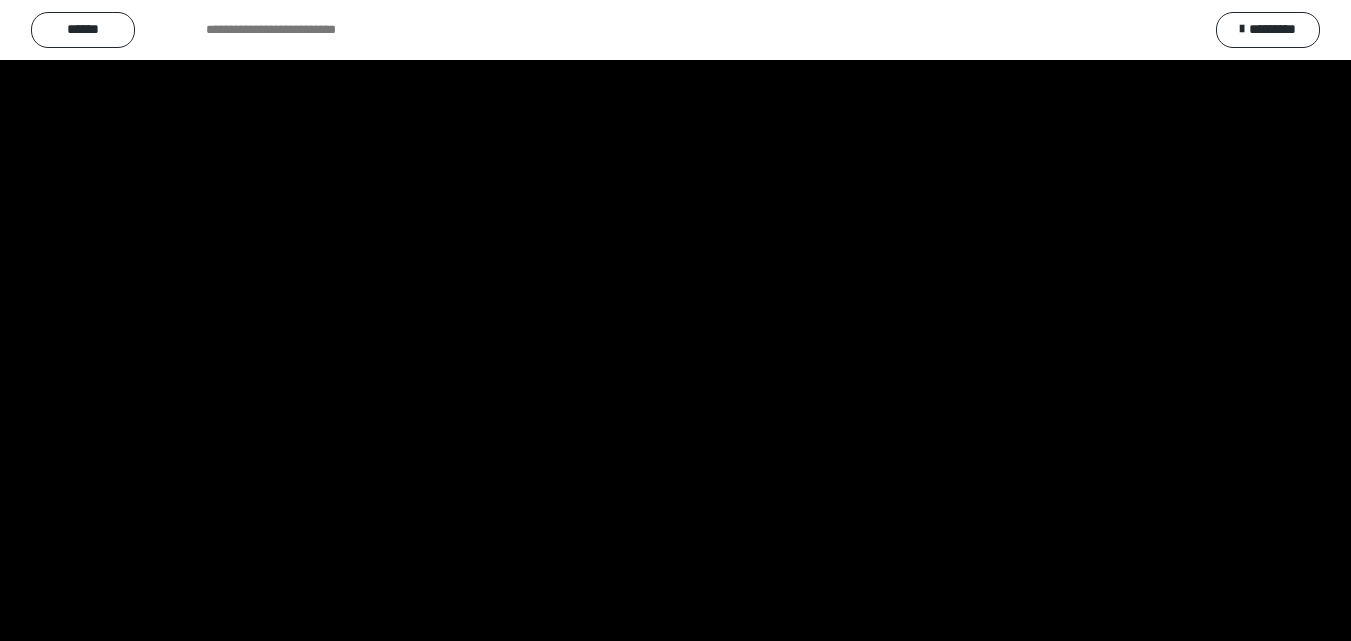 scroll, scrollTop: 3899, scrollLeft: 0, axis: vertical 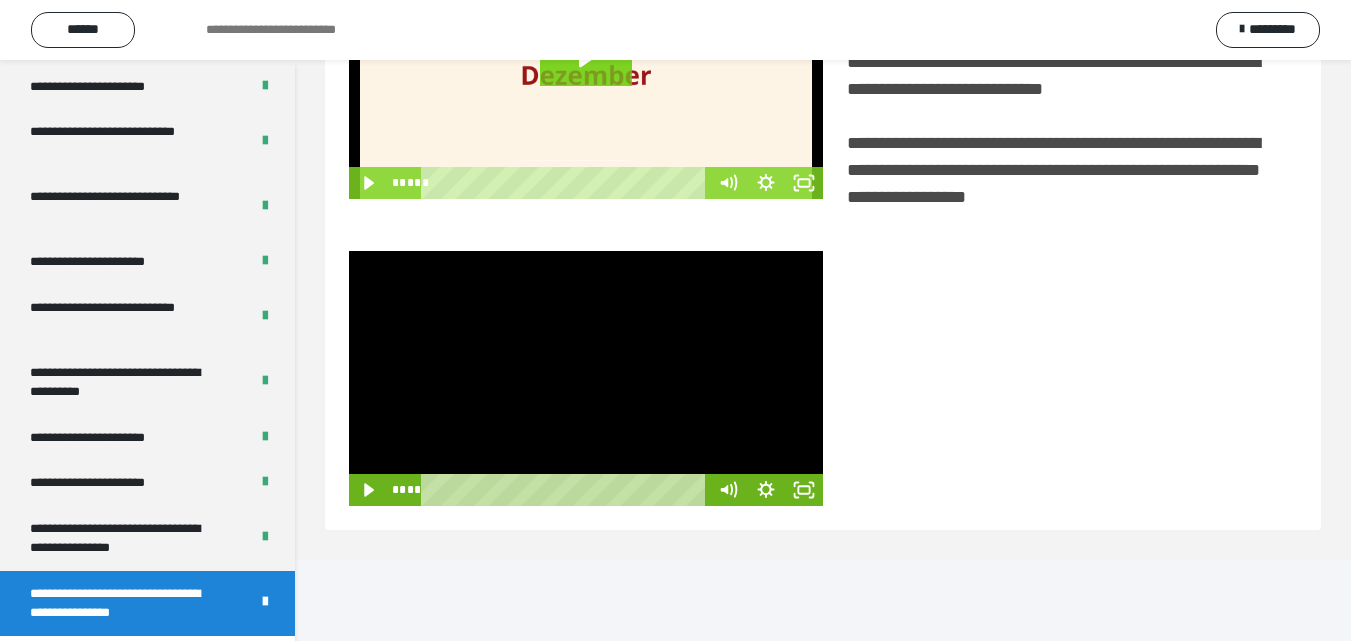 click at bounding box center [586, 378] 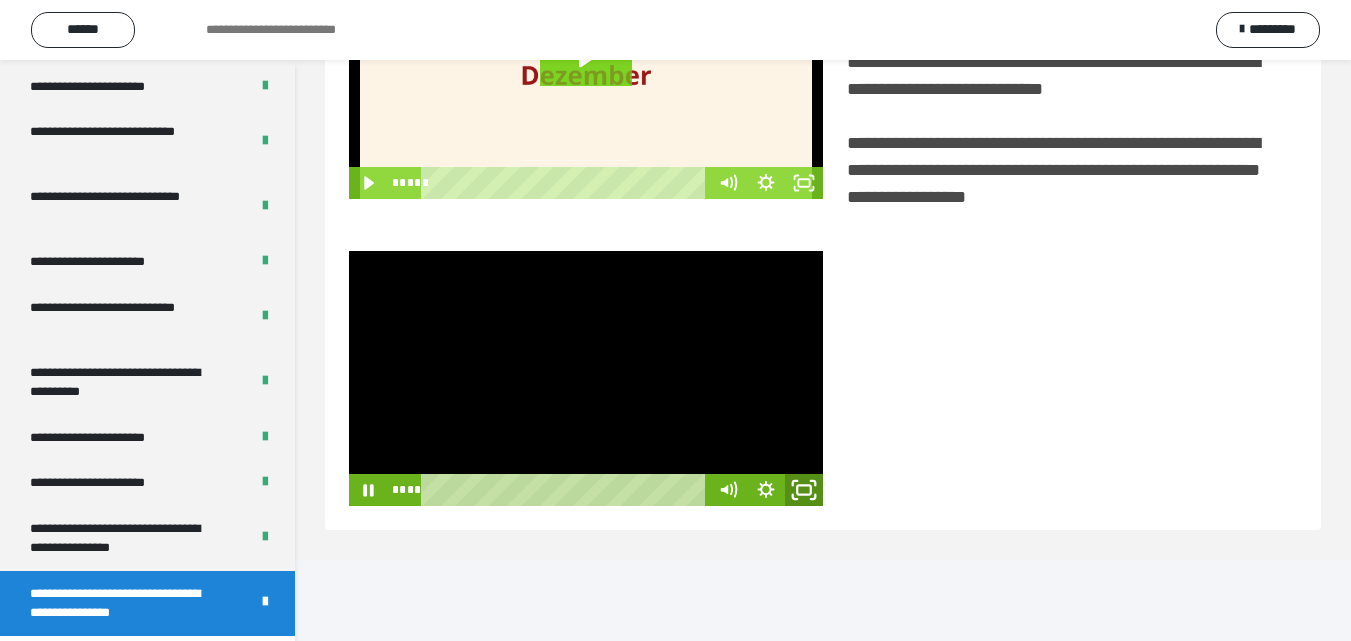 click 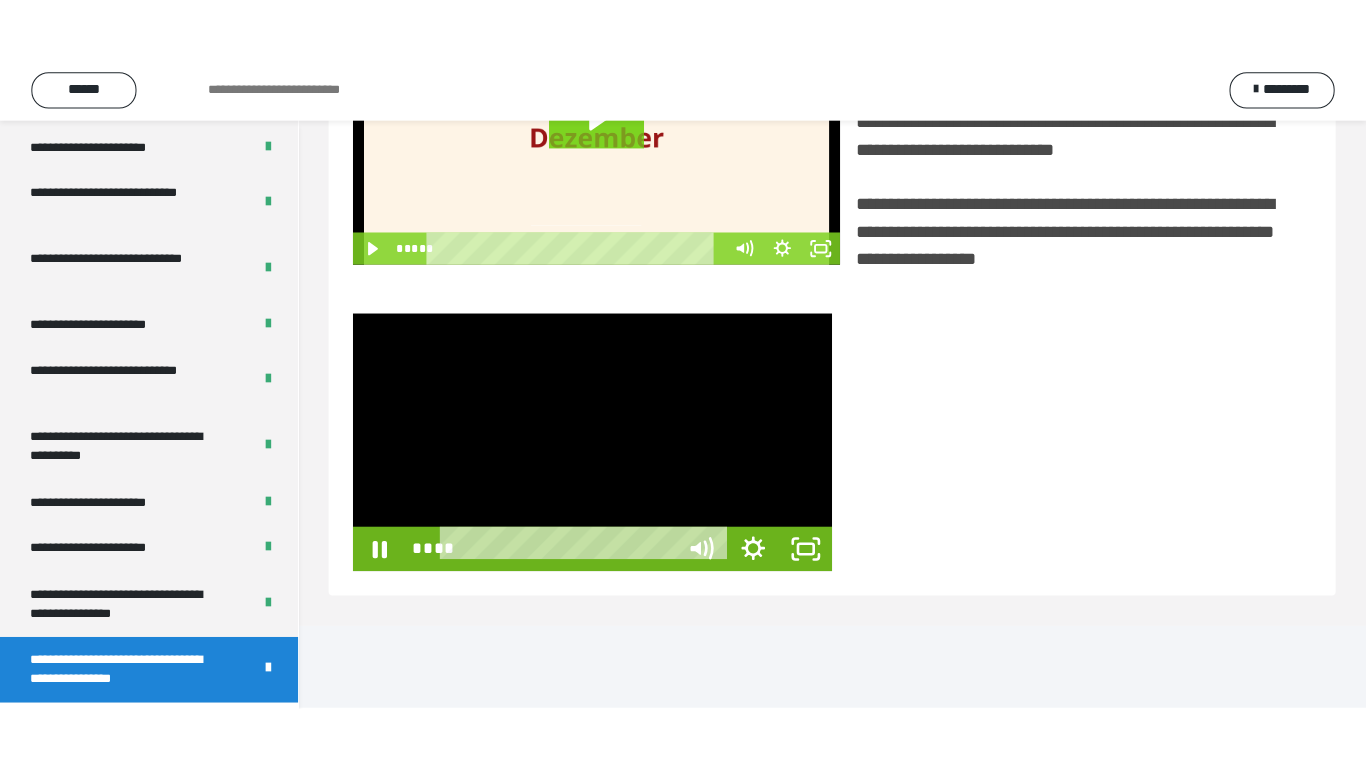 scroll, scrollTop: 385, scrollLeft: 0, axis: vertical 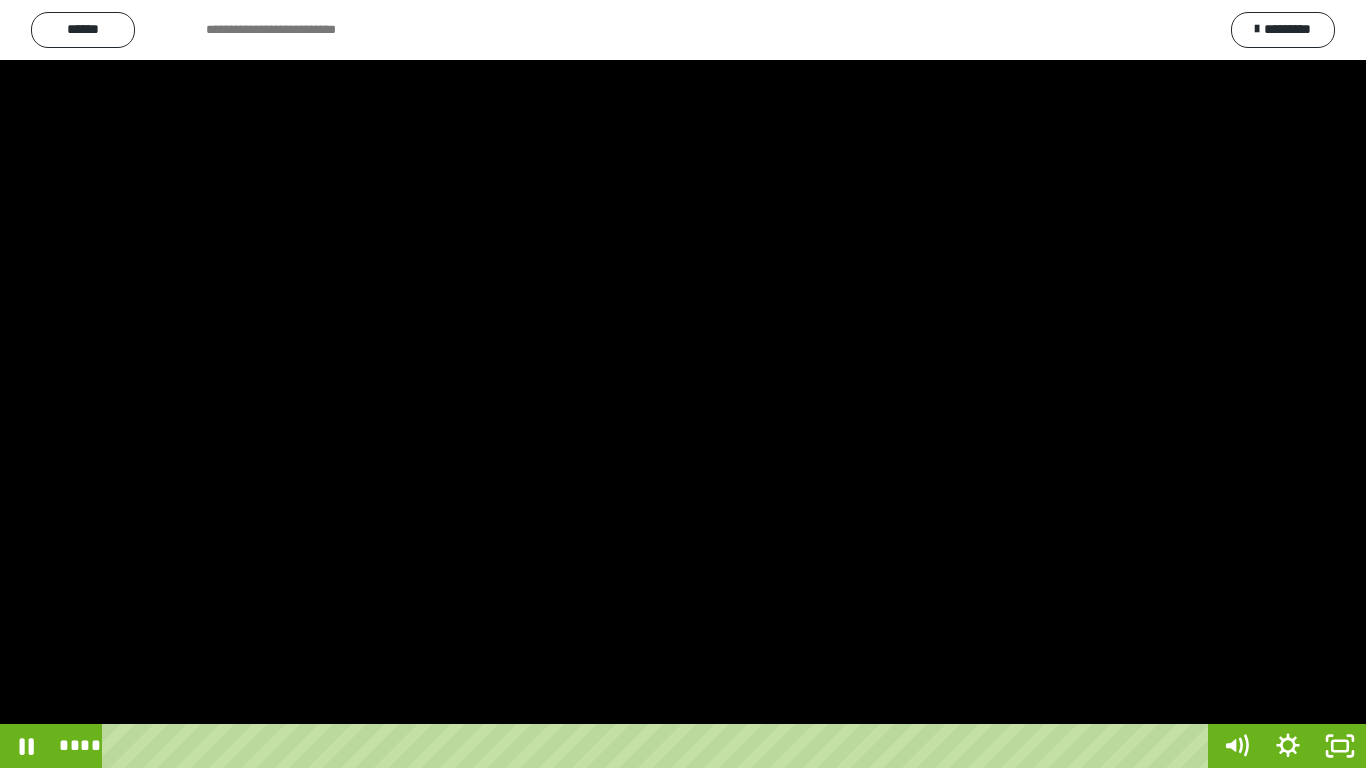 click at bounding box center (683, 384) 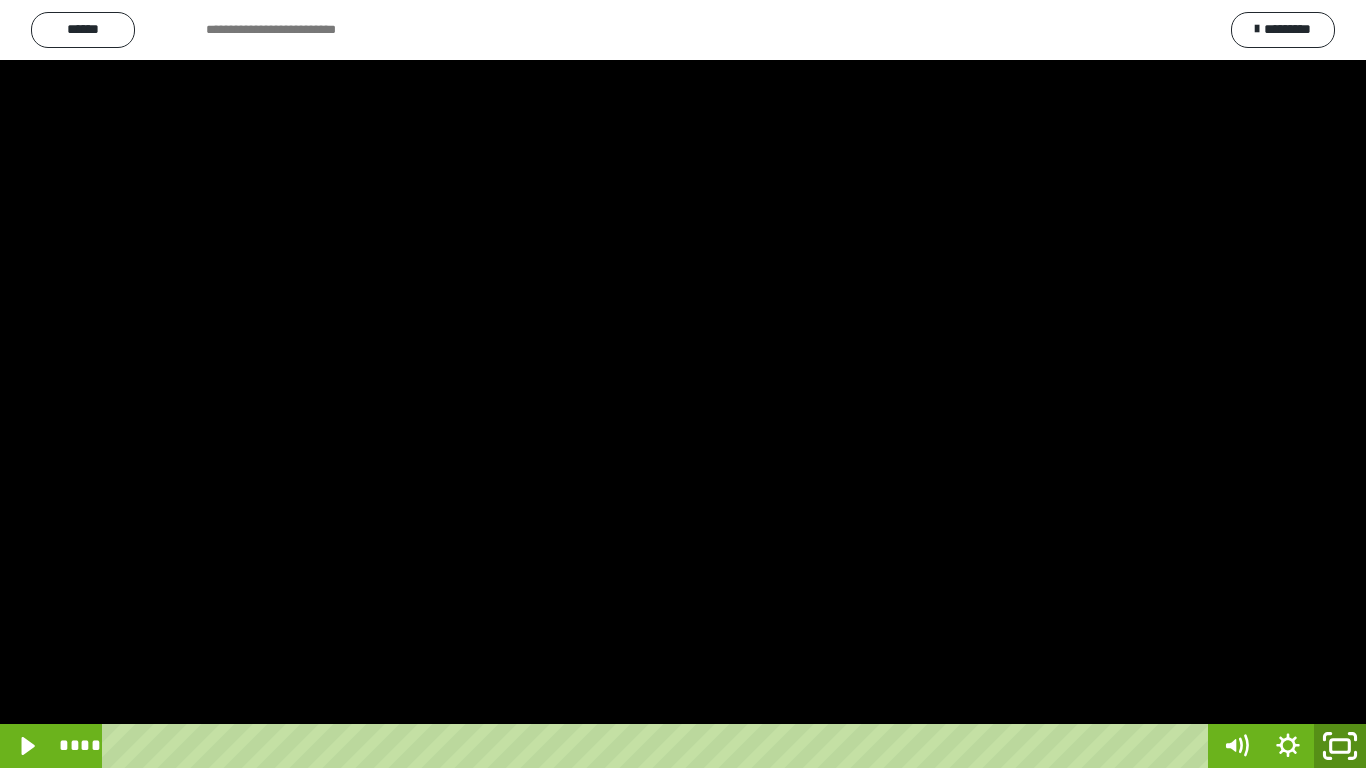 click 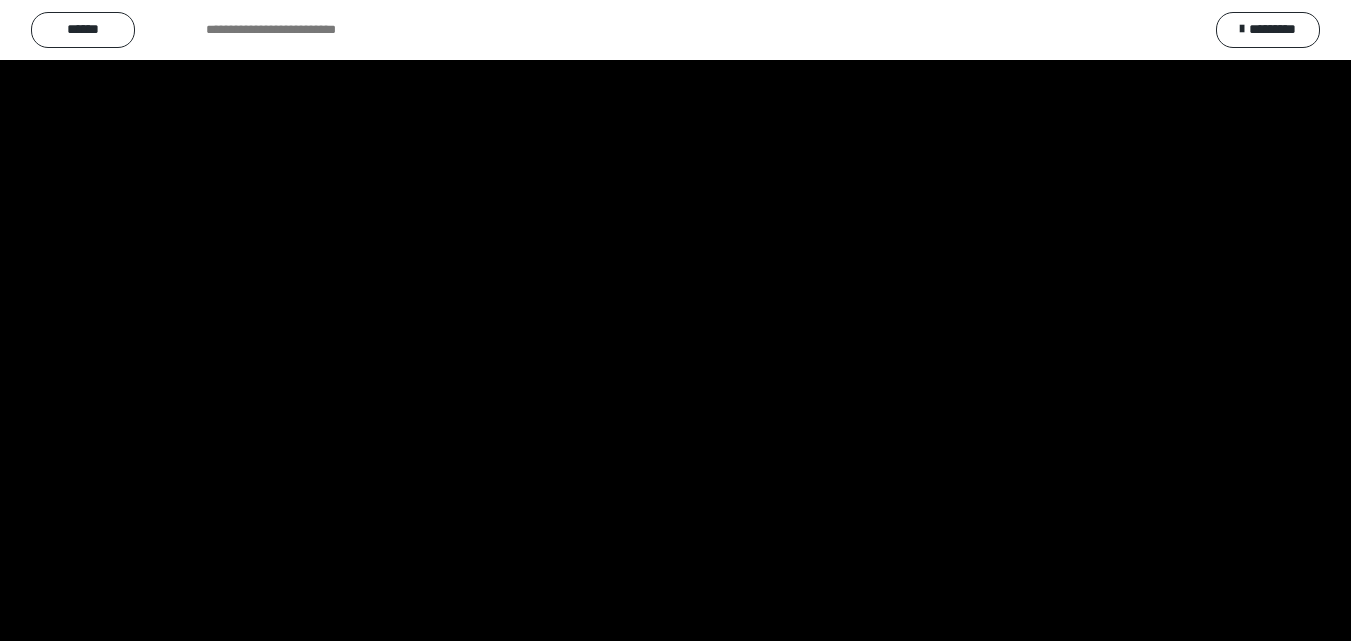 scroll, scrollTop: 3899, scrollLeft: 0, axis: vertical 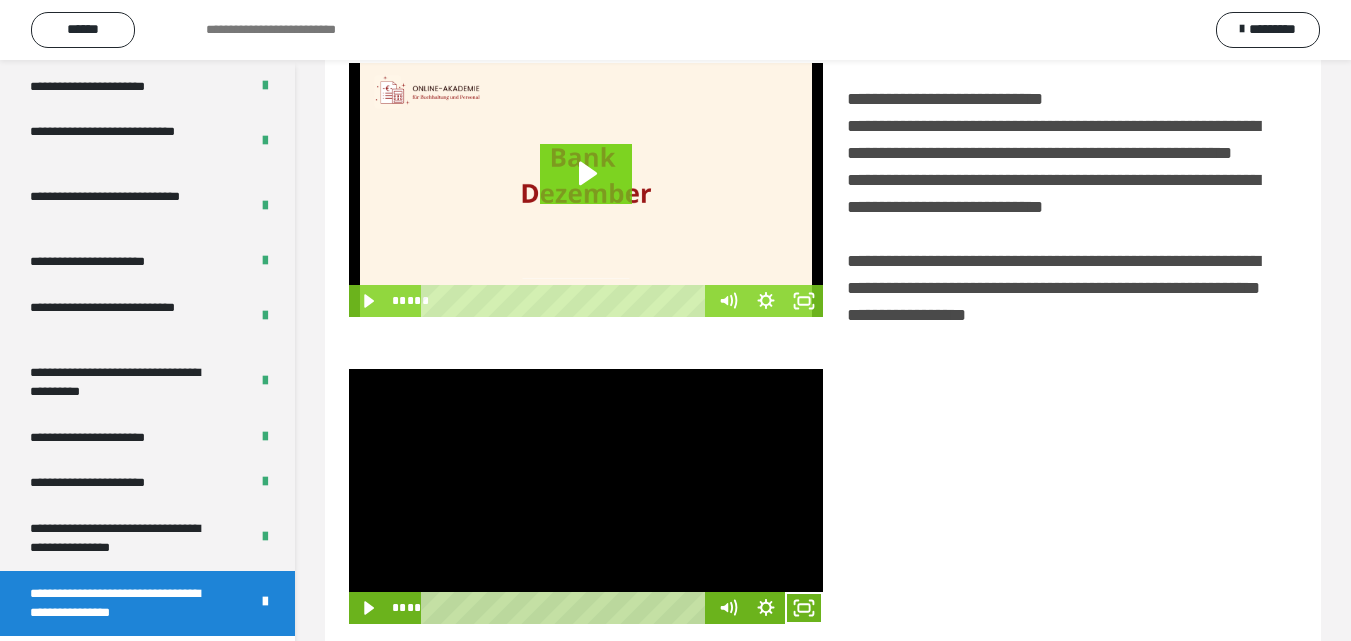 click at bounding box center (586, 496) 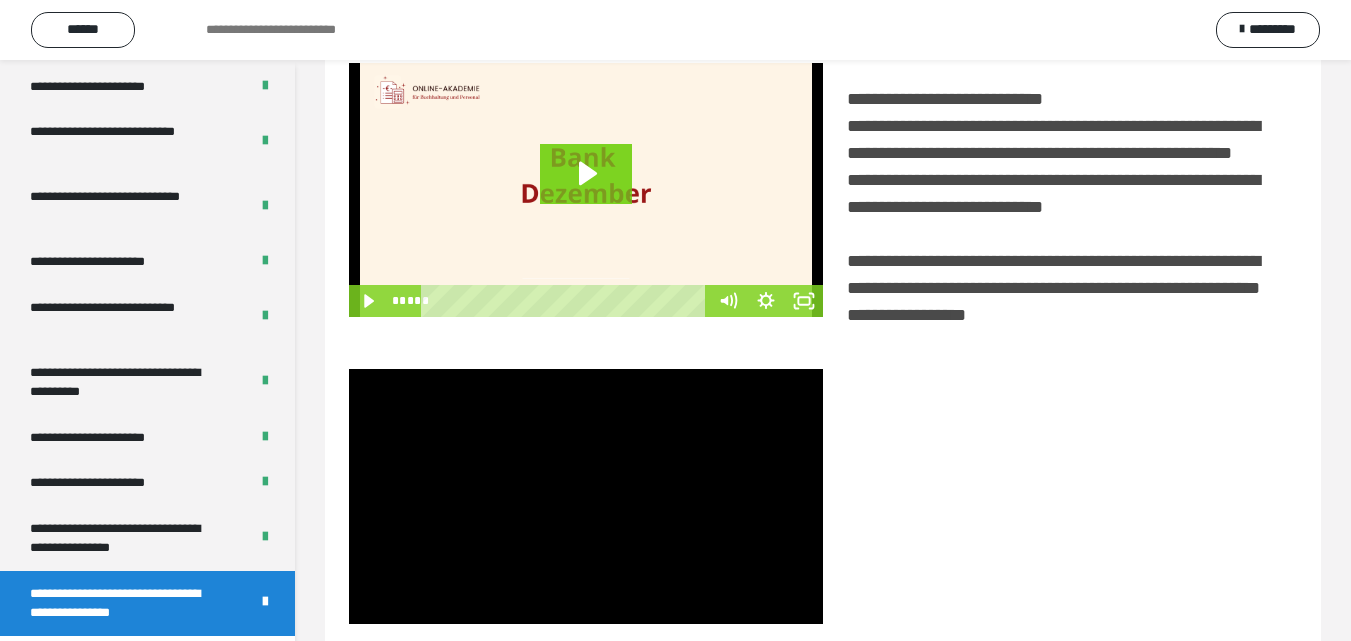 scroll, scrollTop: 485, scrollLeft: 0, axis: vertical 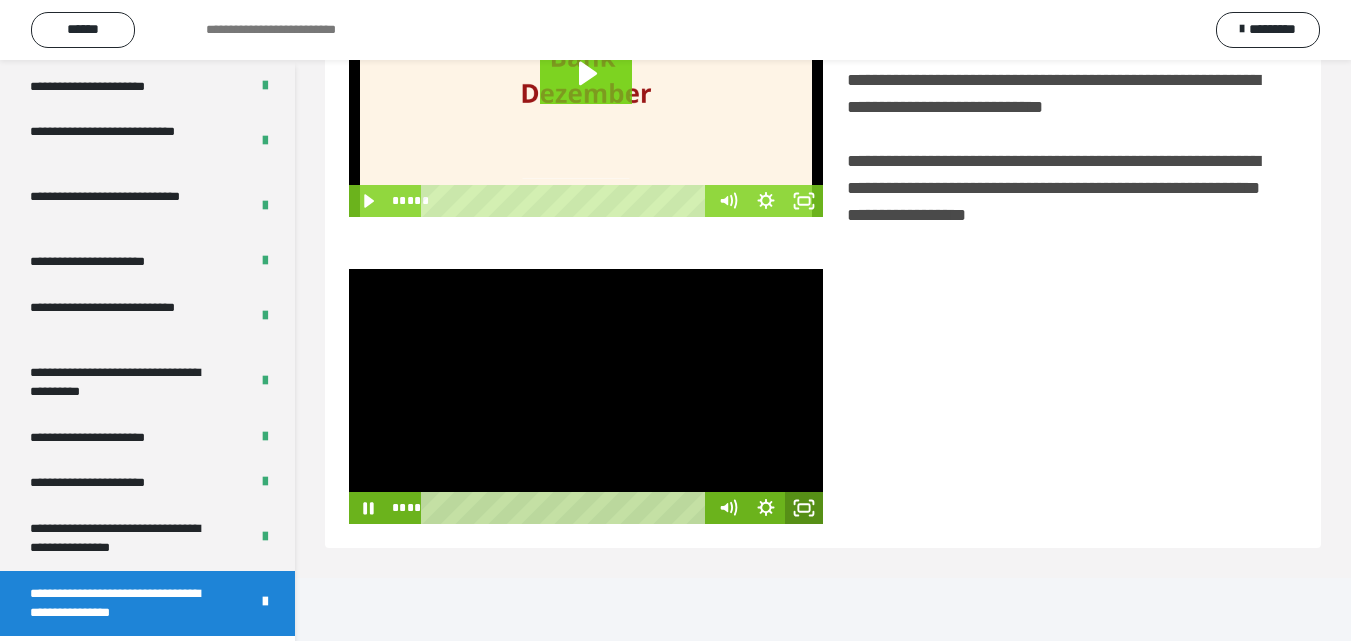 click 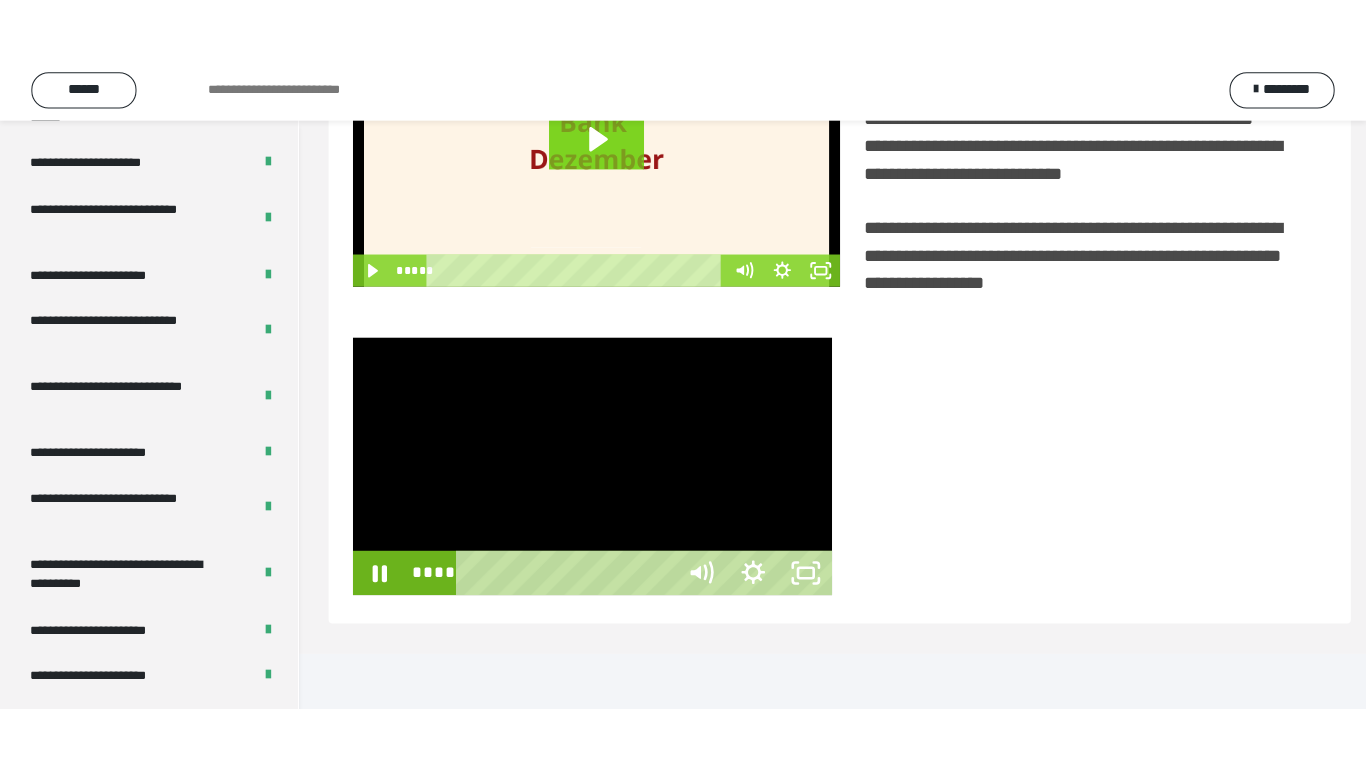 scroll, scrollTop: 385, scrollLeft: 0, axis: vertical 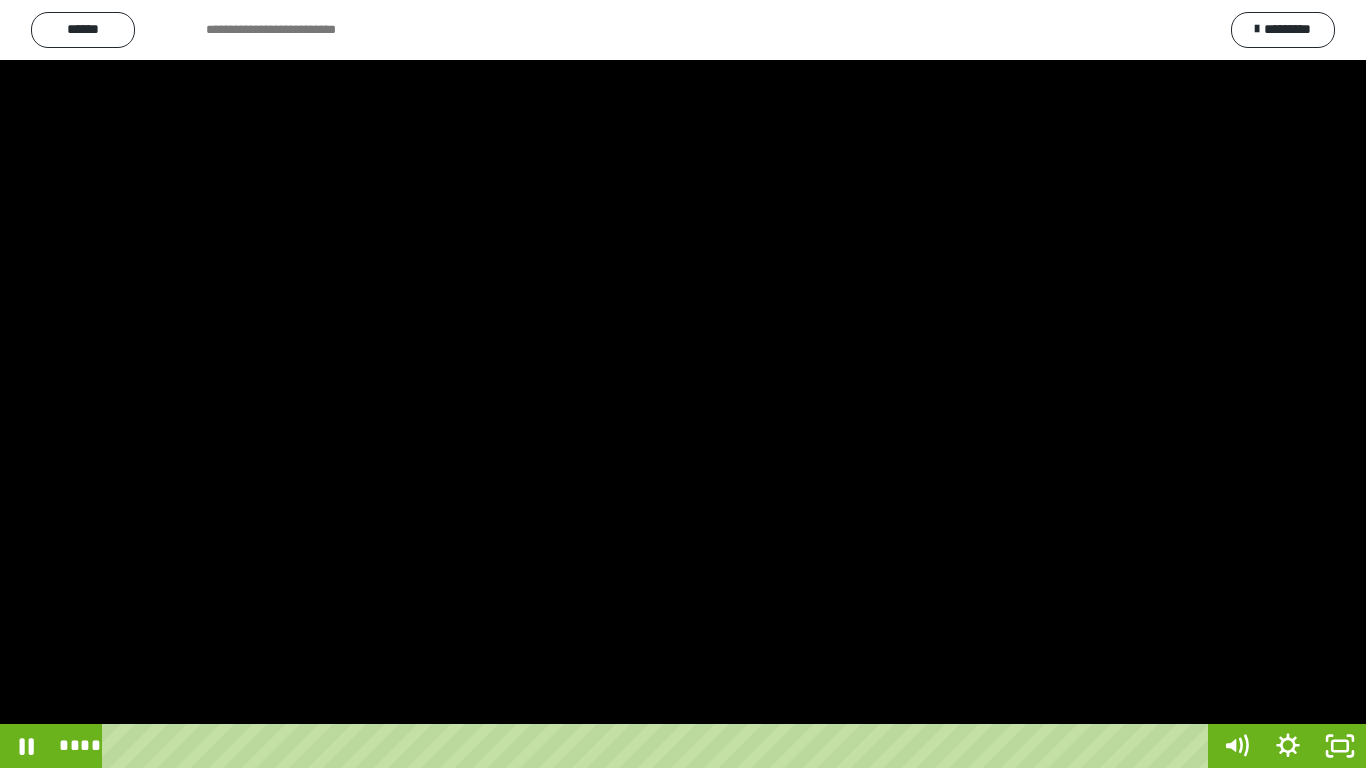 click at bounding box center [683, 384] 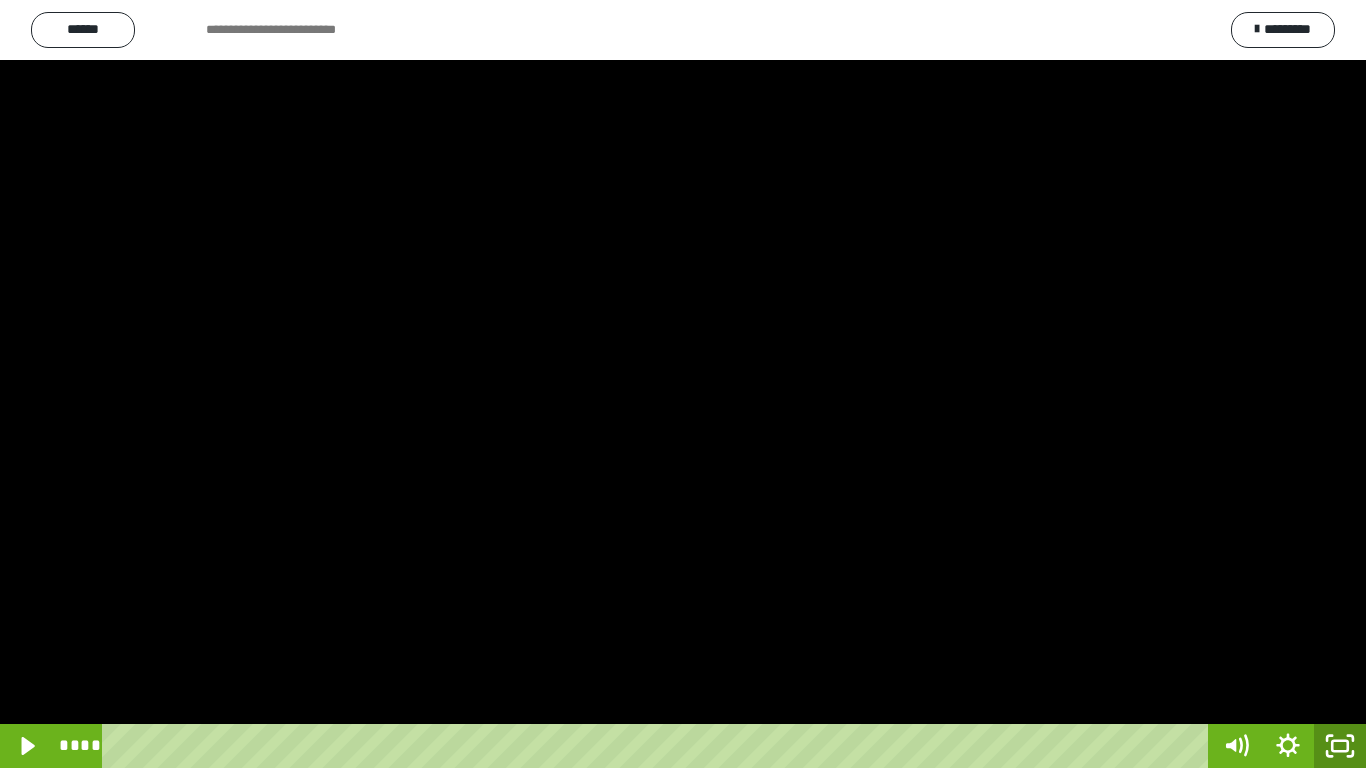 click 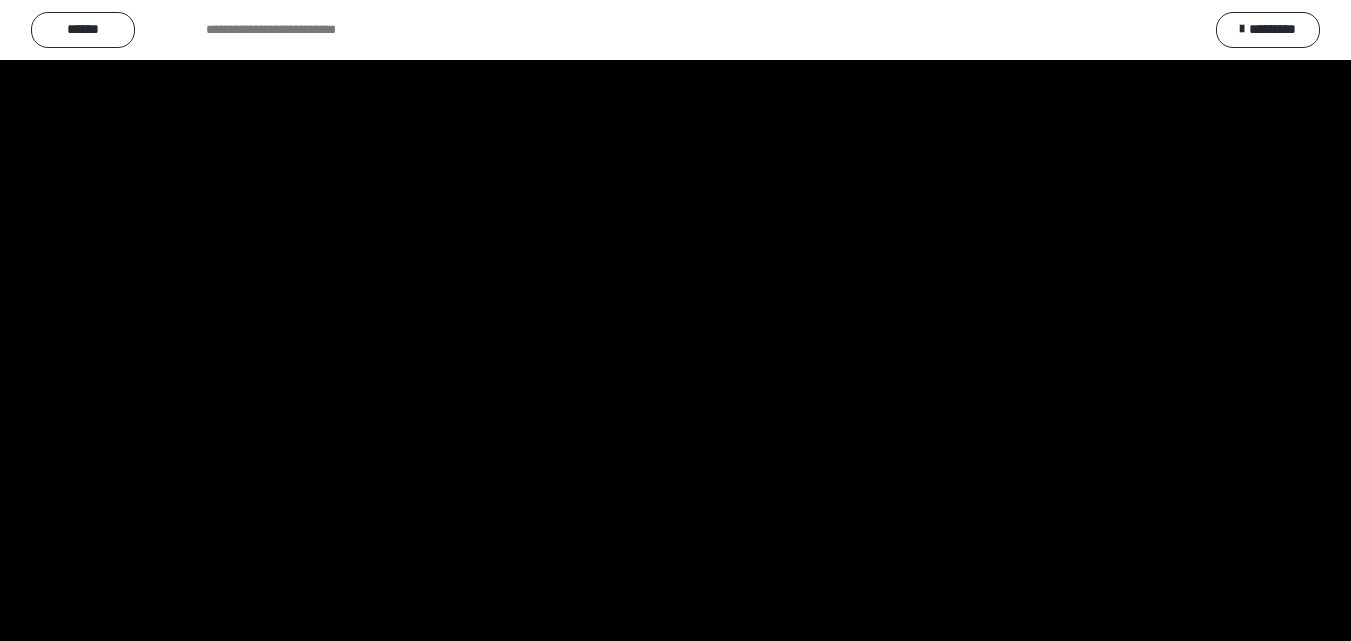 scroll, scrollTop: 3899, scrollLeft: 0, axis: vertical 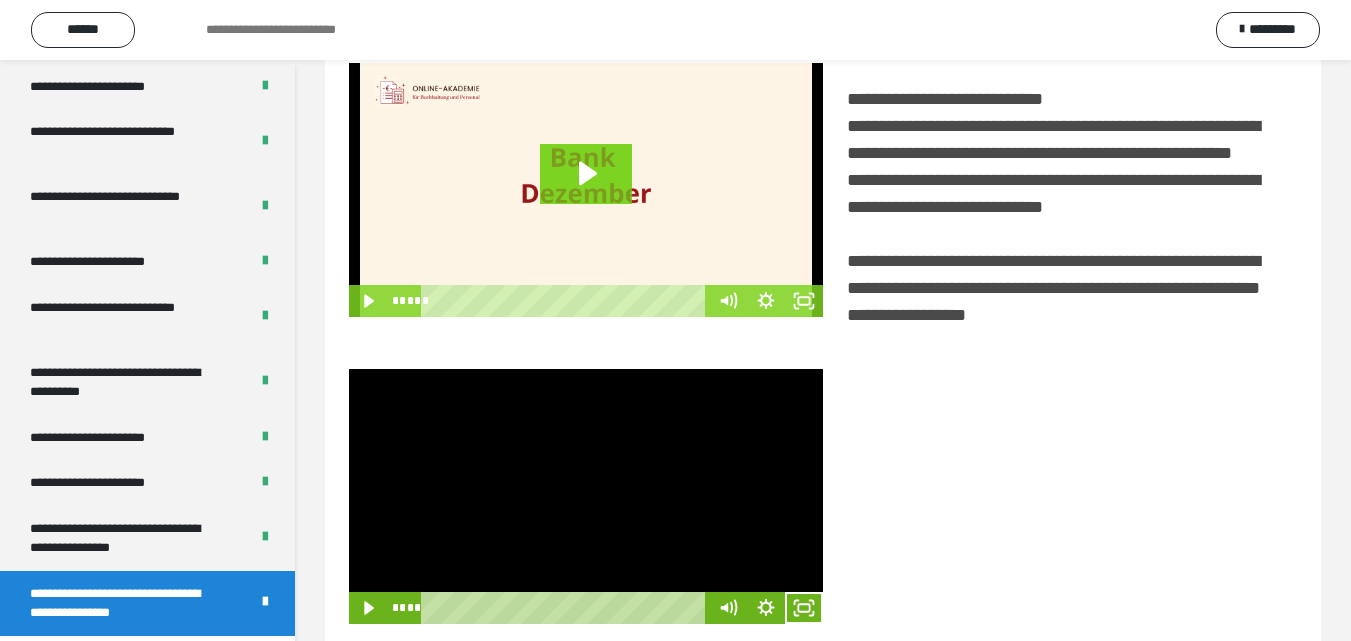 click at bounding box center [586, 496] 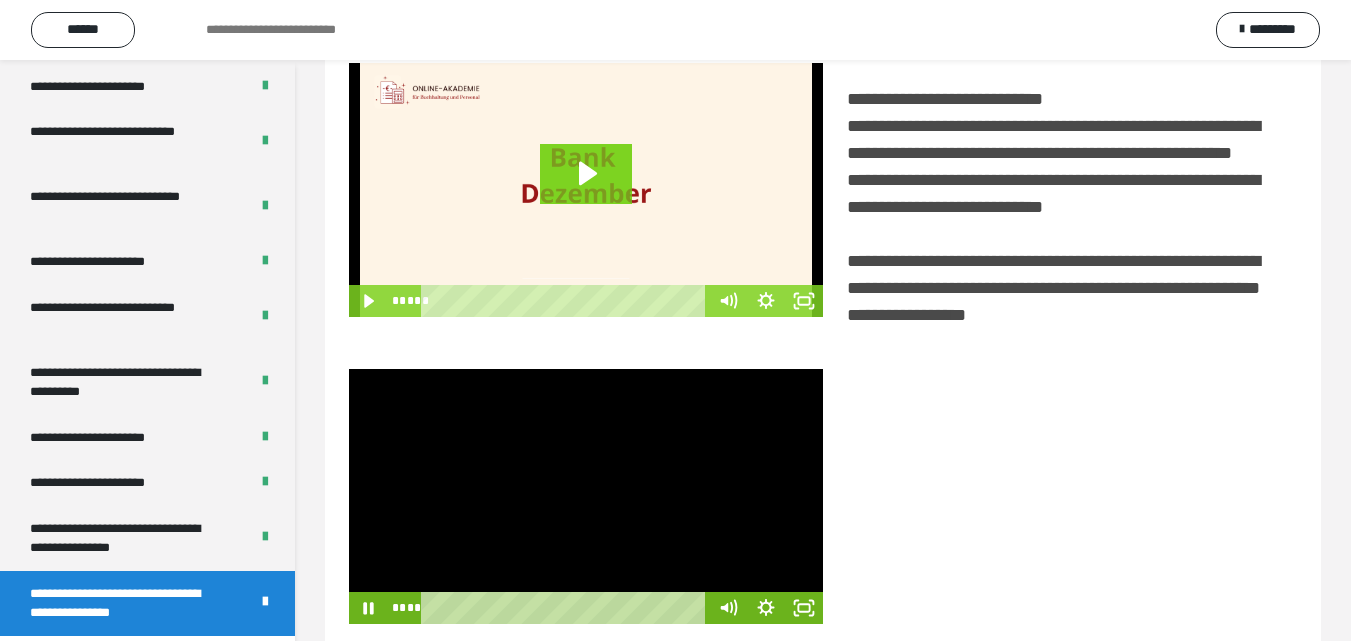 scroll, scrollTop: 503, scrollLeft: 0, axis: vertical 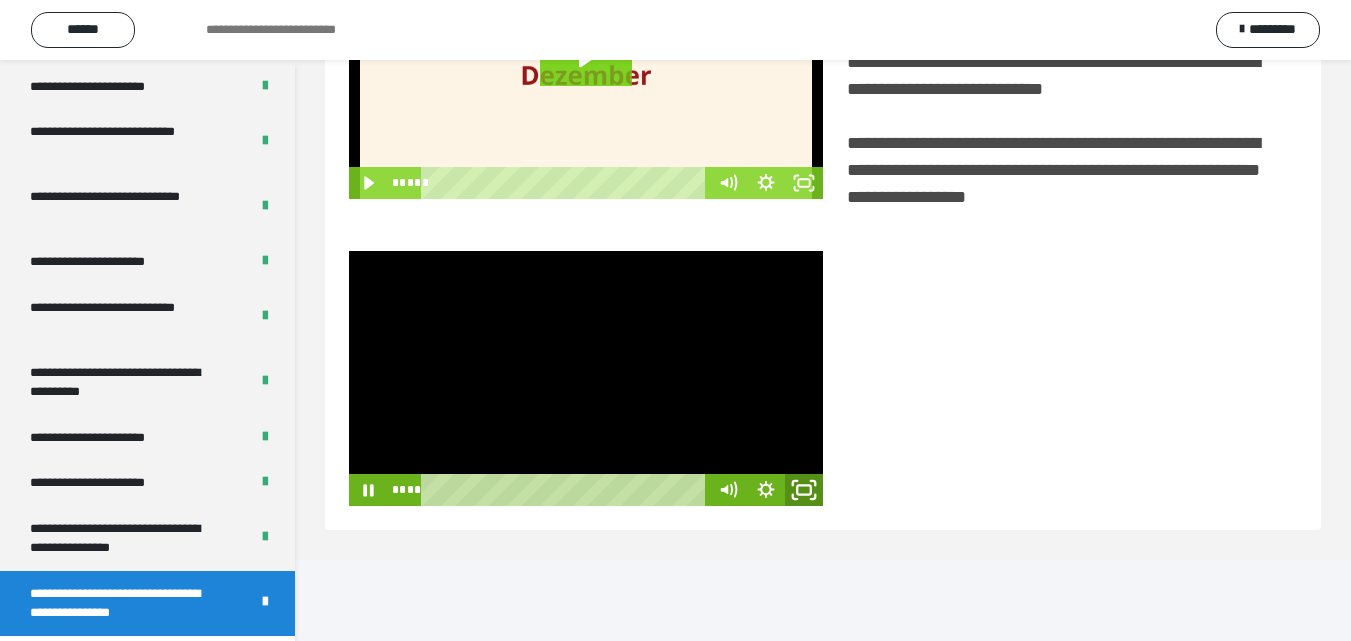 click 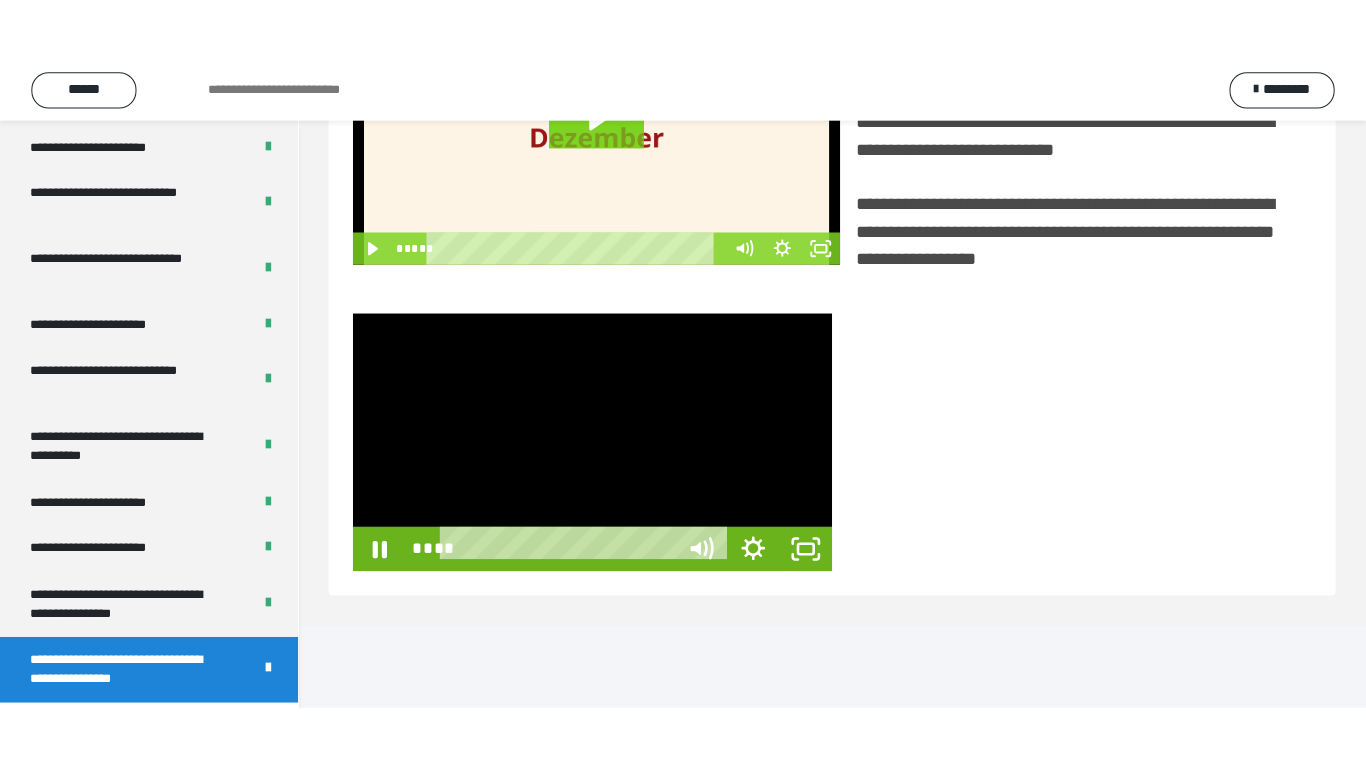scroll, scrollTop: 385, scrollLeft: 0, axis: vertical 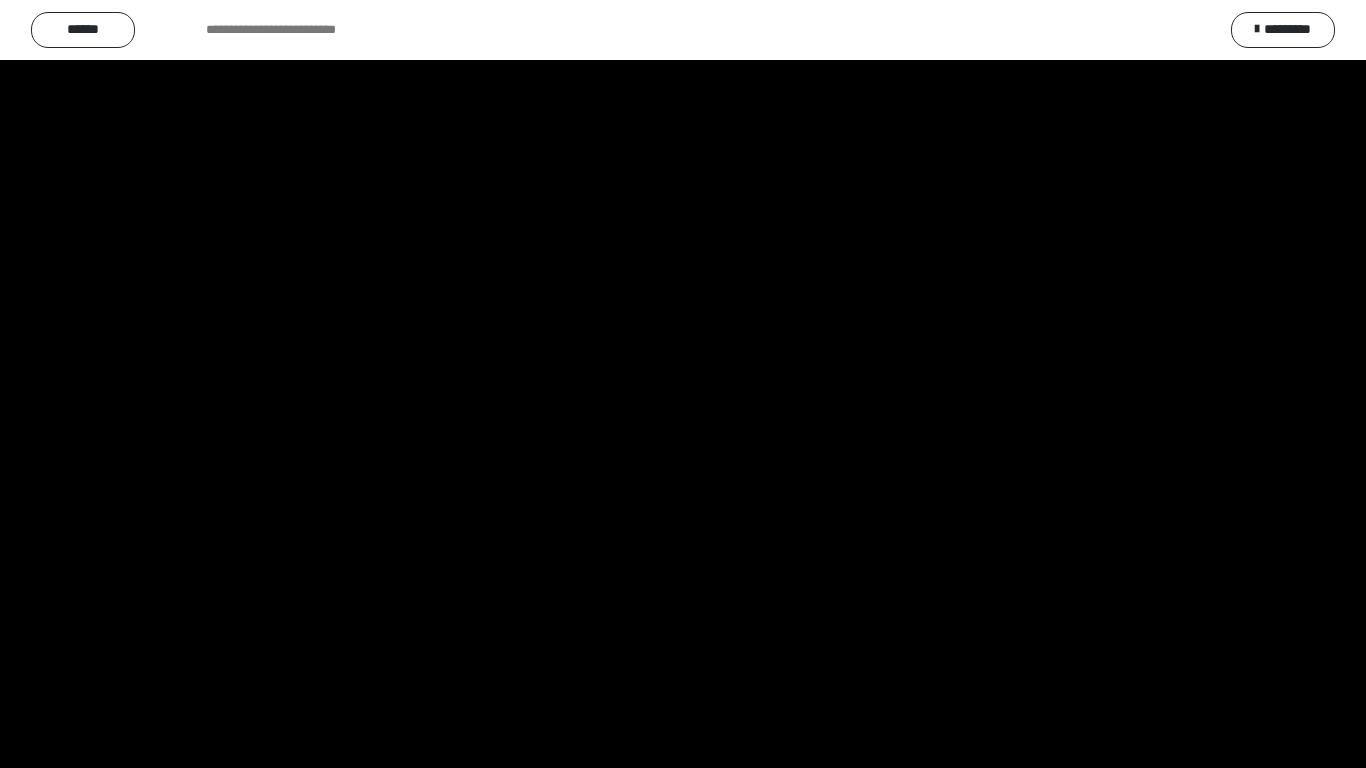 click at bounding box center (683, 384) 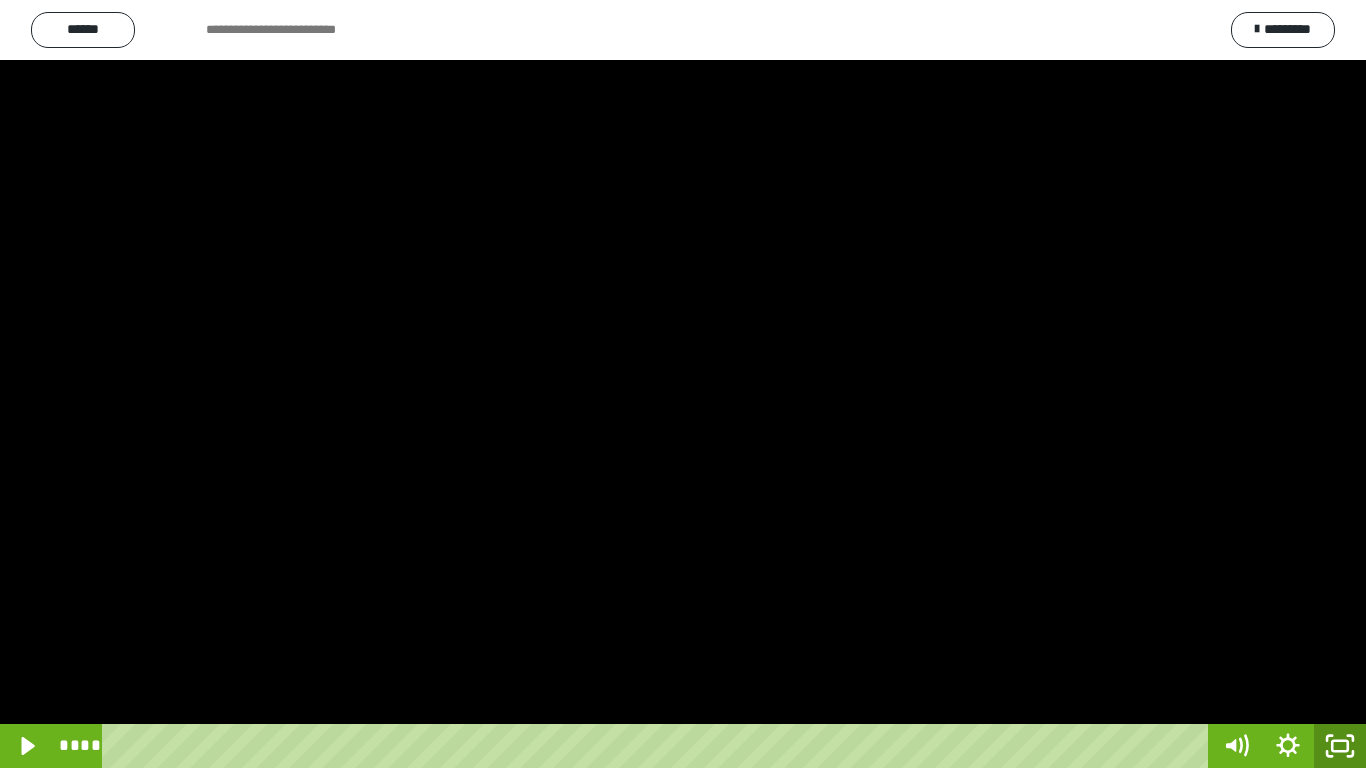 click 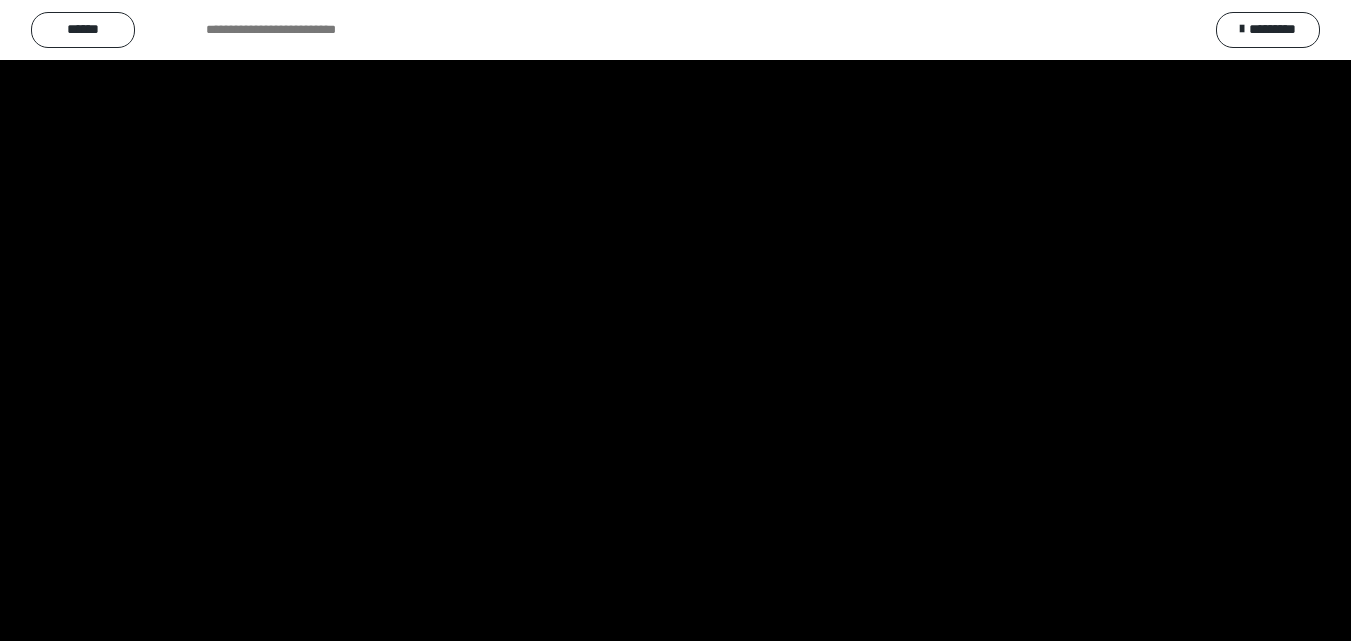 scroll, scrollTop: 3899, scrollLeft: 0, axis: vertical 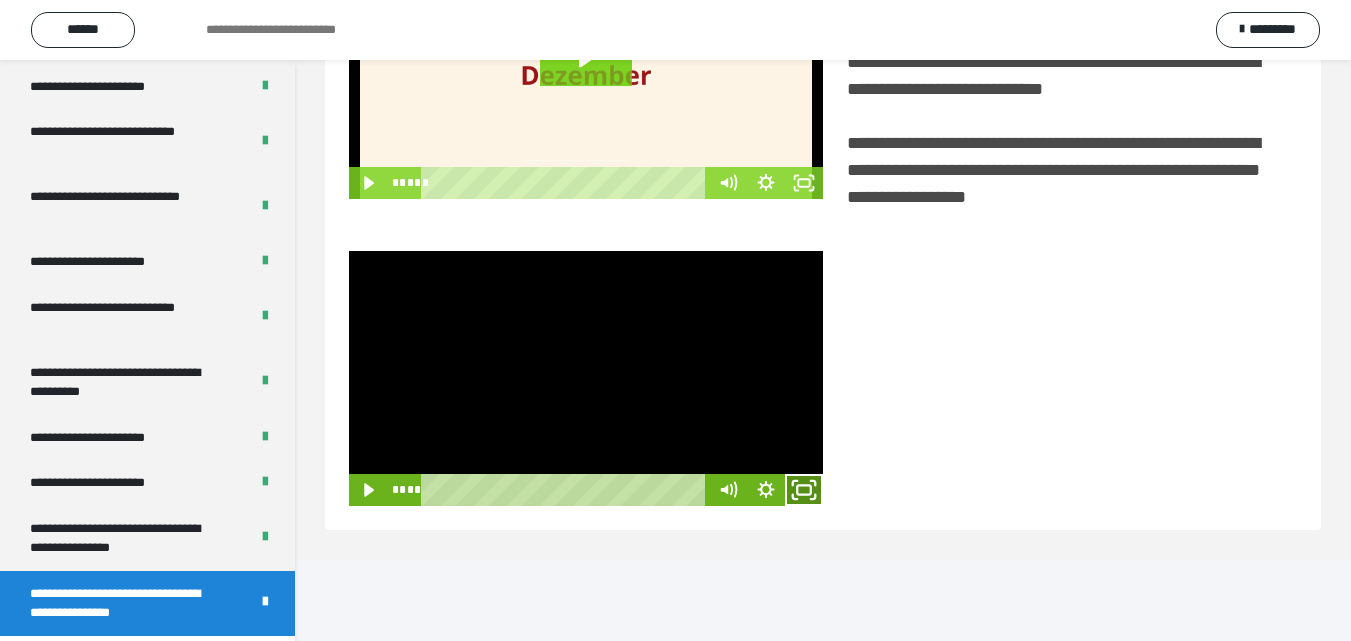 click 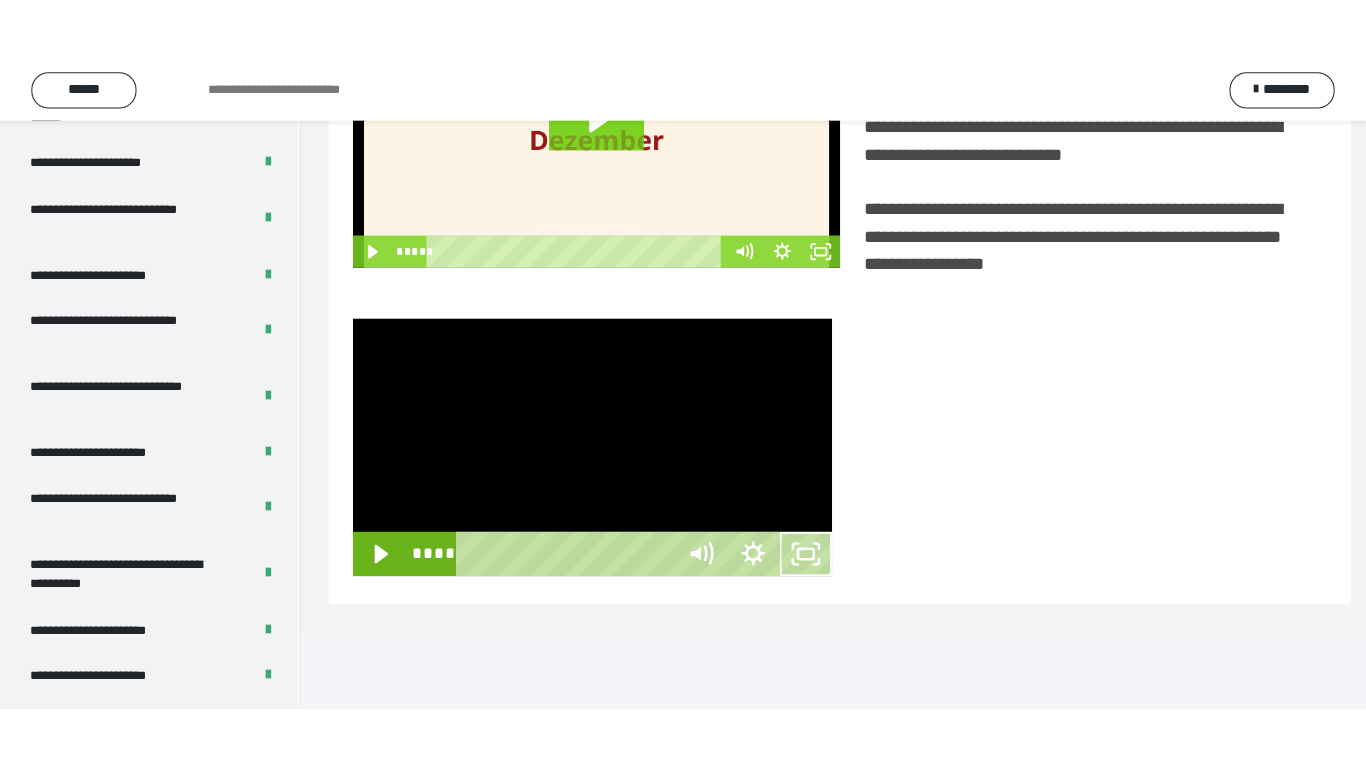 scroll, scrollTop: 385, scrollLeft: 0, axis: vertical 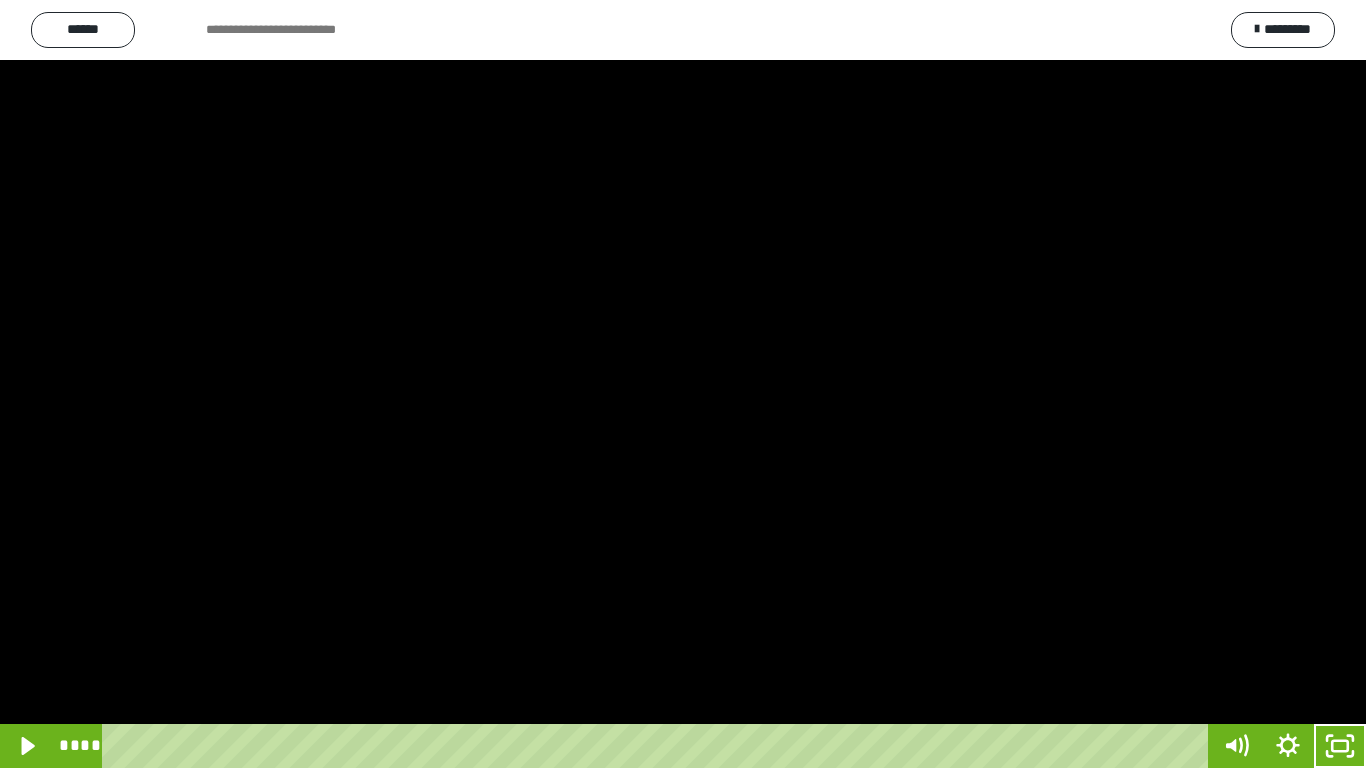 click at bounding box center (683, 384) 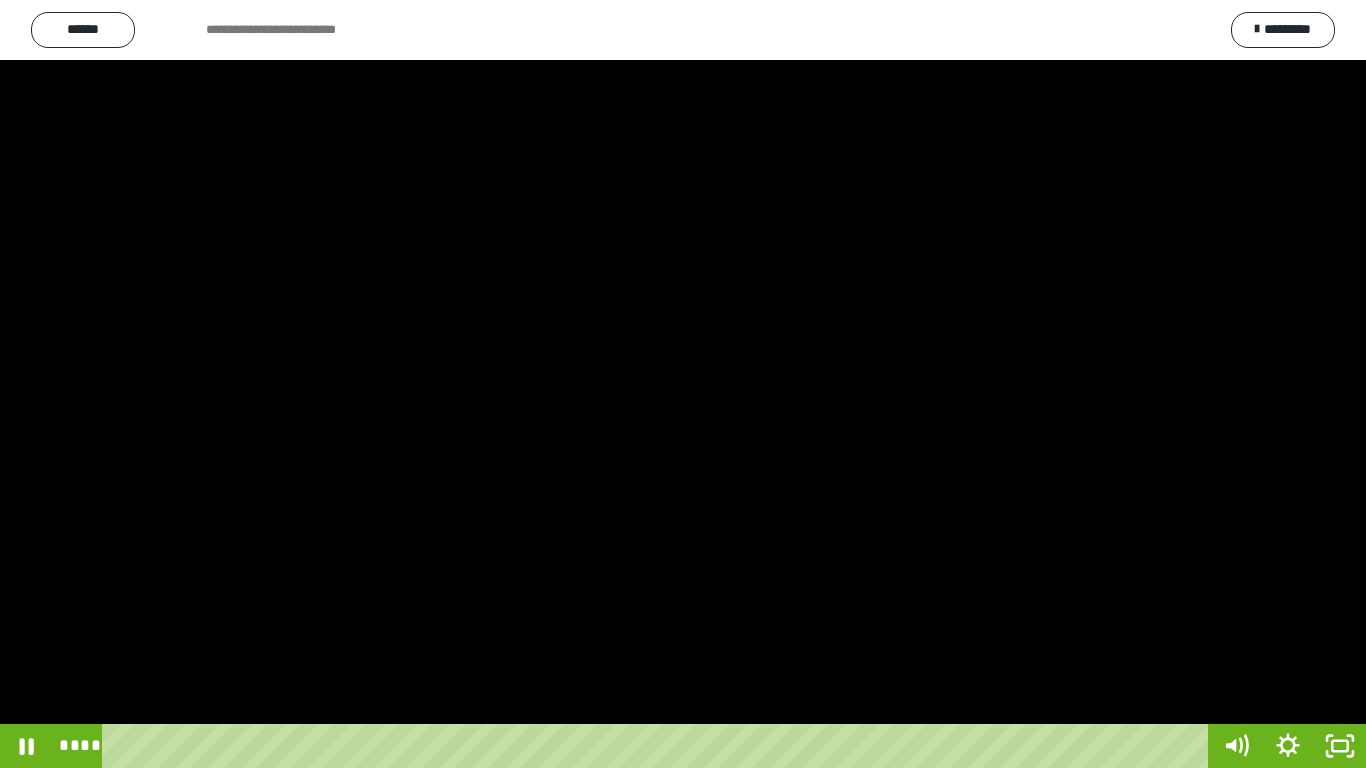 click at bounding box center (683, 384) 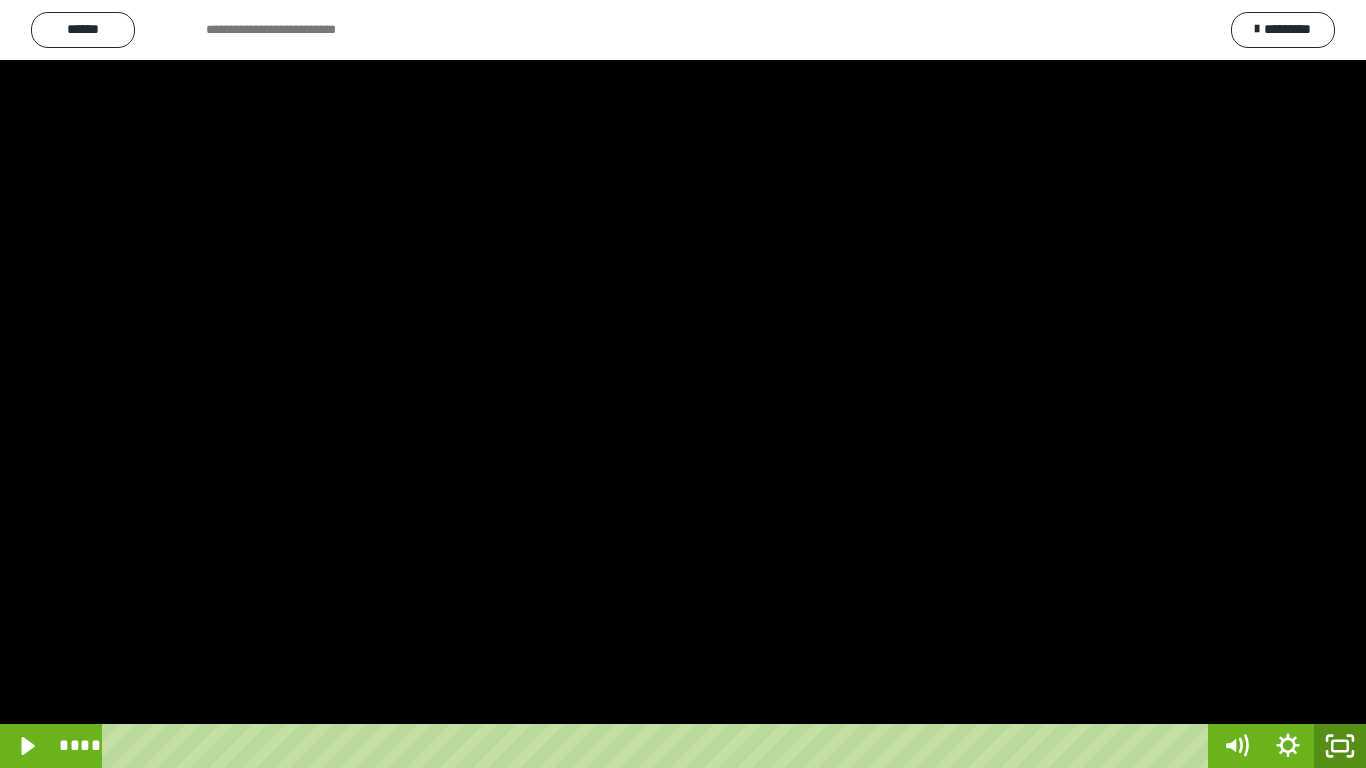 click 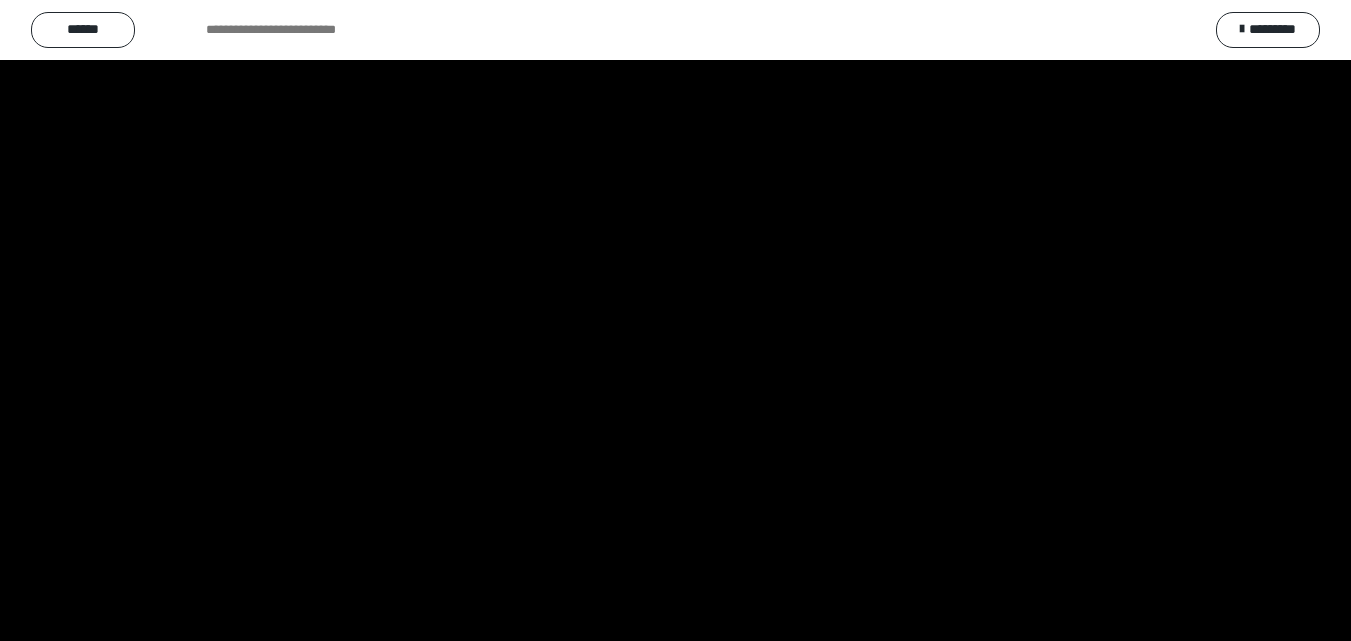 scroll, scrollTop: 3899, scrollLeft: 0, axis: vertical 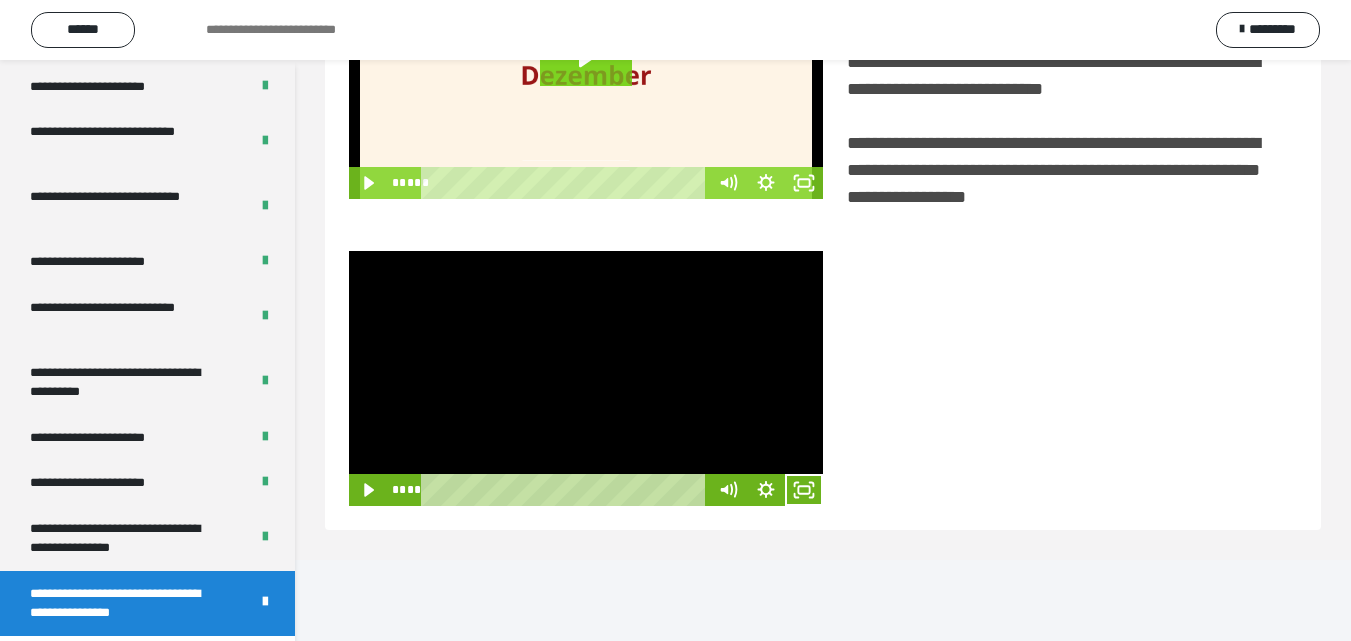 click at bounding box center (586, 378) 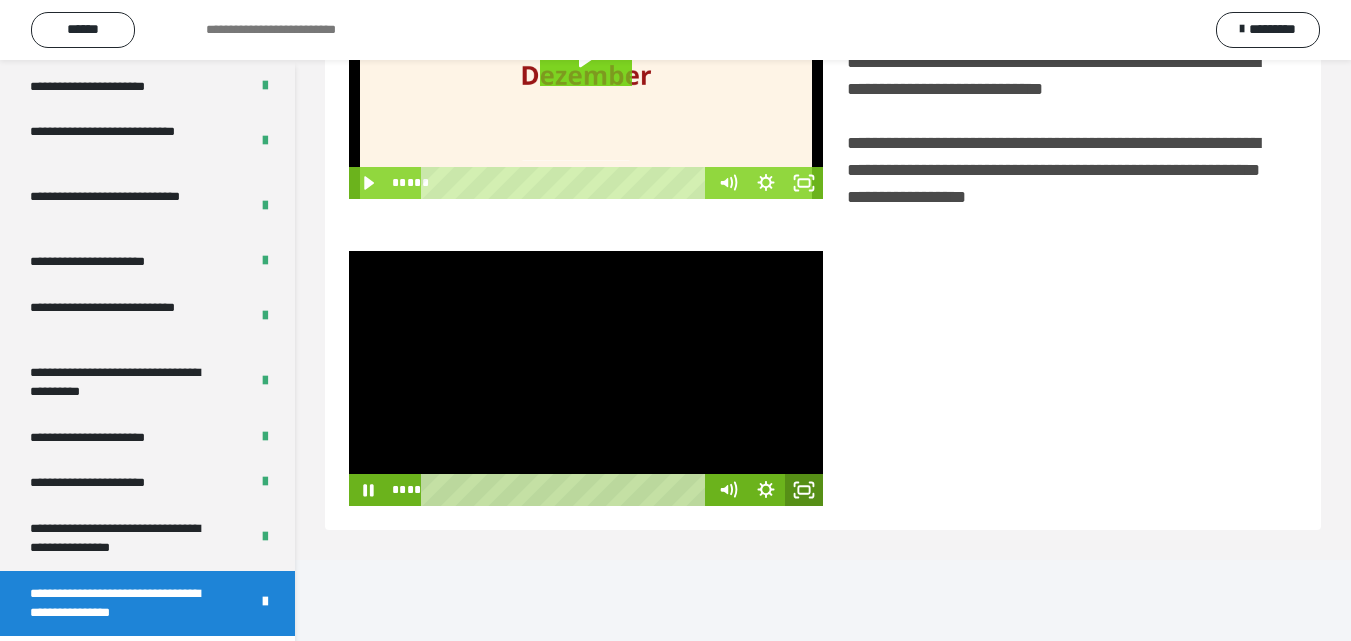 click 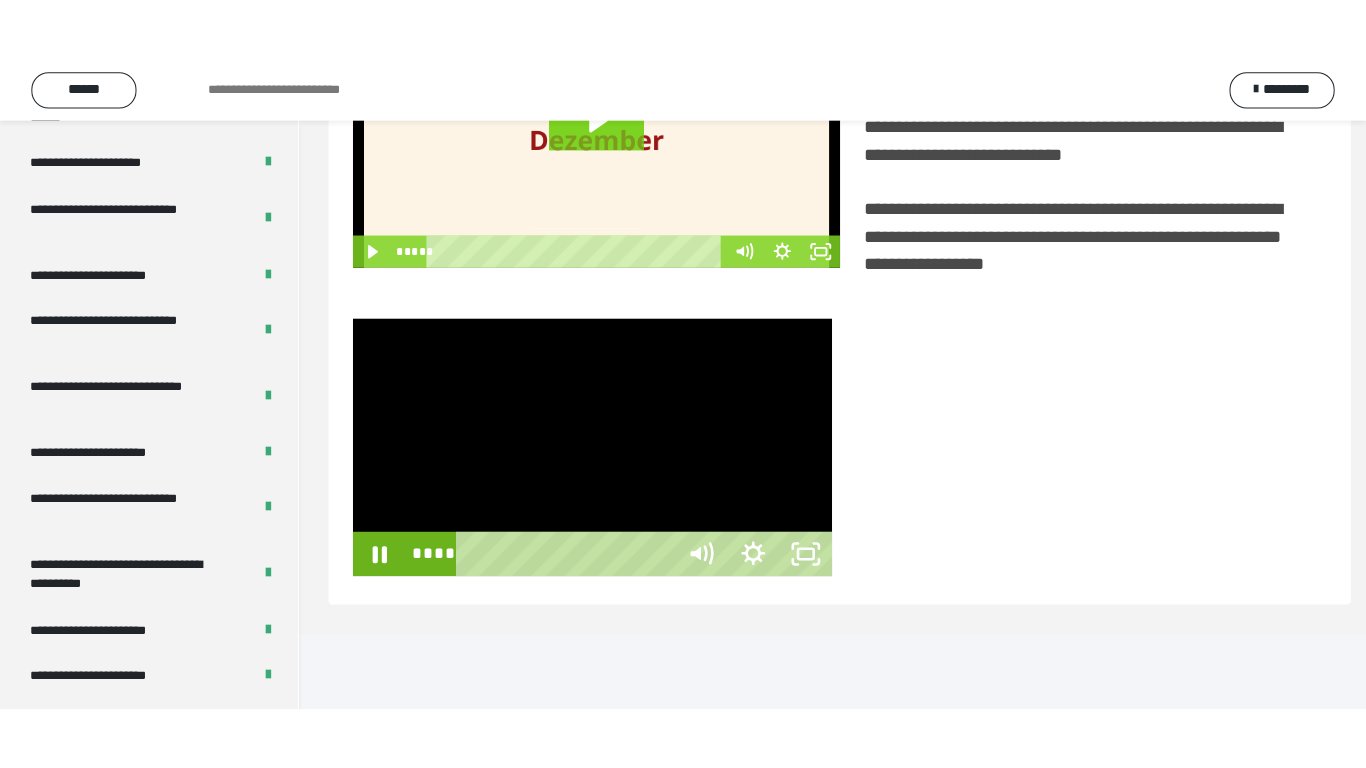 scroll, scrollTop: 385, scrollLeft: 0, axis: vertical 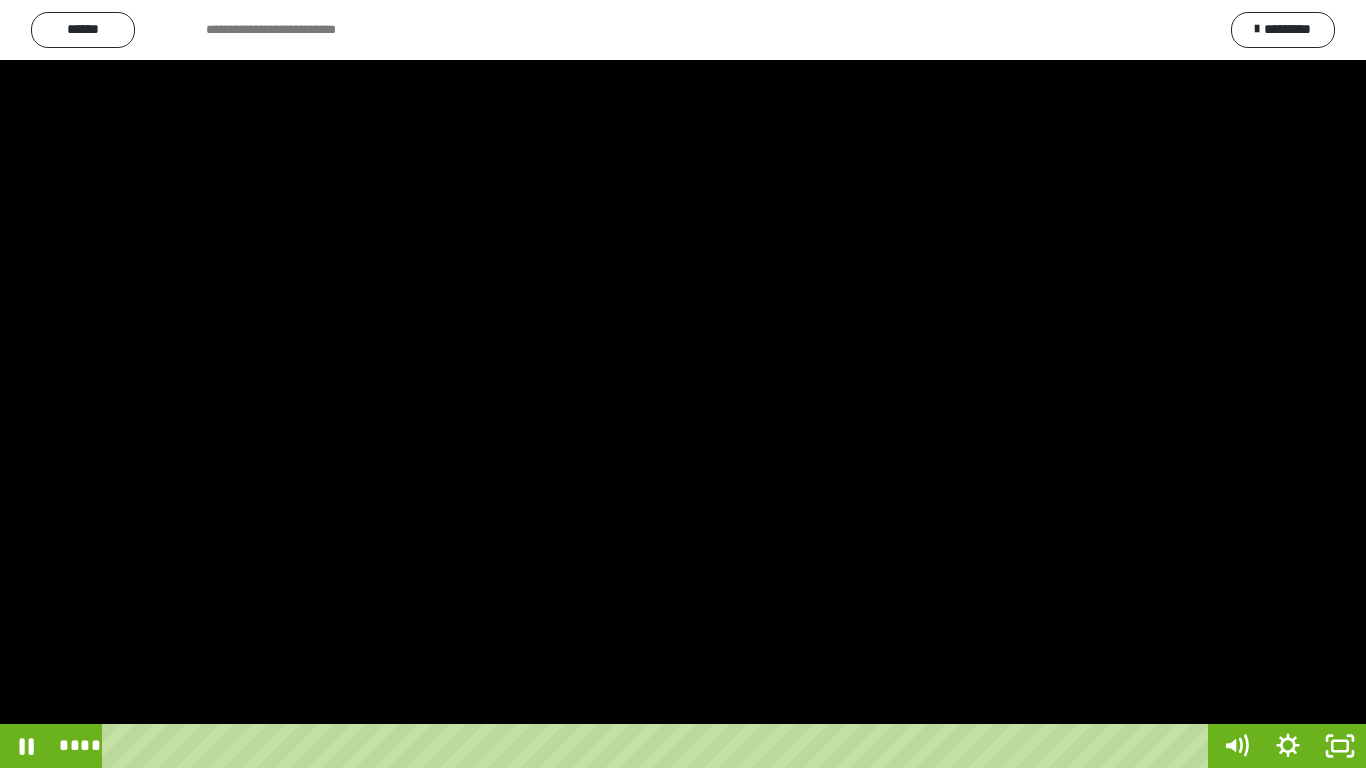 click at bounding box center (683, 384) 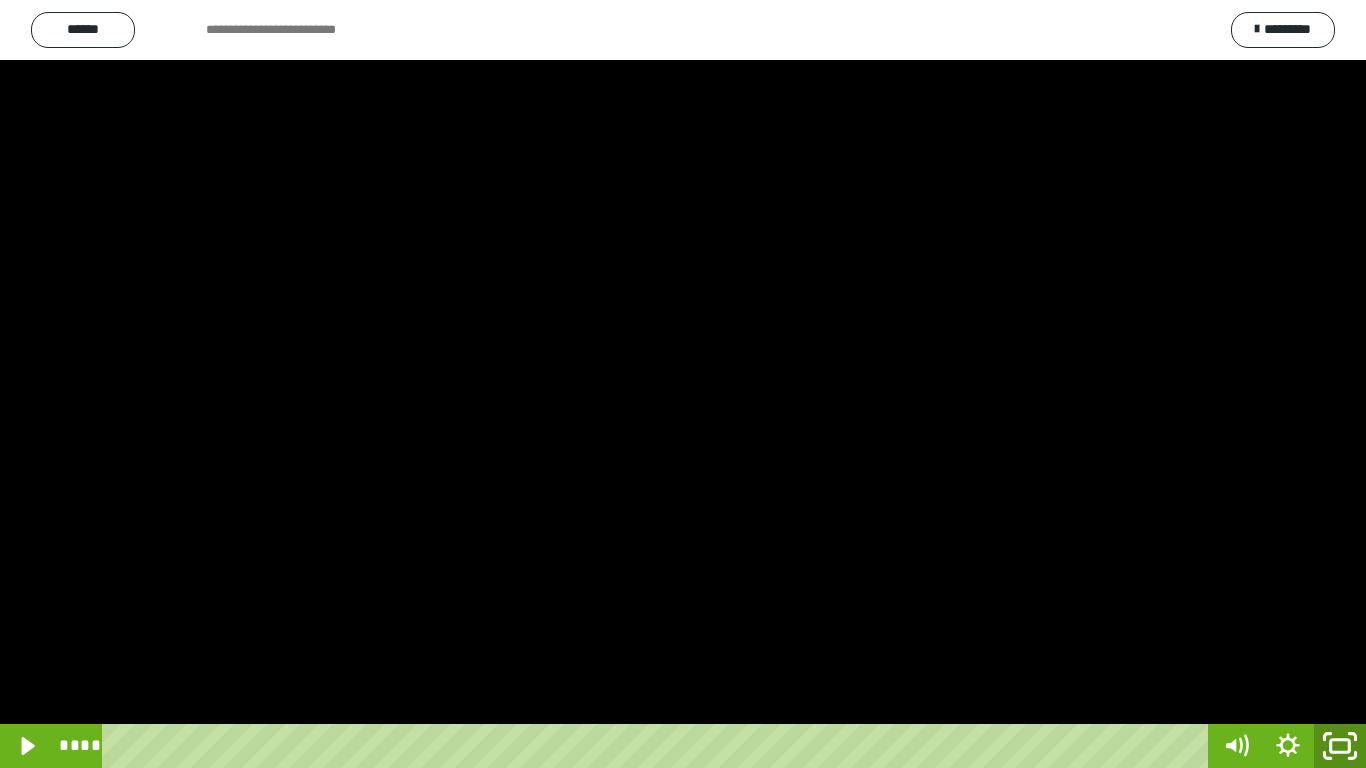 click 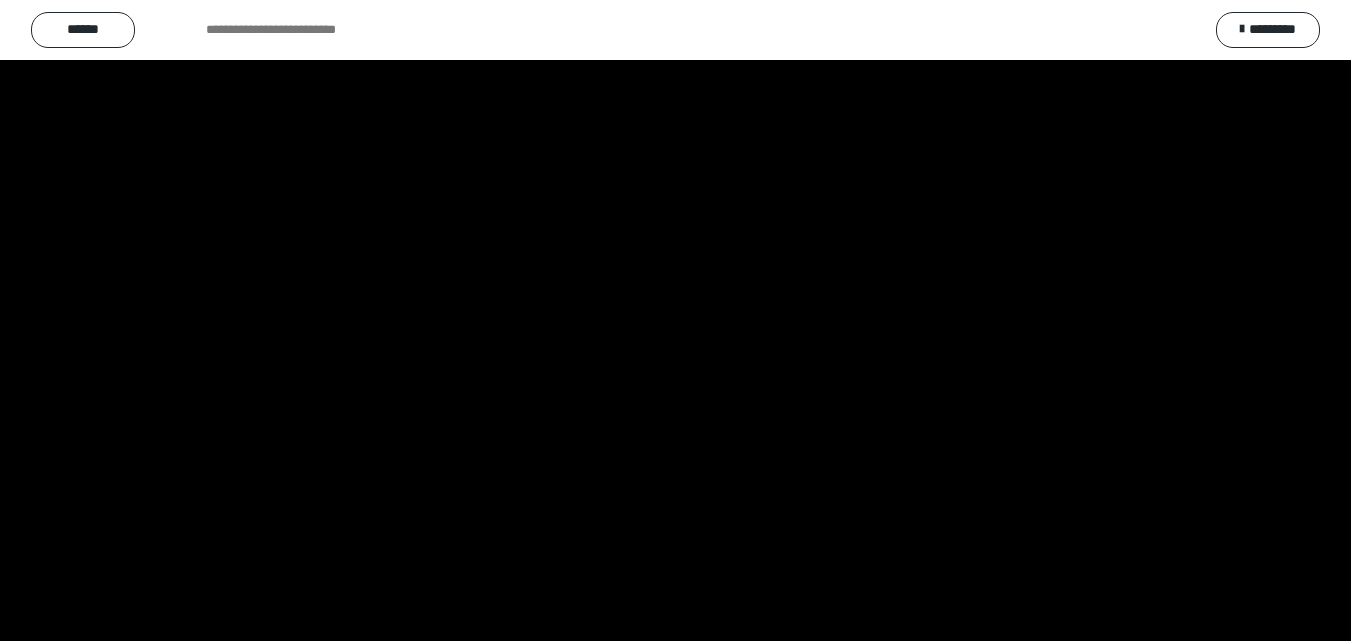 scroll, scrollTop: 3899, scrollLeft: 0, axis: vertical 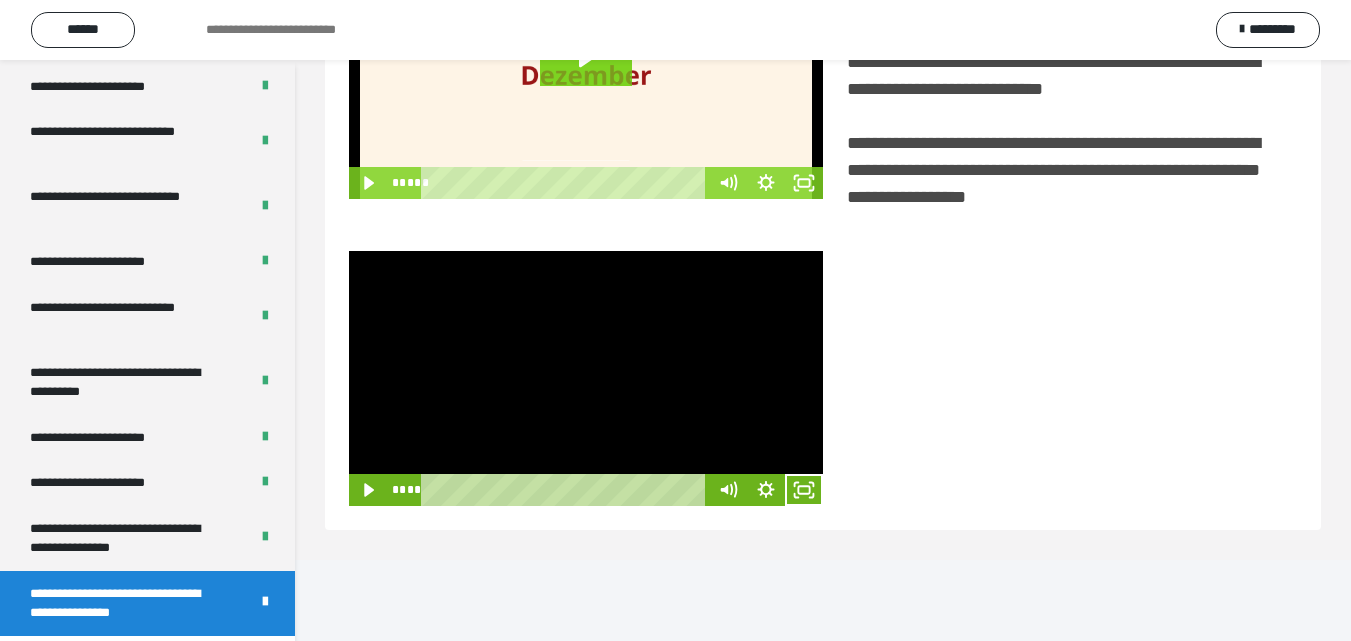 click at bounding box center [586, 378] 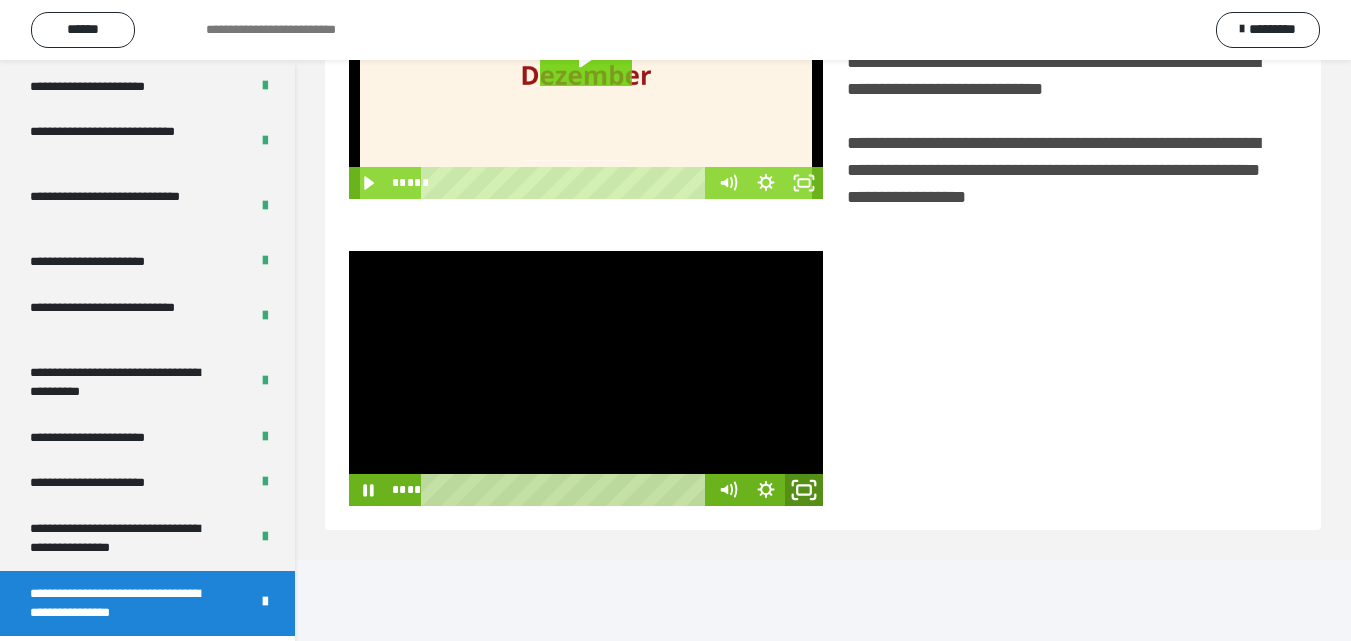 click 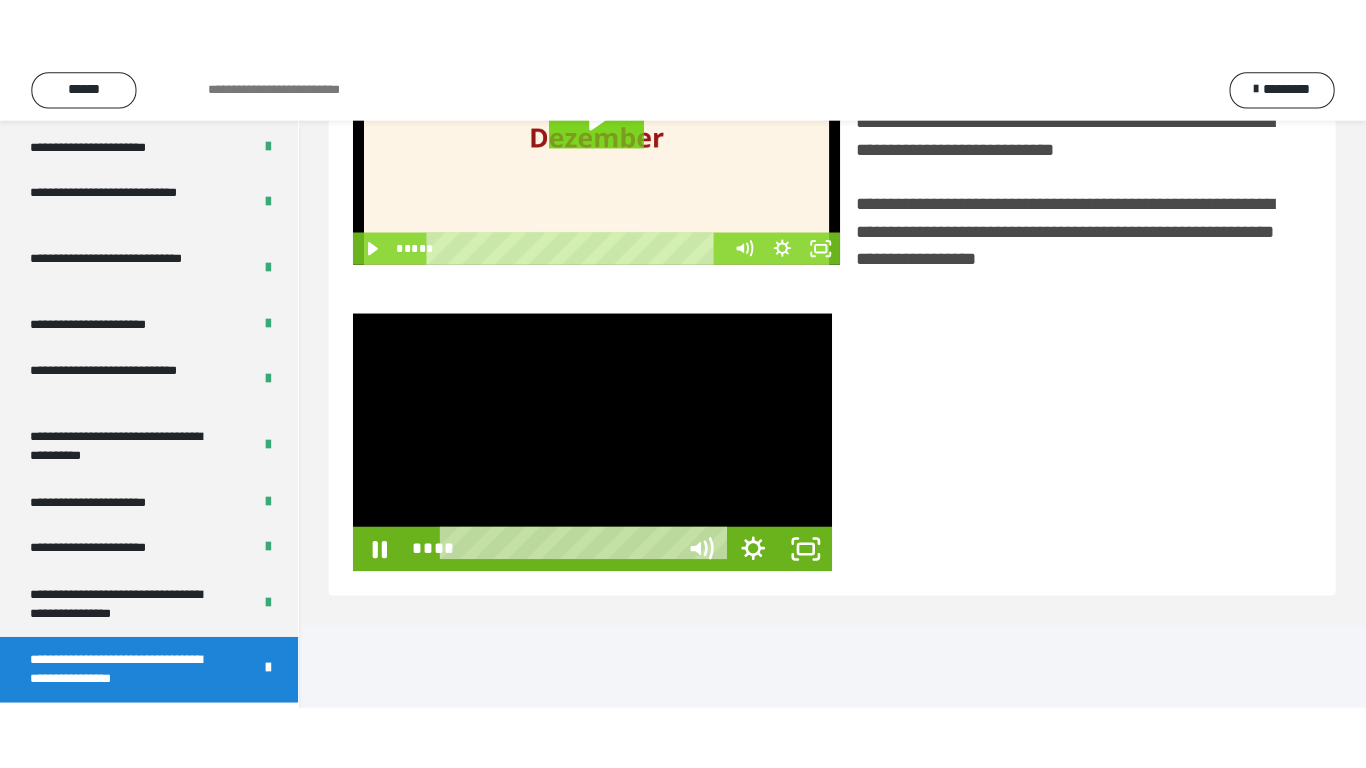 scroll, scrollTop: 385, scrollLeft: 0, axis: vertical 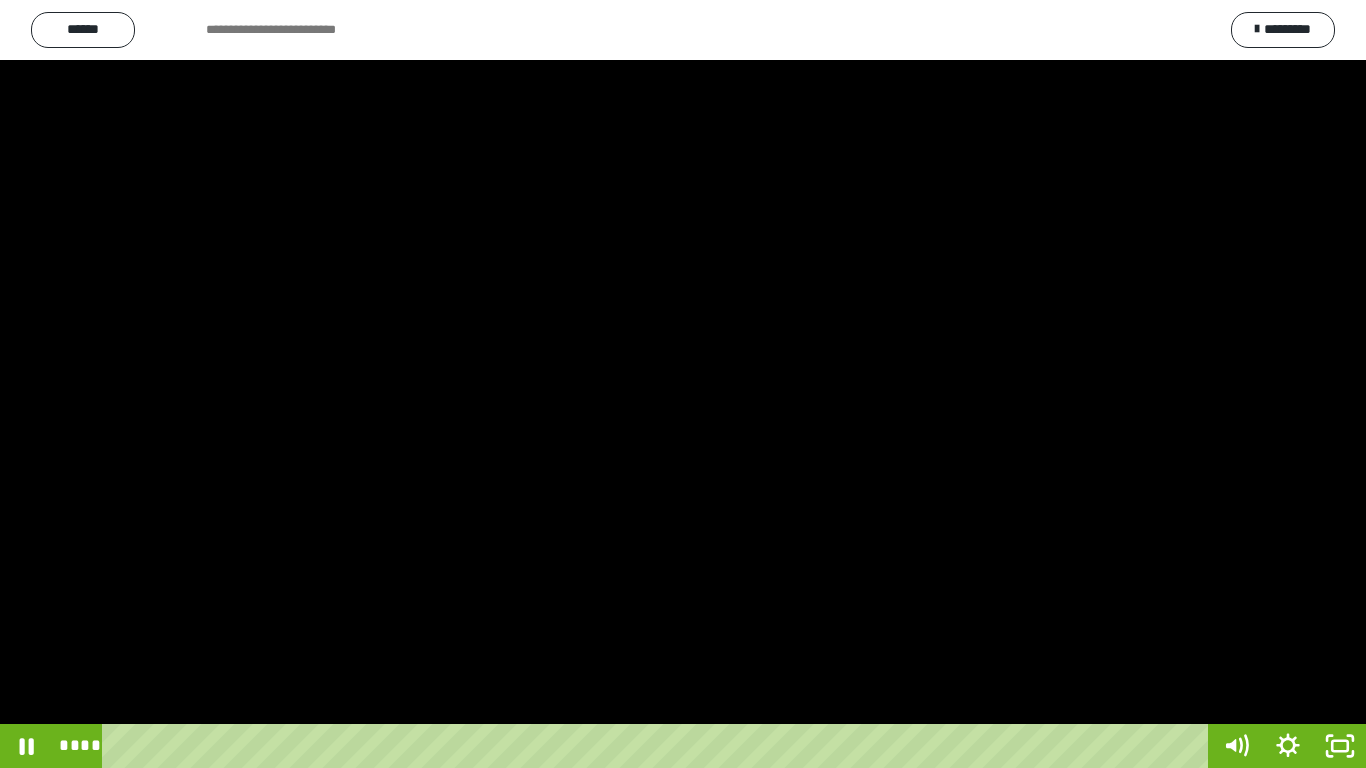 click at bounding box center (683, 384) 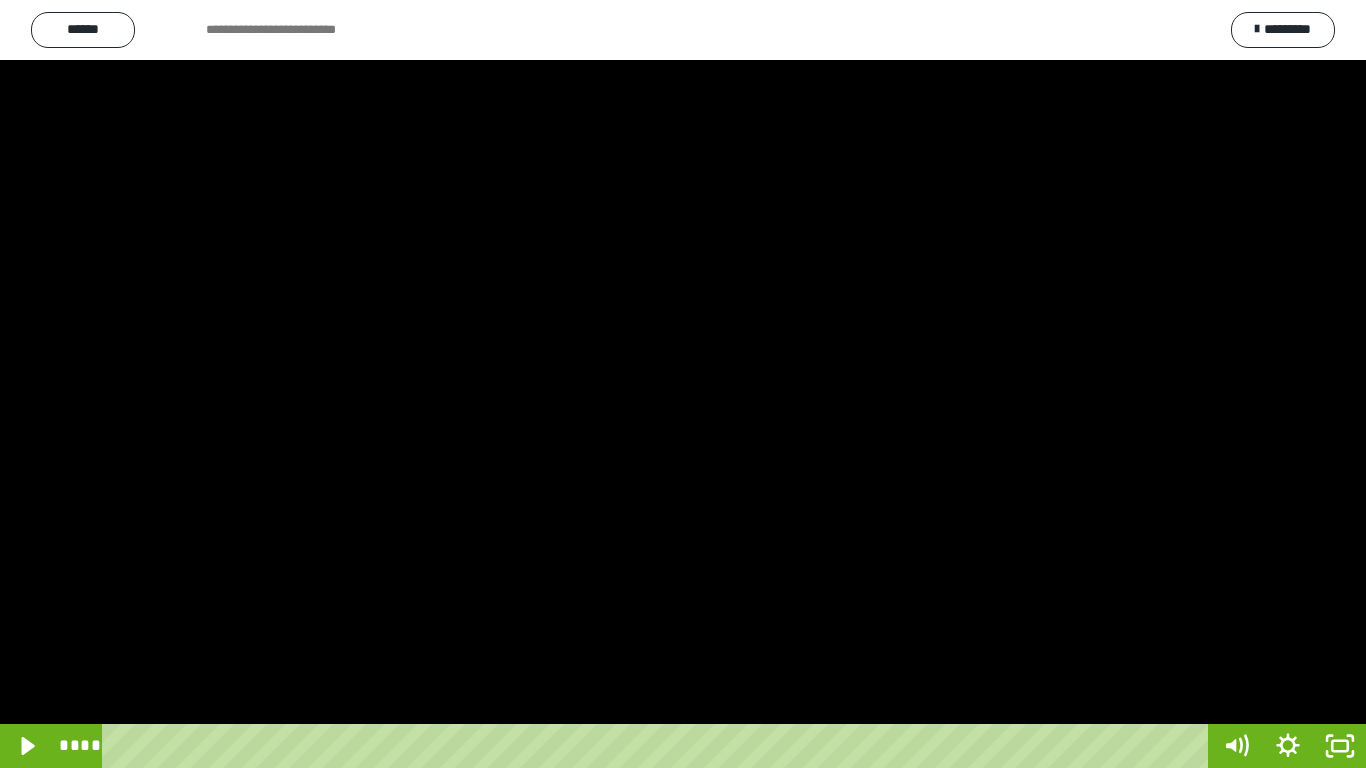 click at bounding box center [683, 384] 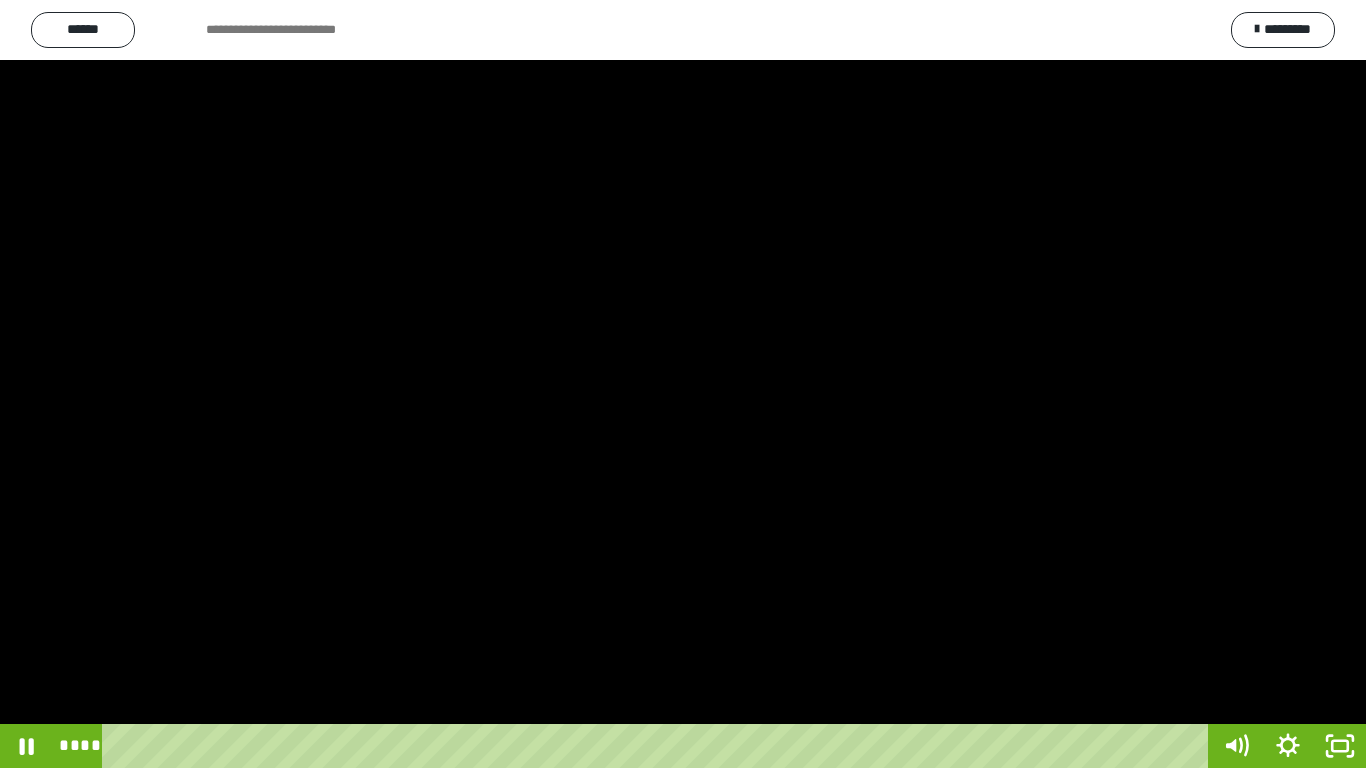 click at bounding box center [683, 384] 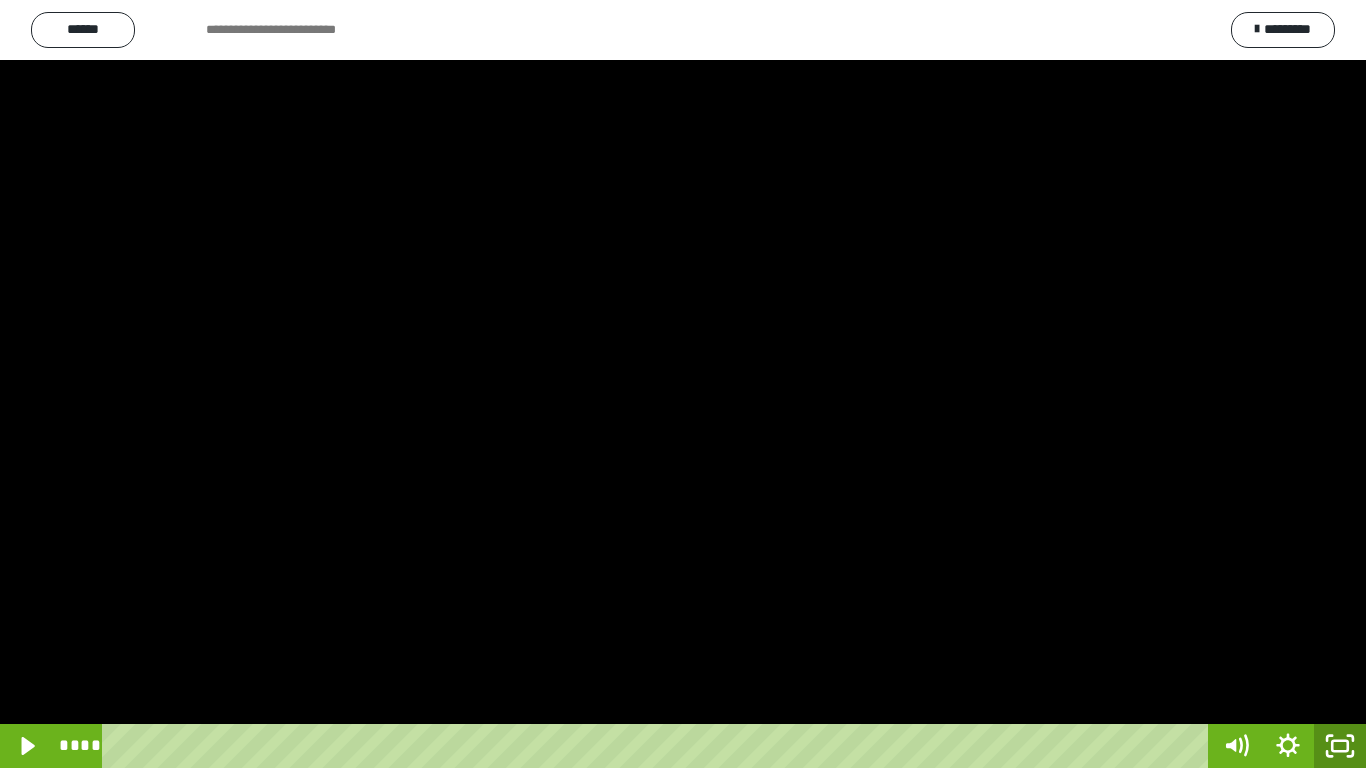 click 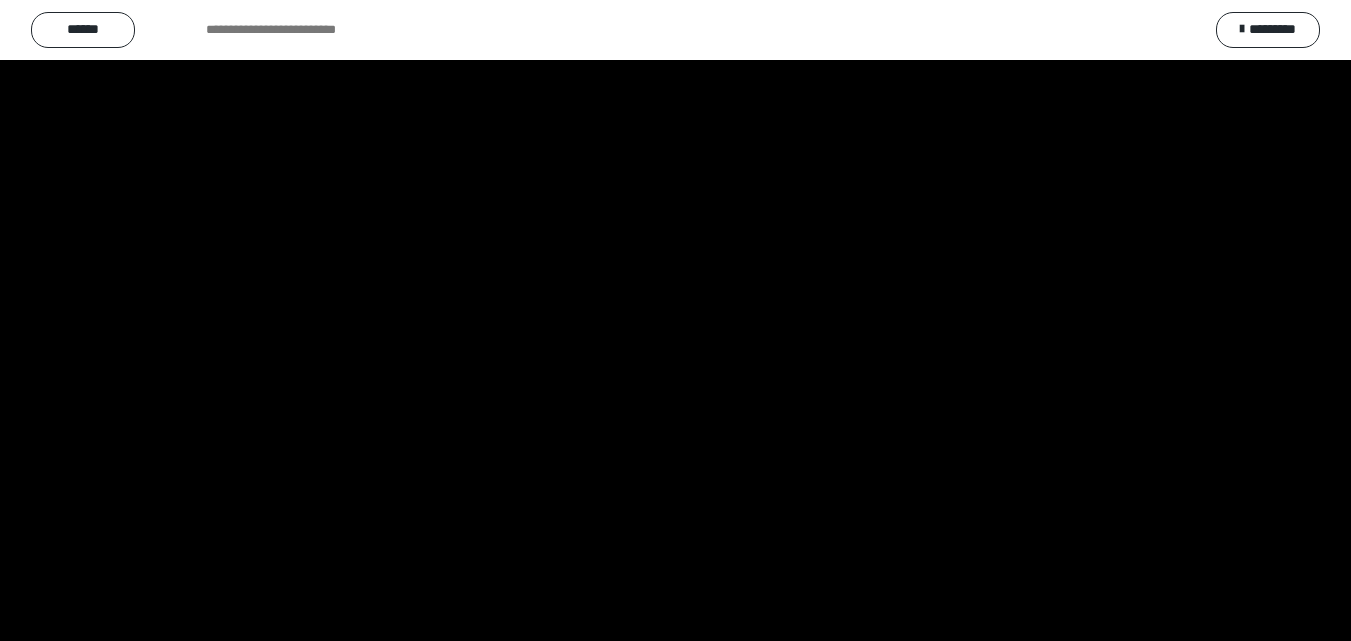 scroll, scrollTop: 3899, scrollLeft: 0, axis: vertical 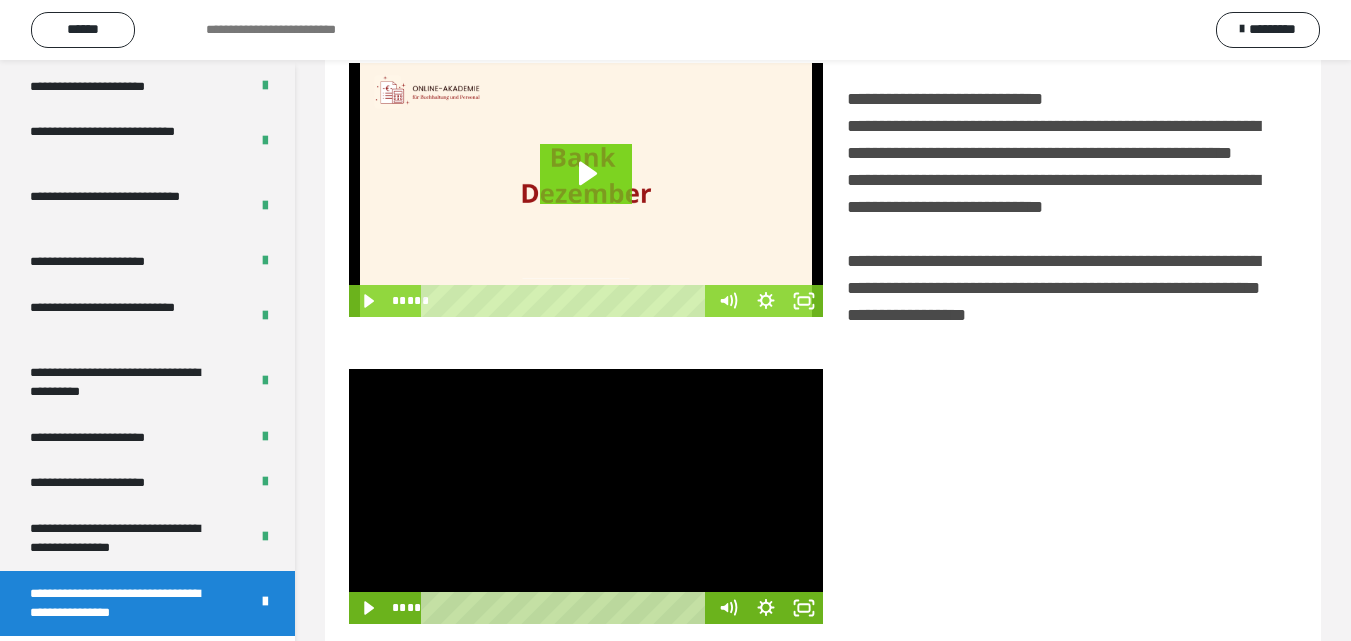 click at bounding box center (586, 496) 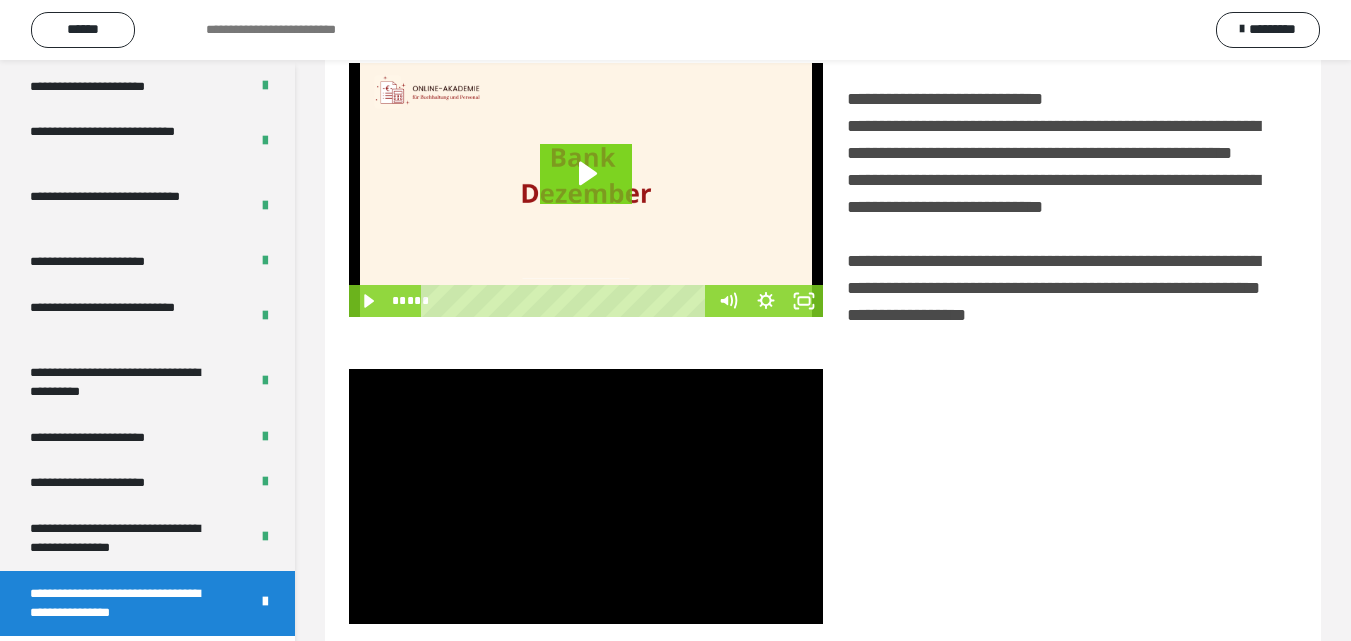 scroll, scrollTop: 503, scrollLeft: 0, axis: vertical 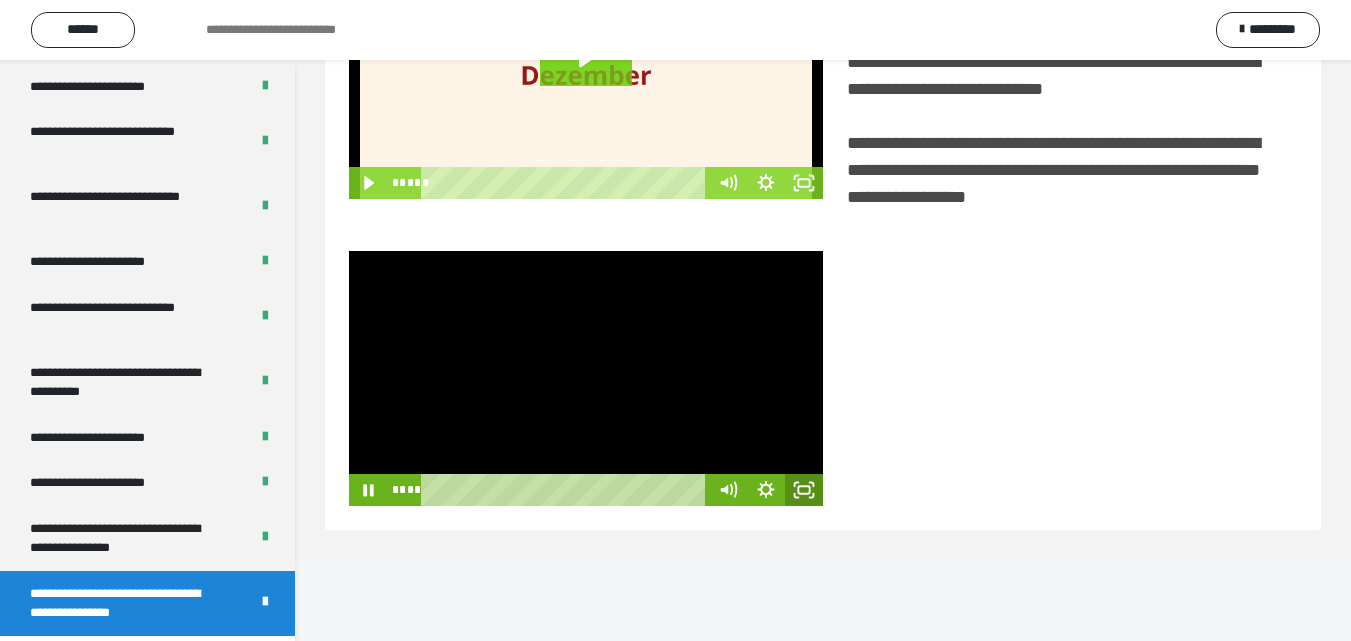 click 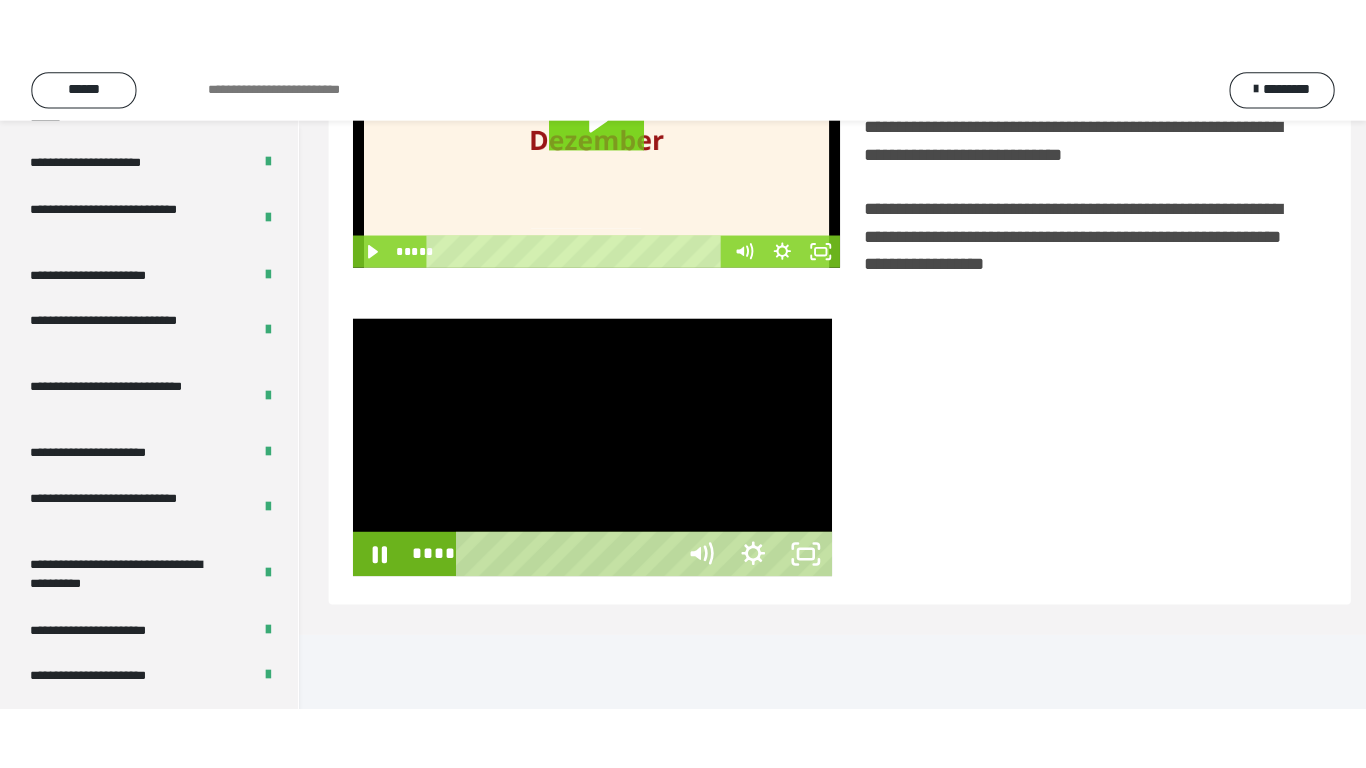 scroll, scrollTop: 385, scrollLeft: 0, axis: vertical 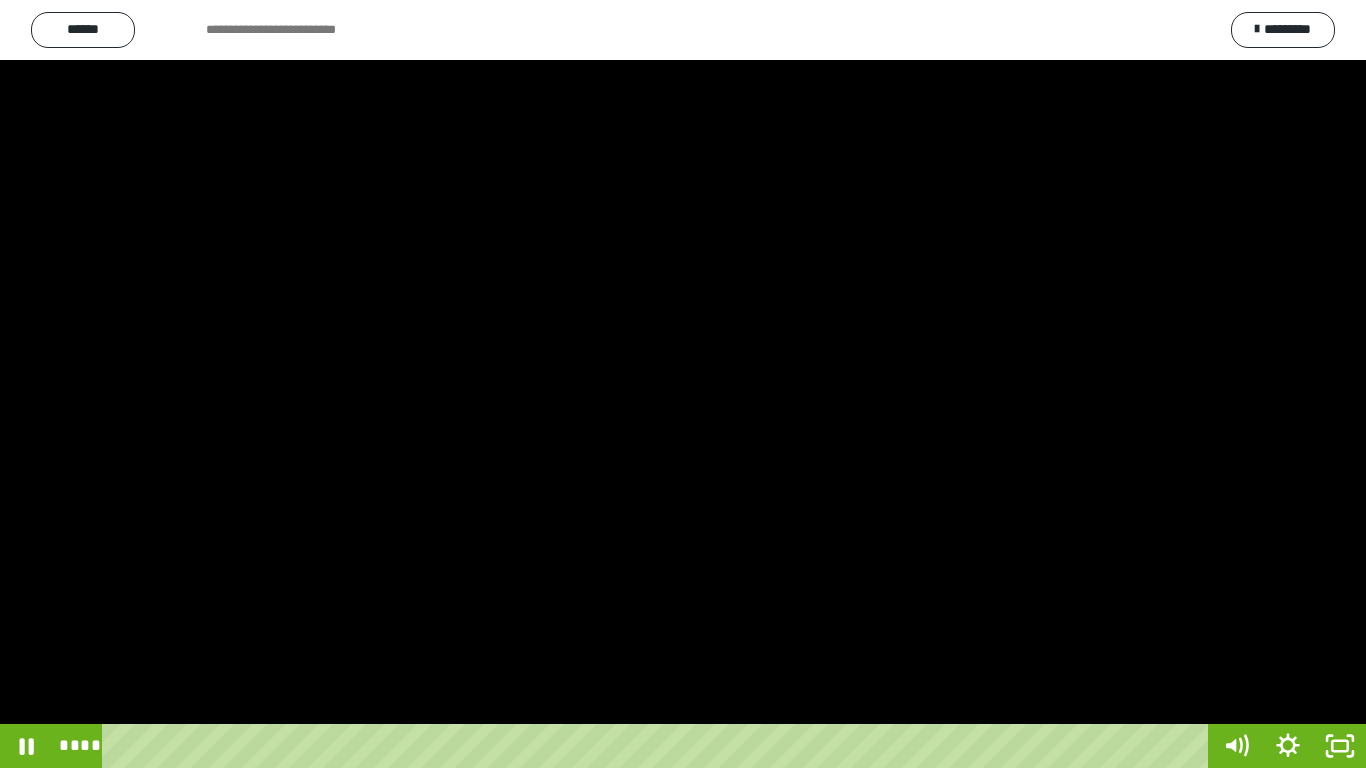 click at bounding box center [683, 384] 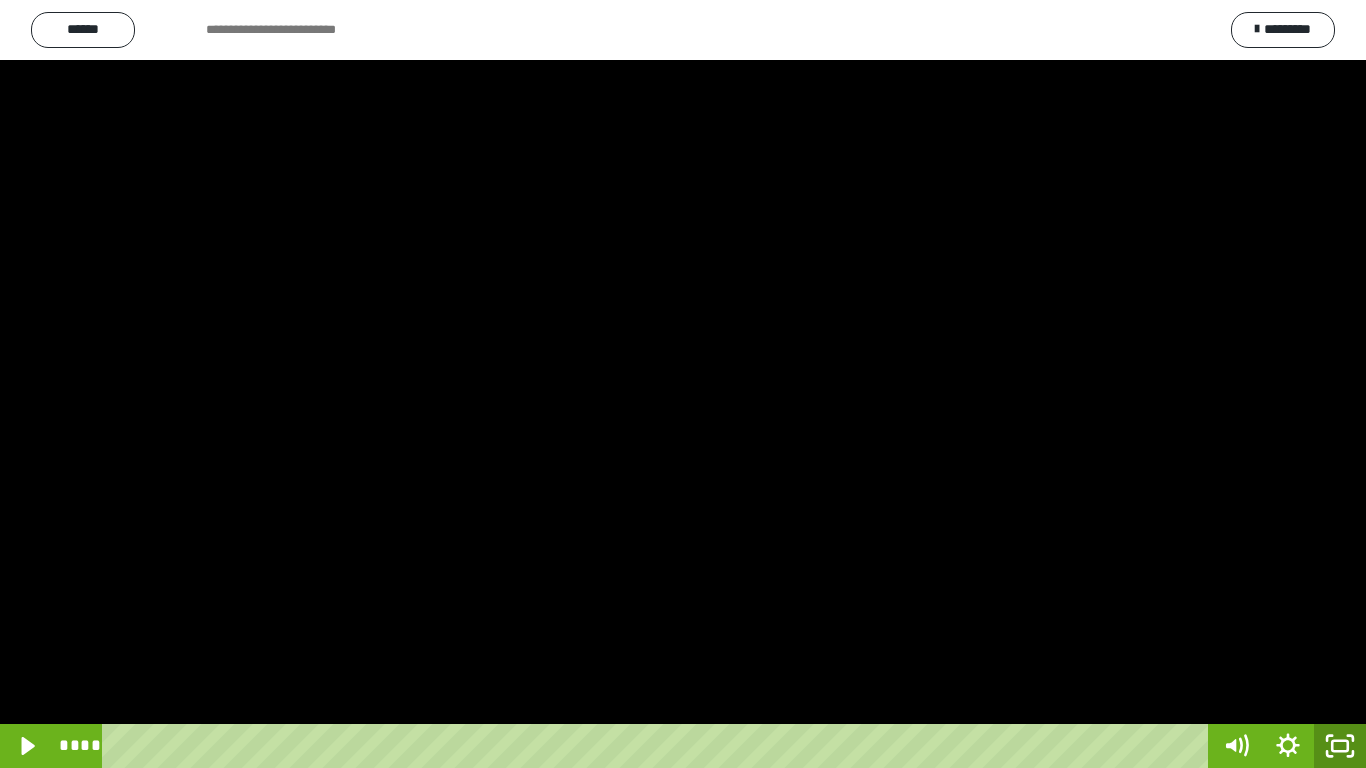 click 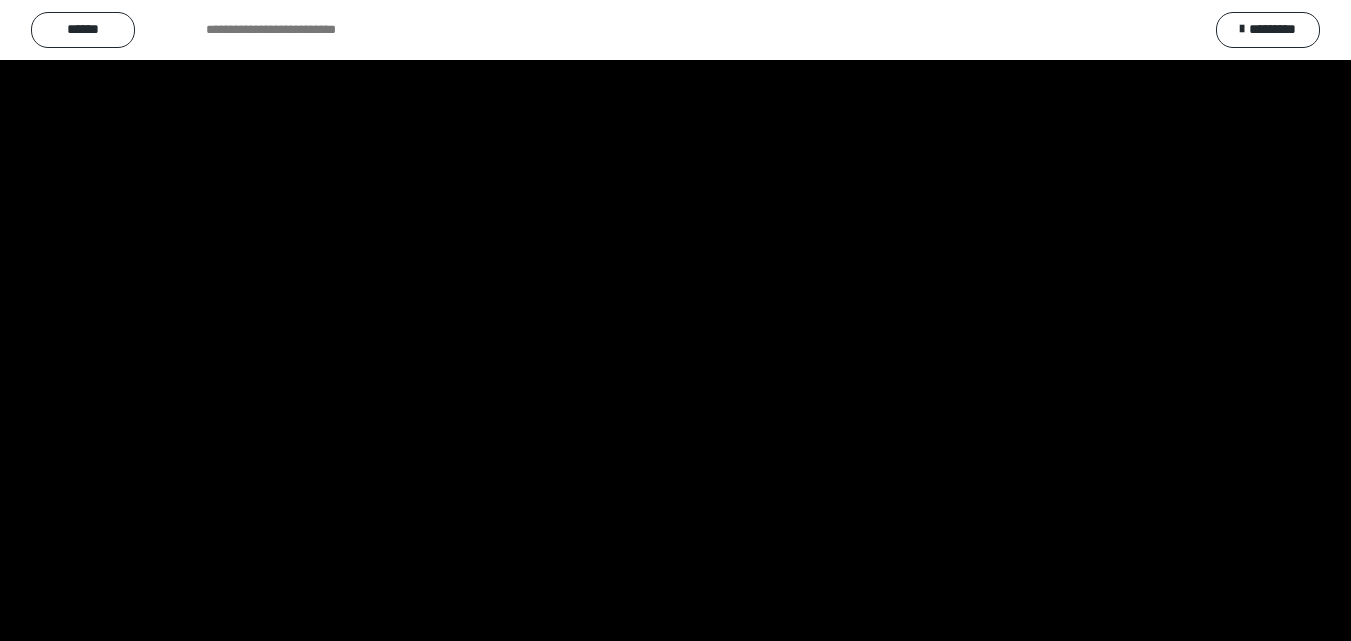 scroll, scrollTop: 3899, scrollLeft: 0, axis: vertical 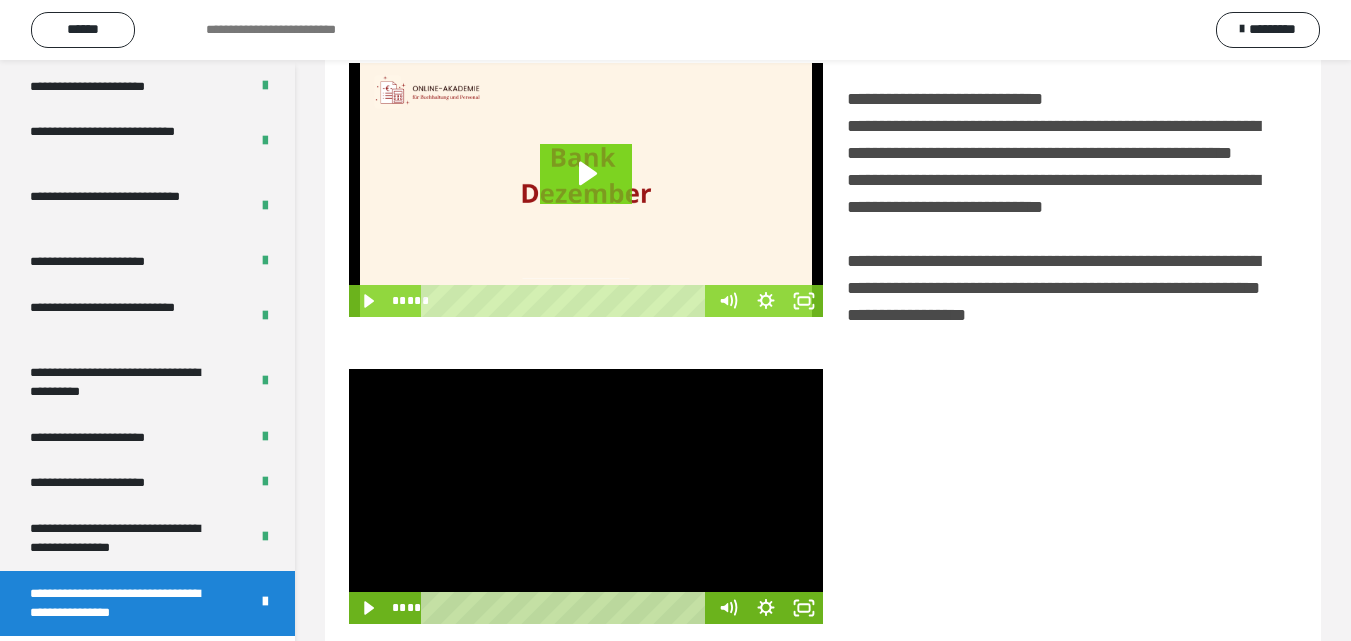 click at bounding box center (586, 496) 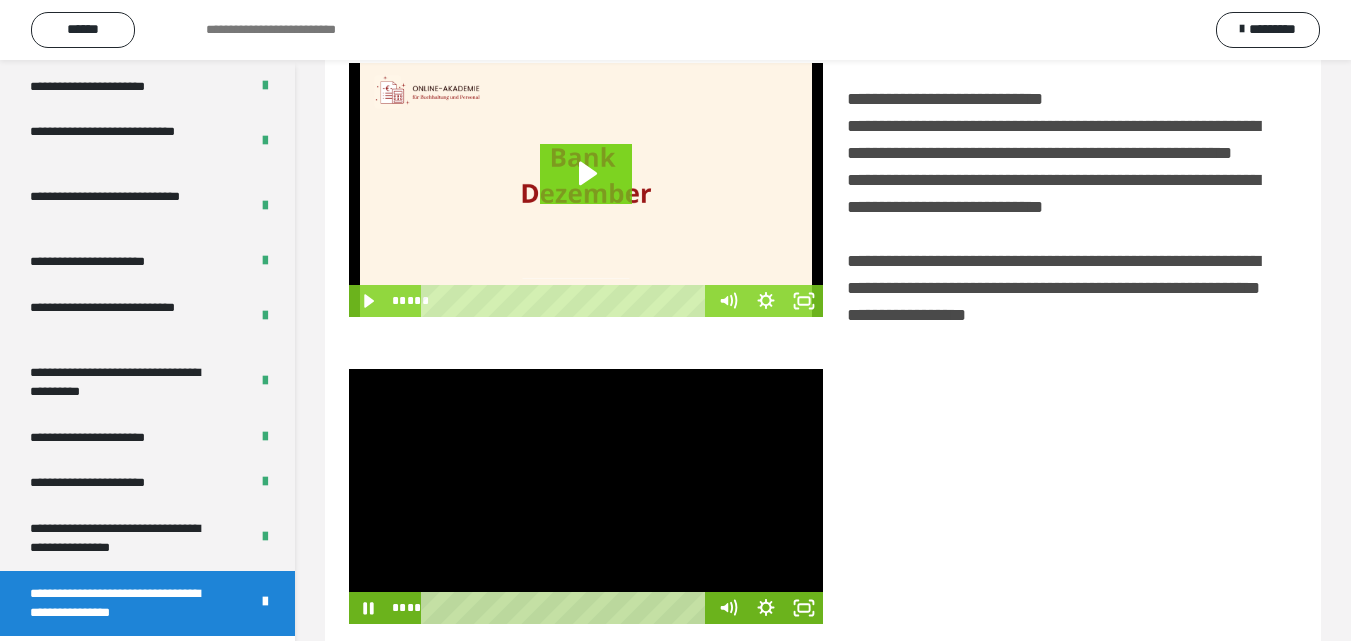 drag, startPoint x: 547, startPoint y: 547, endPoint x: 570, endPoint y: 437, distance: 112.37882 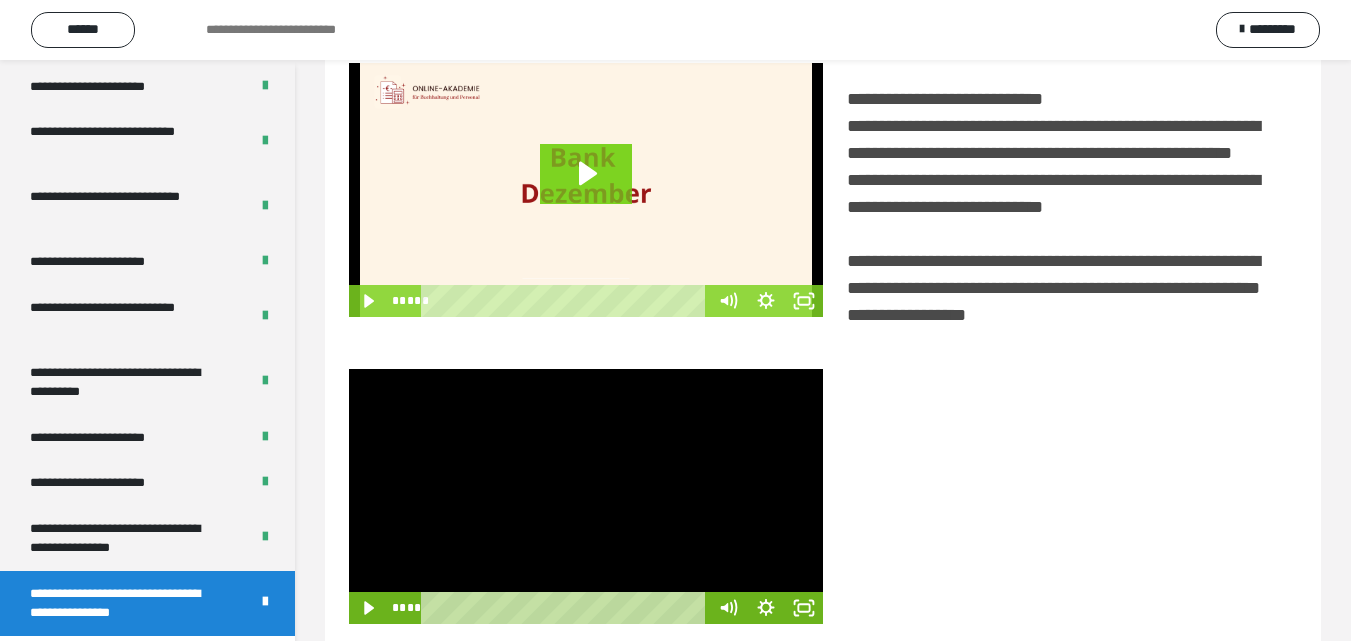 click at bounding box center [586, 496] 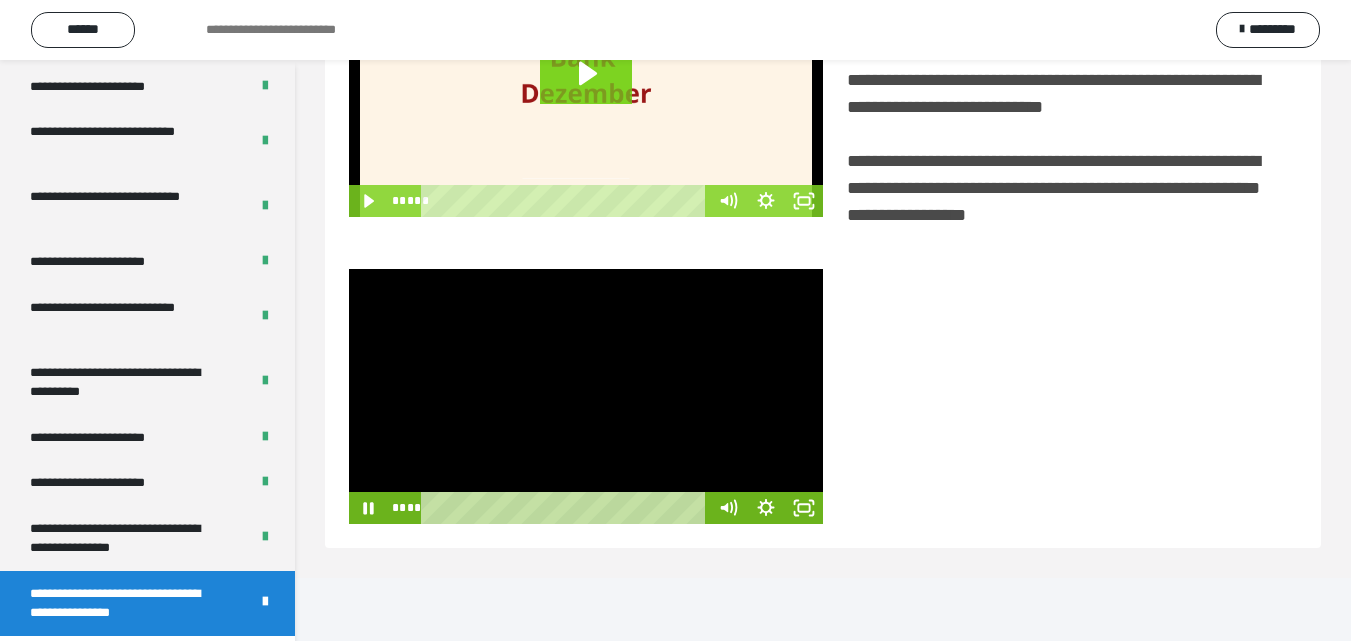 scroll, scrollTop: 503, scrollLeft: 0, axis: vertical 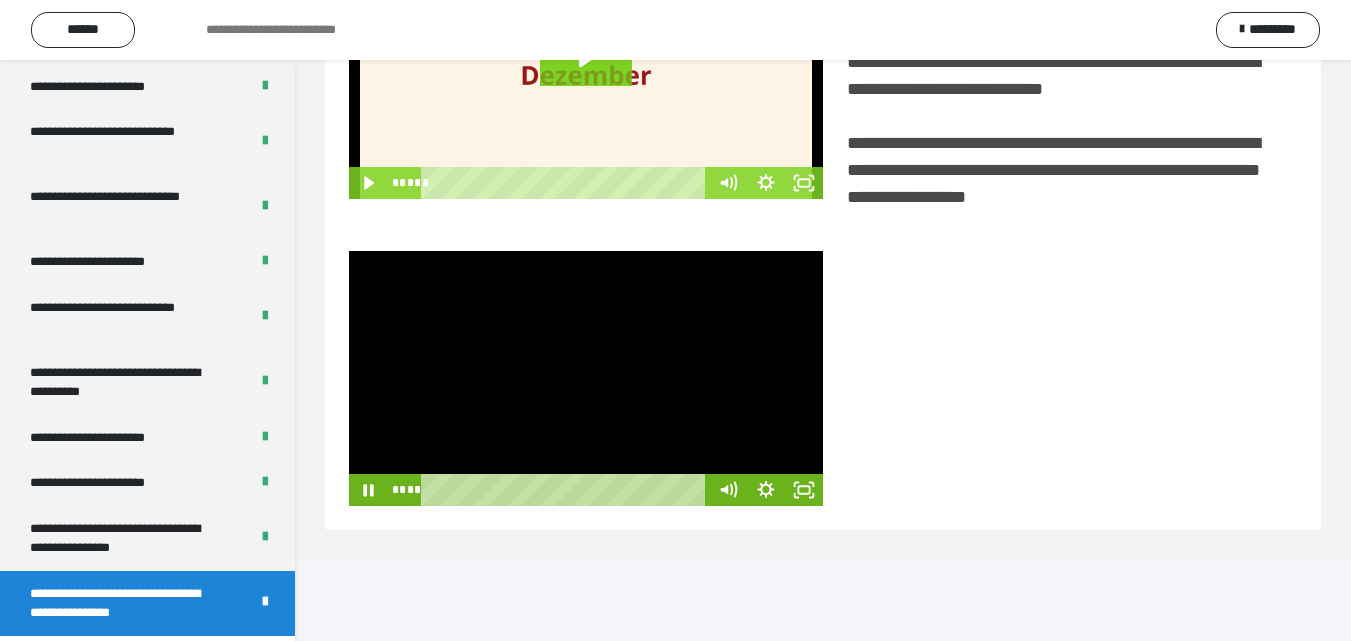 click at bounding box center [586, 378] 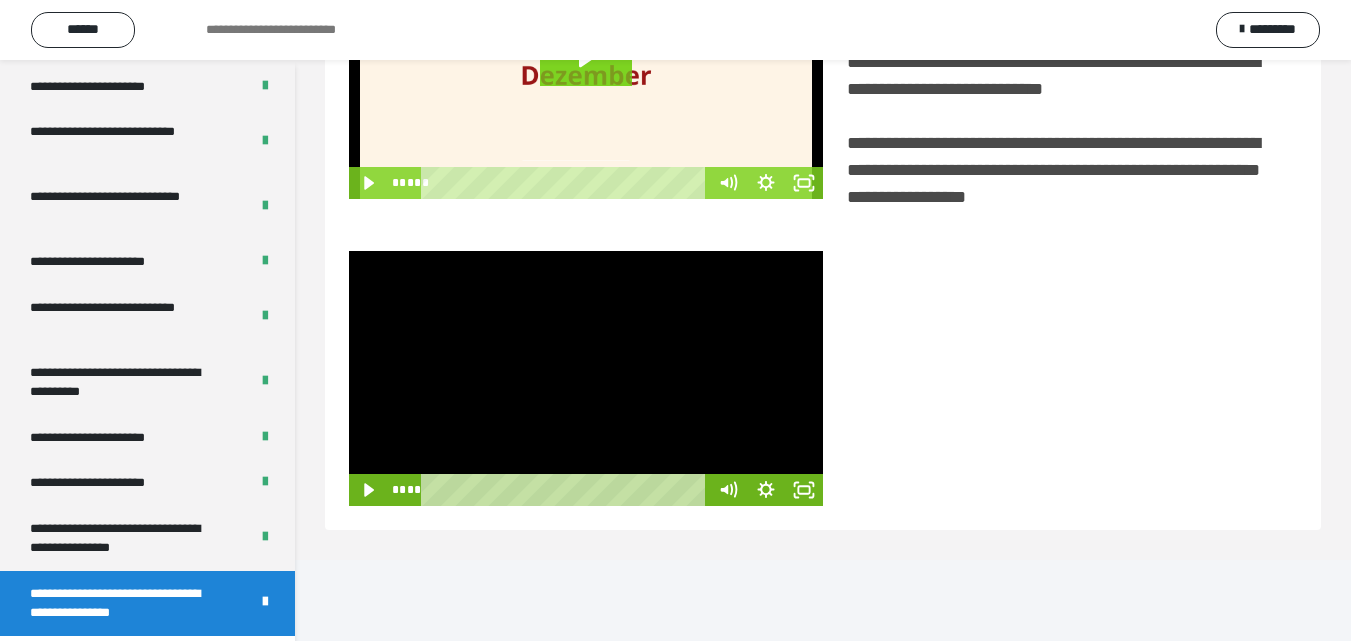 click at bounding box center [586, 378] 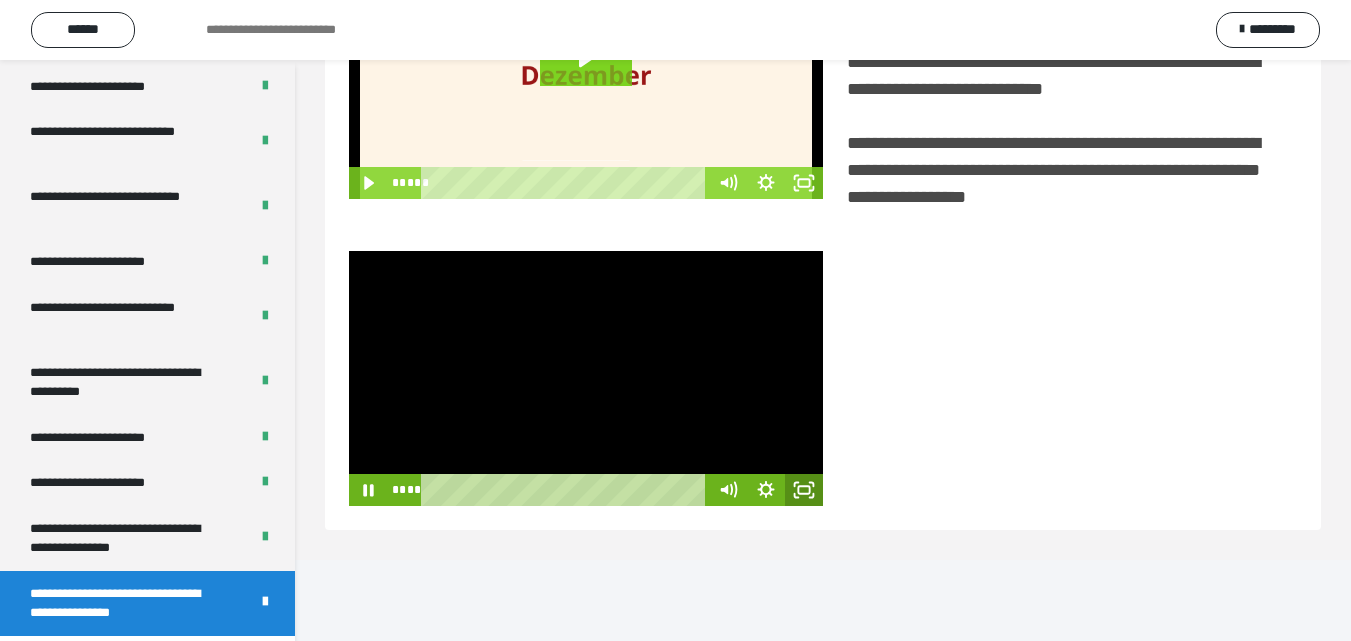click 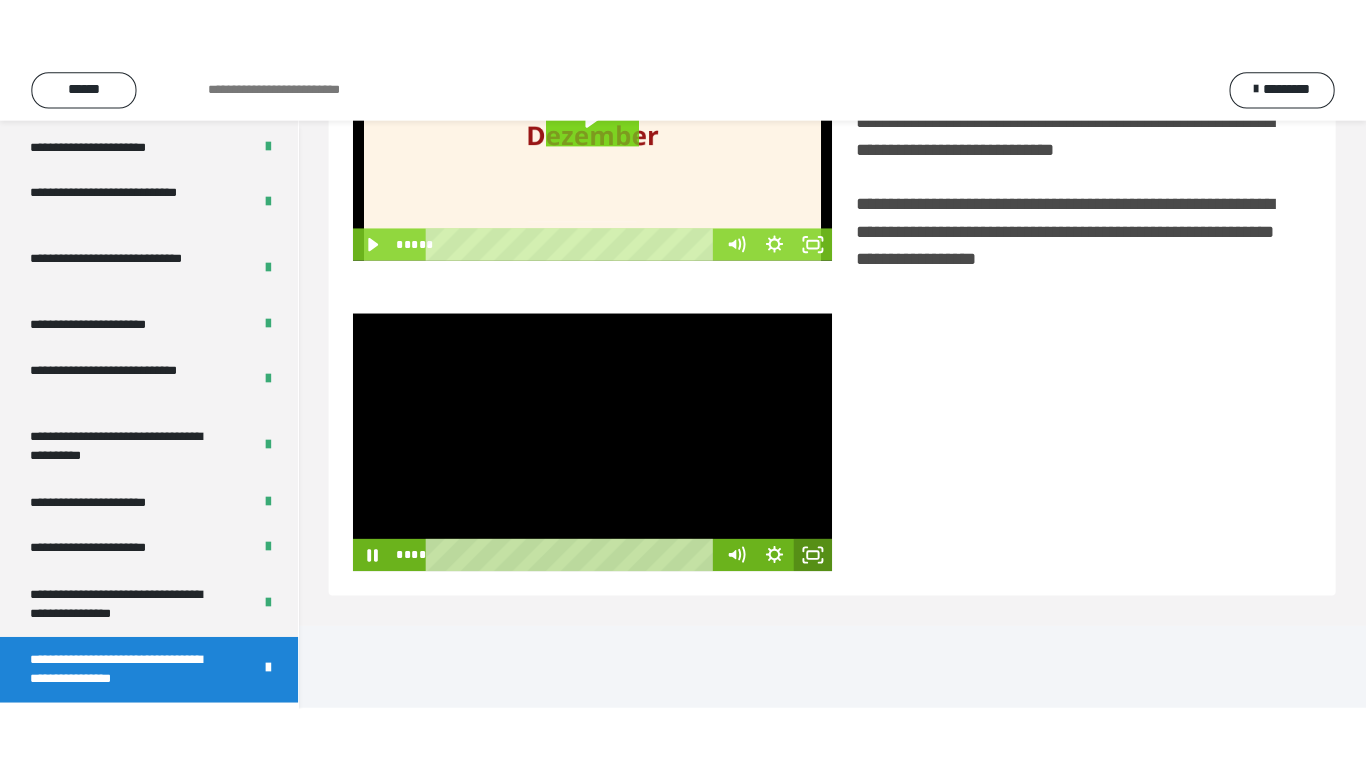 scroll, scrollTop: 385, scrollLeft: 0, axis: vertical 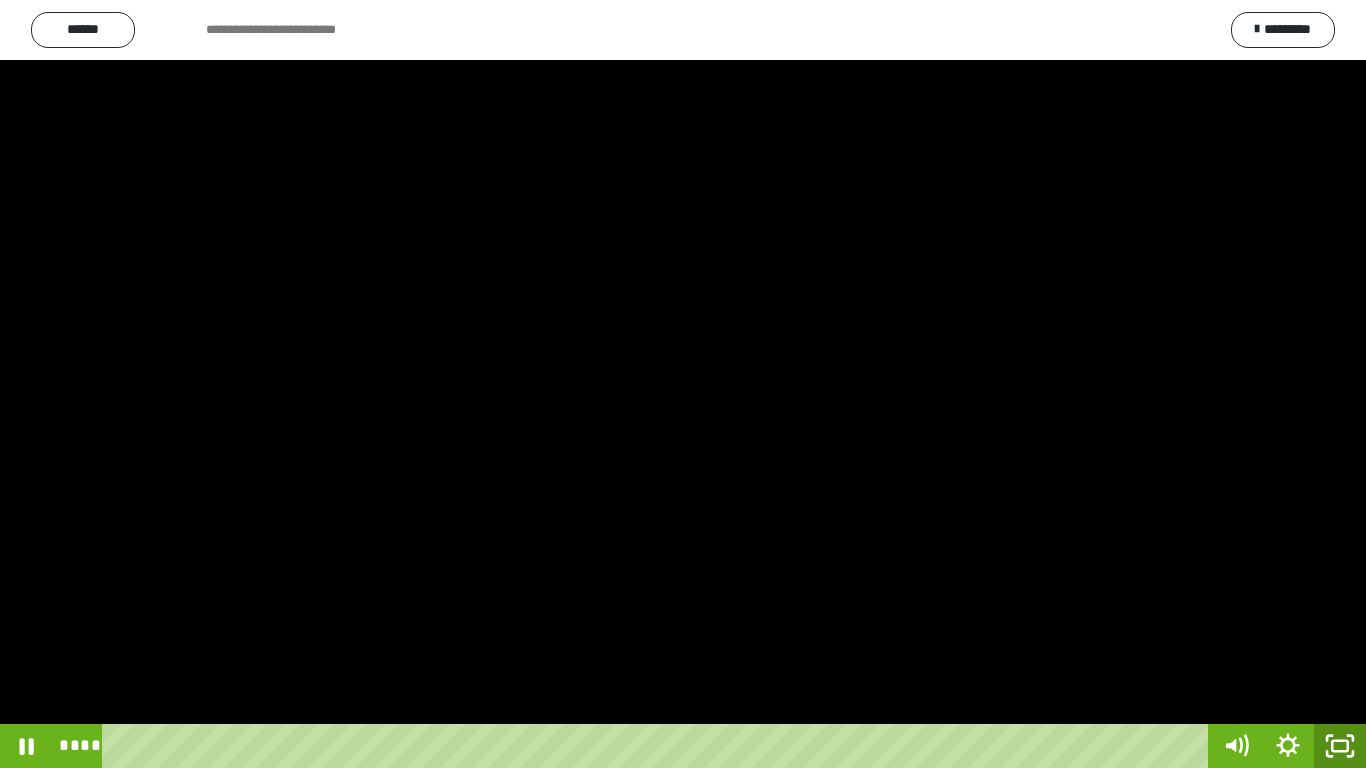 click 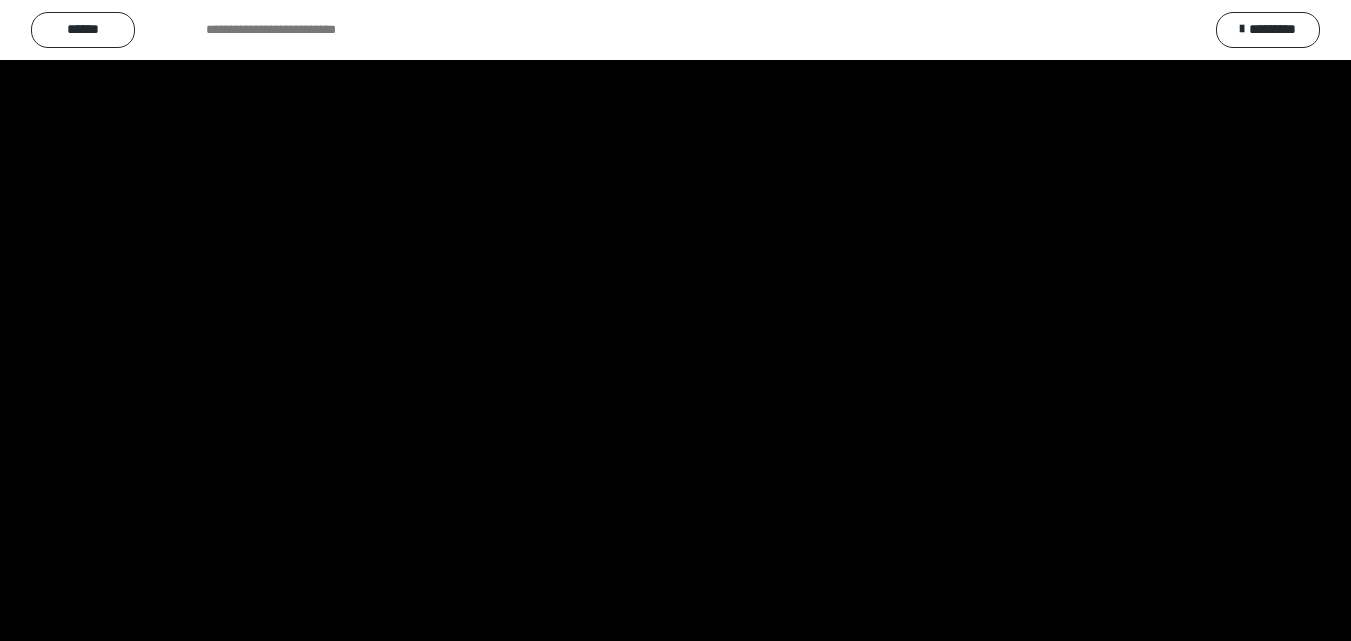 scroll, scrollTop: 3899, scrollLeft: 0, axis: vertical 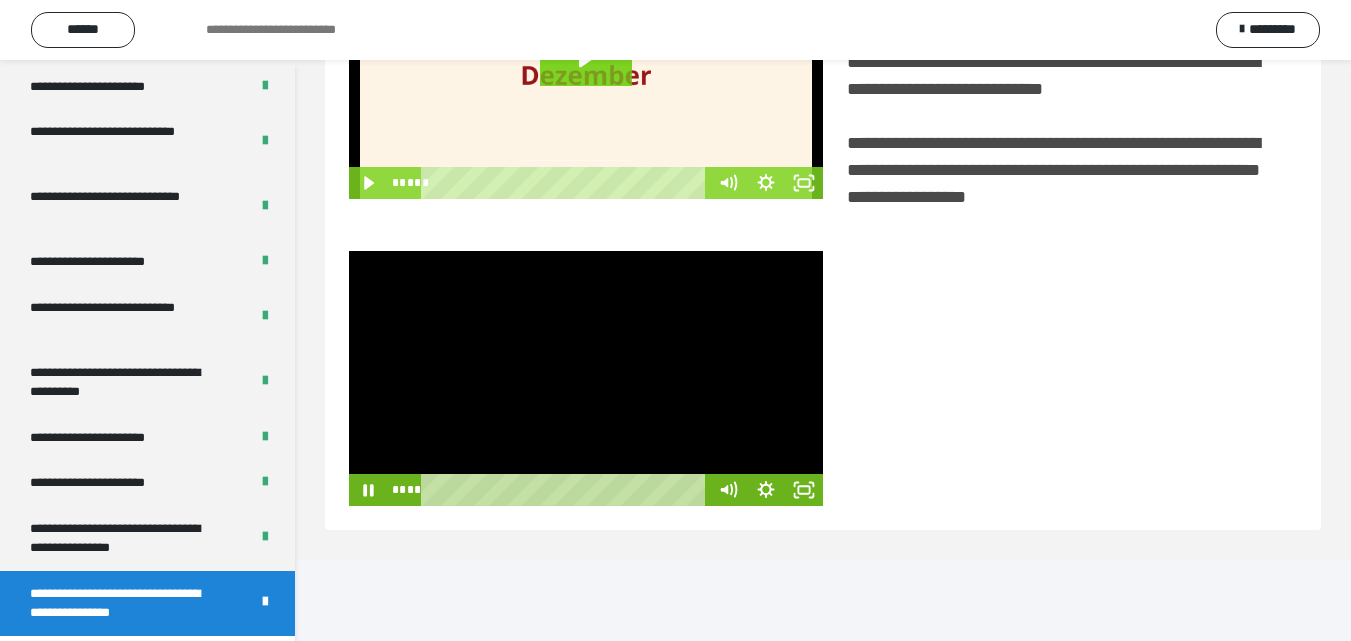 click at bounding box center (586, 378) 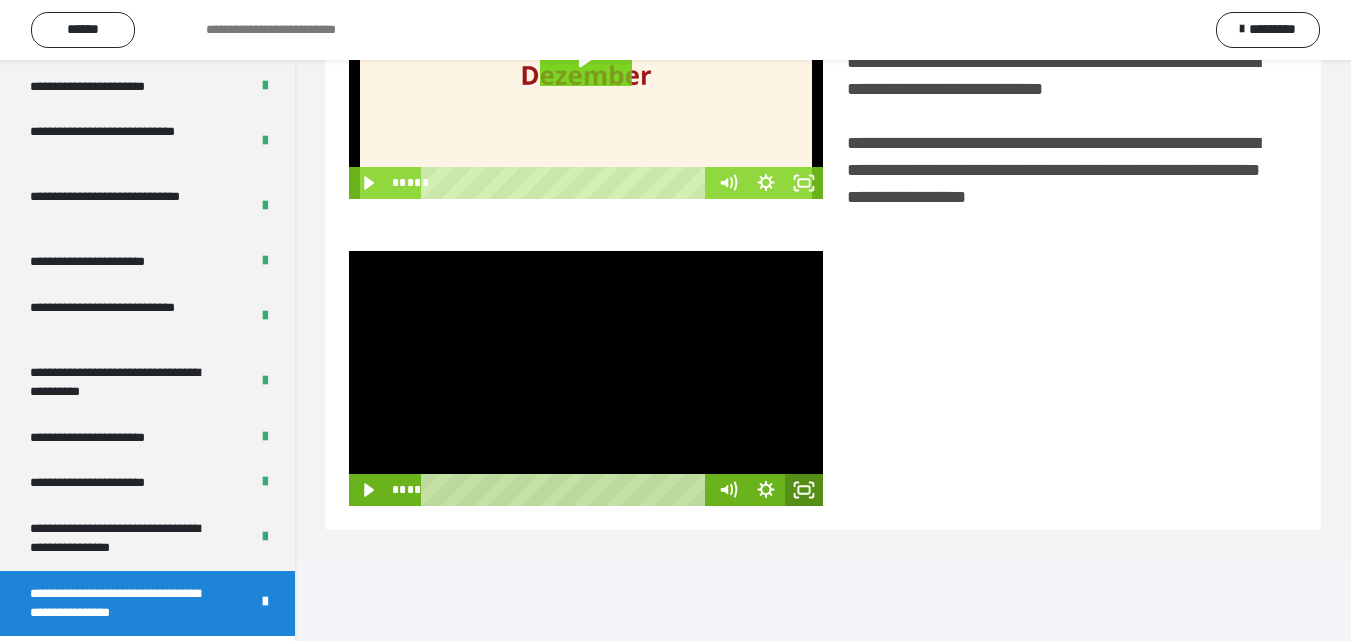 click 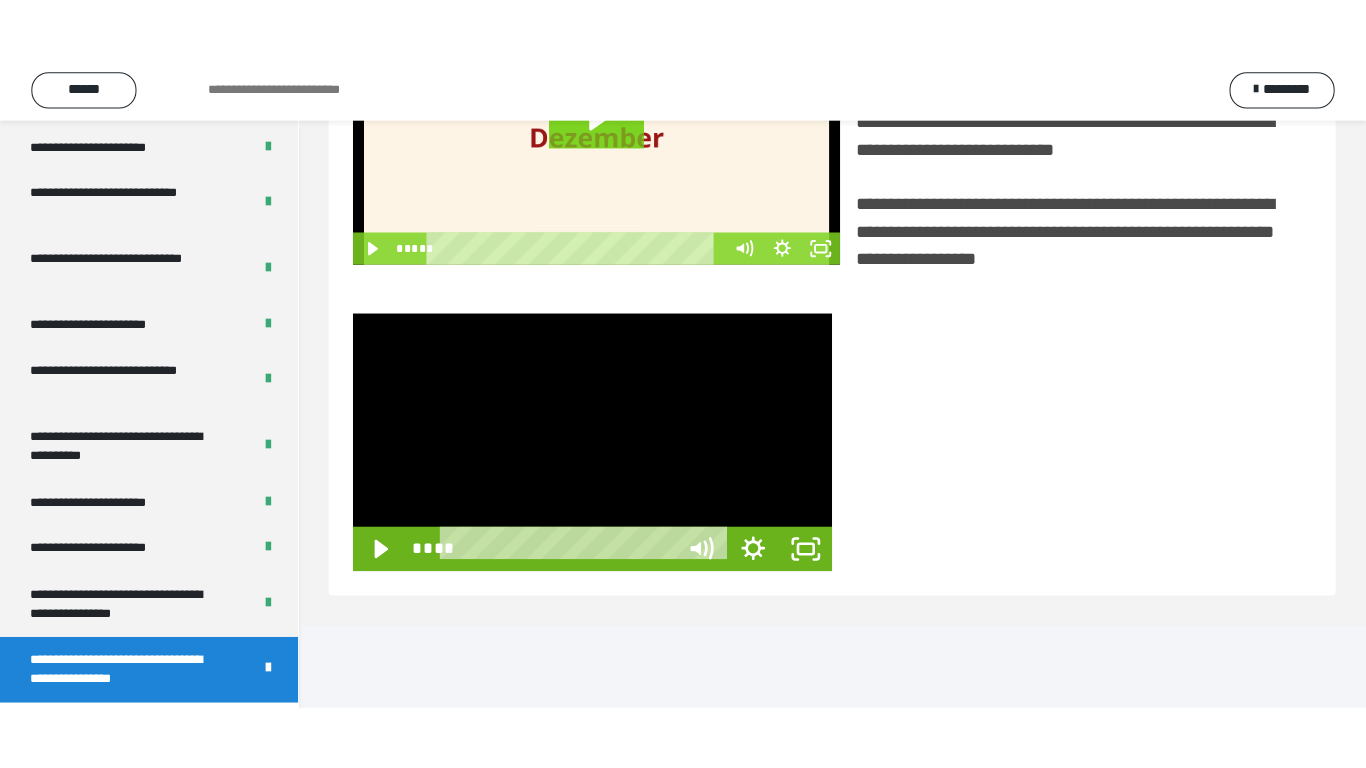 scroll, scrollTop: 385, scrollLeft: 0, axis: vertical 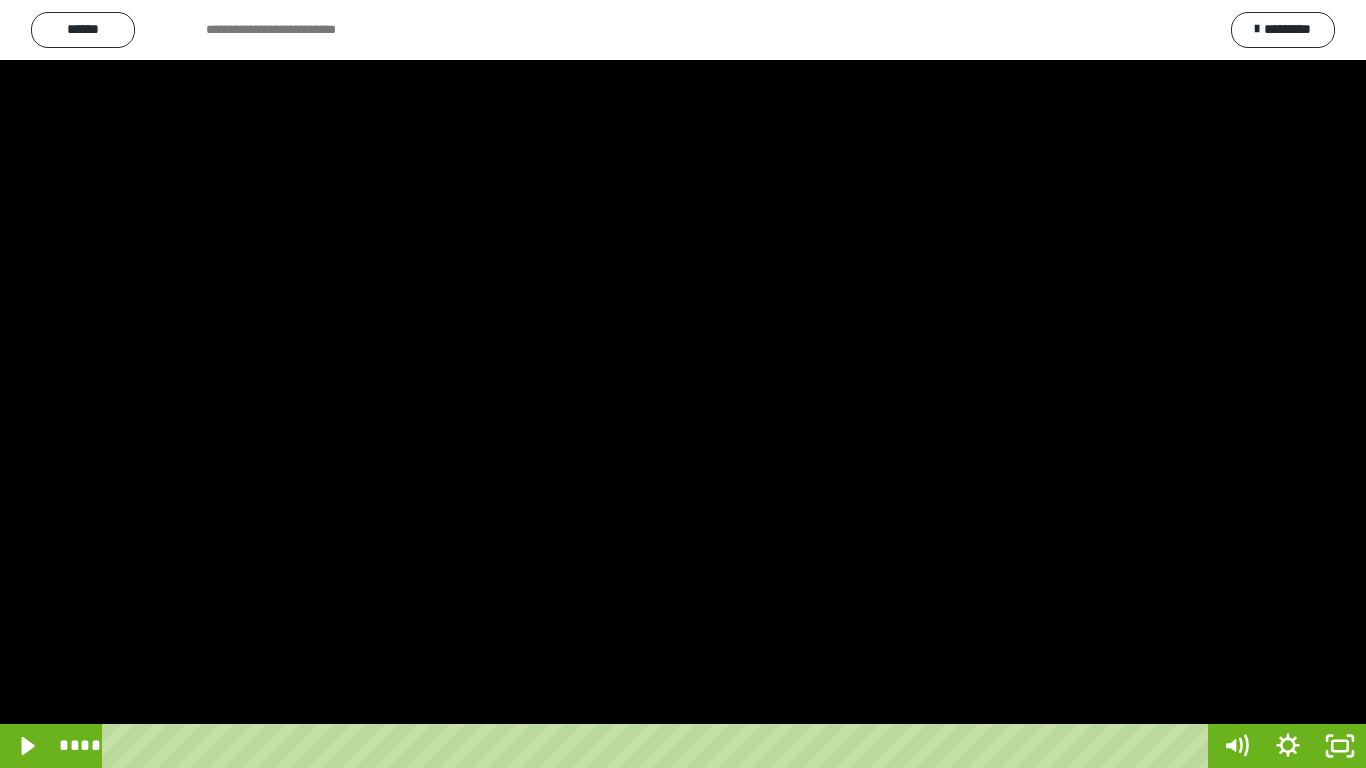 click at bounding box center [683, 384] 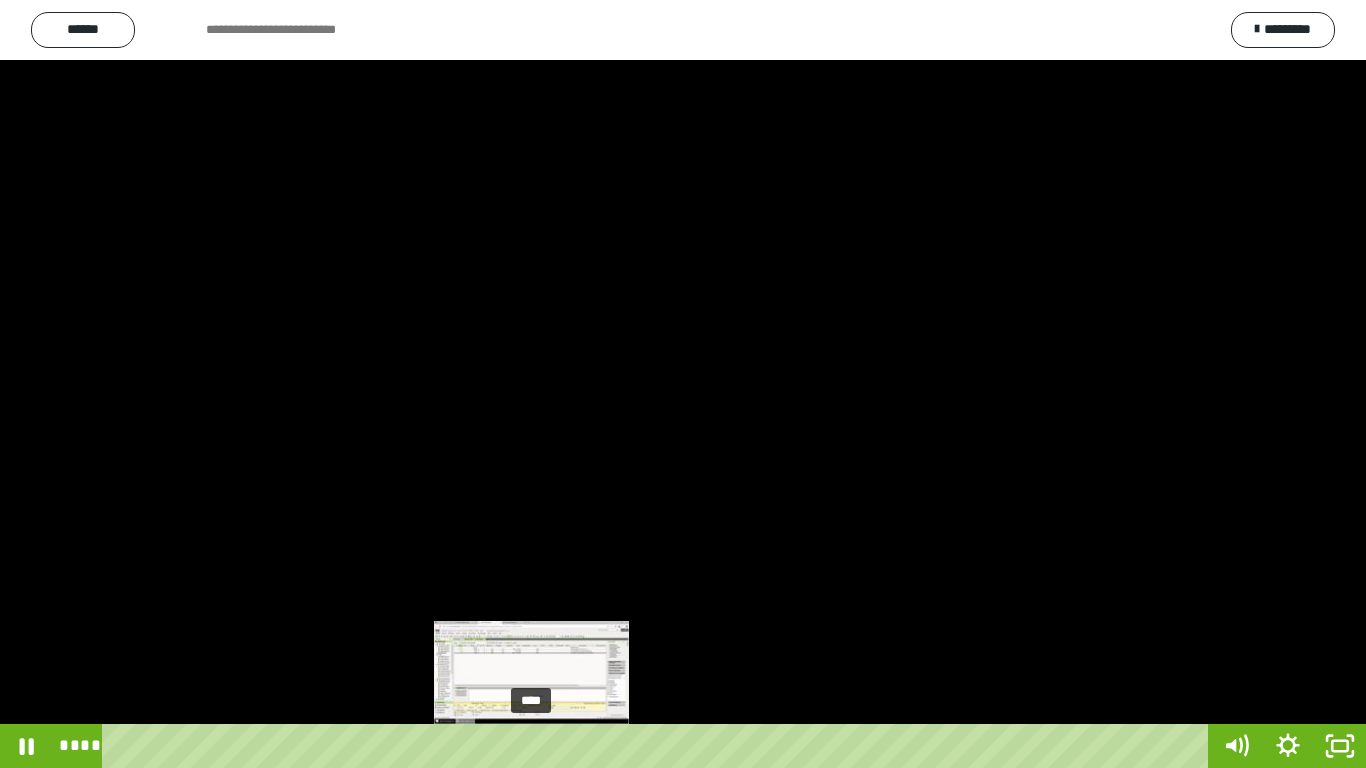 click on "****" at bounding box center [659, 746] 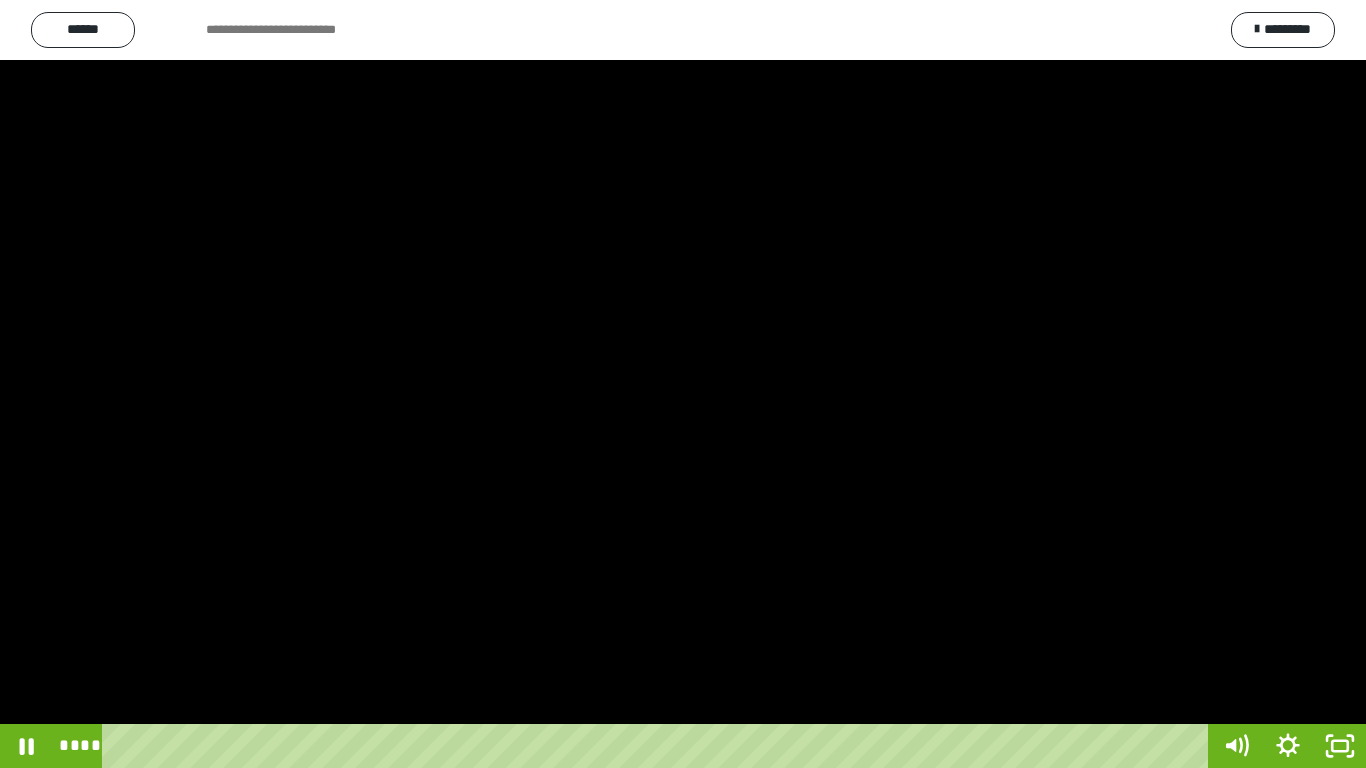 click at bounding box center [683, 384] 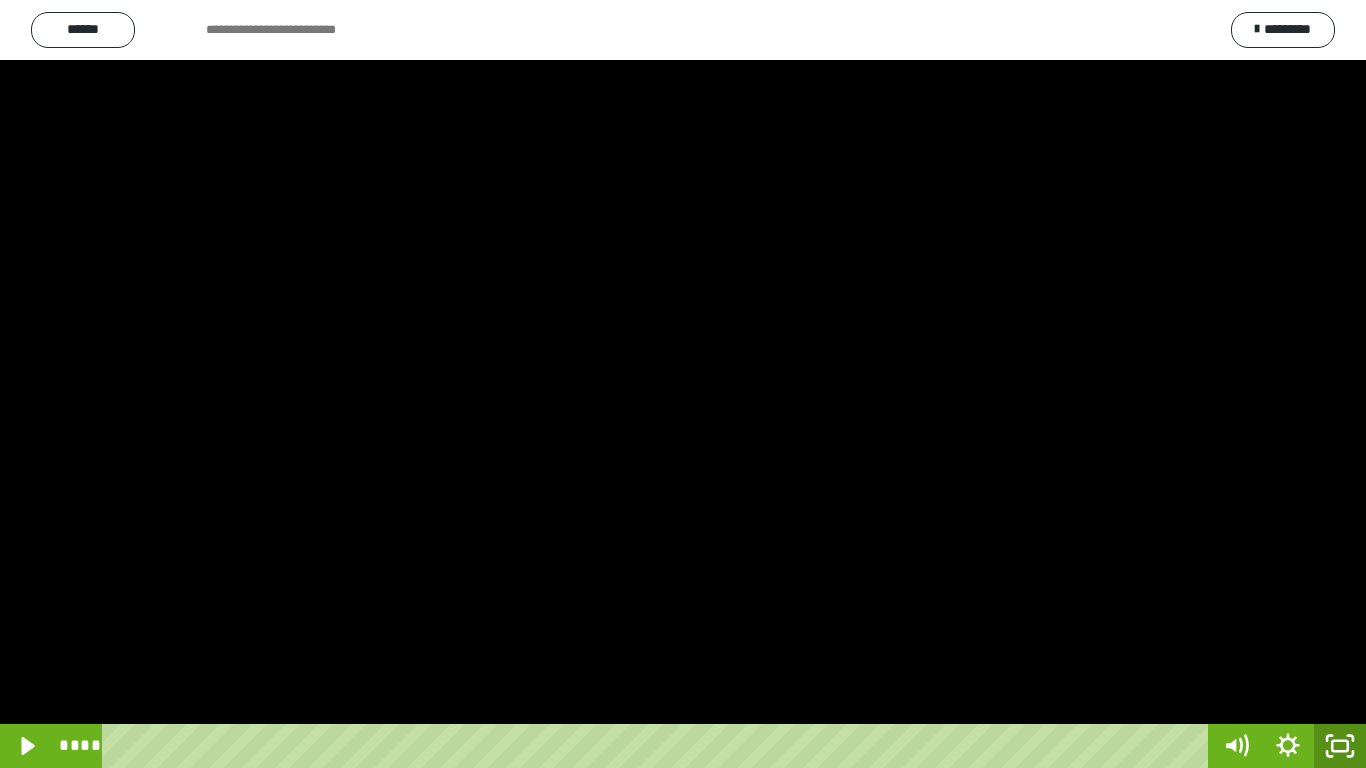 click 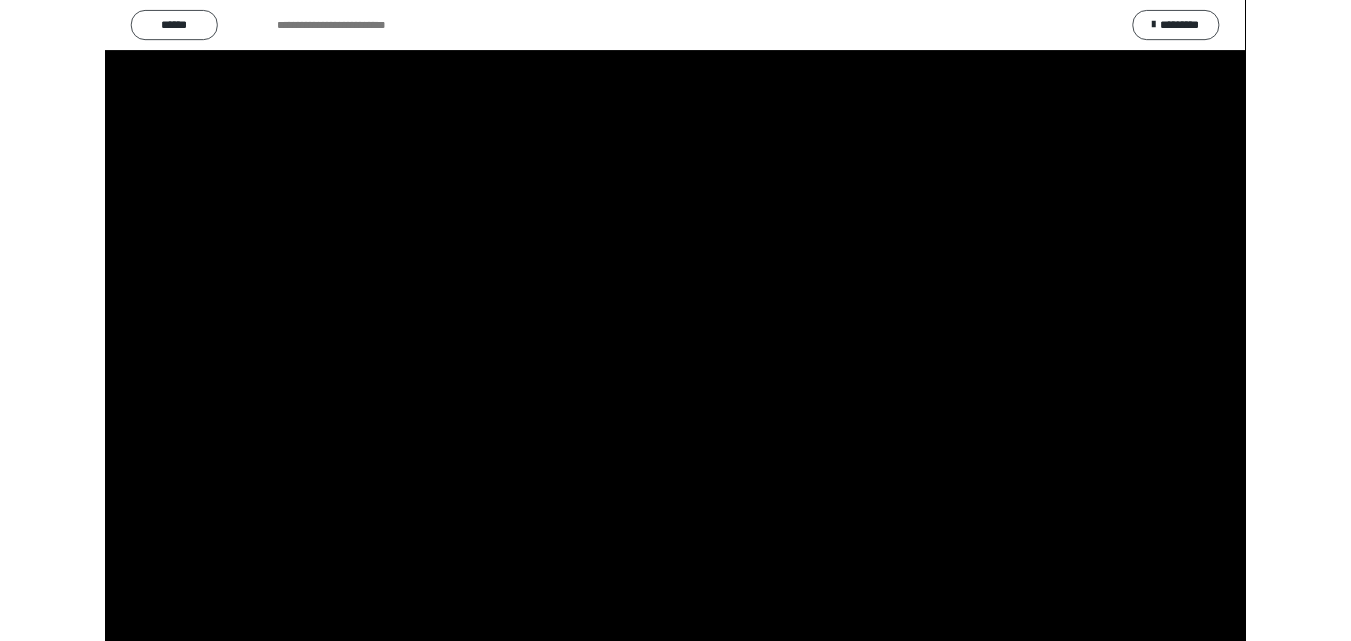 scroll, scrollTop: 3899, scrollLeft: 0, axis: vertical 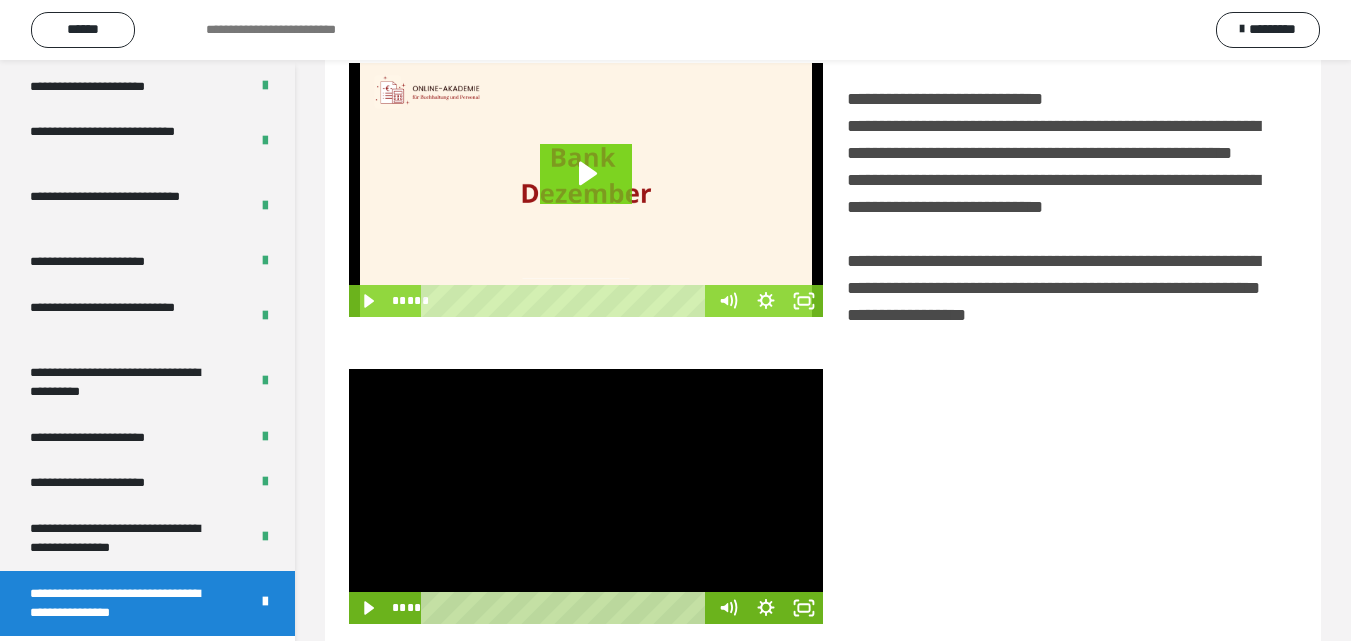 click at bounding box center [586, 496] 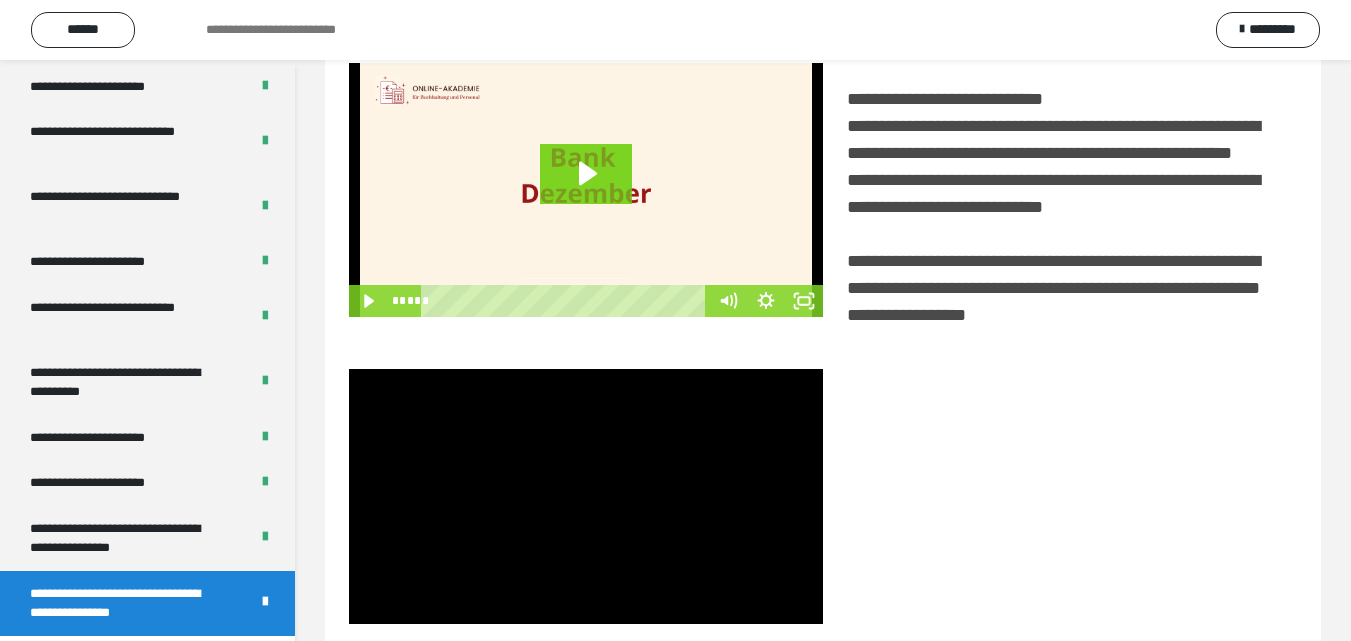 scroll, scrollTop: 503, scrollLeft: 0, axis: vertical 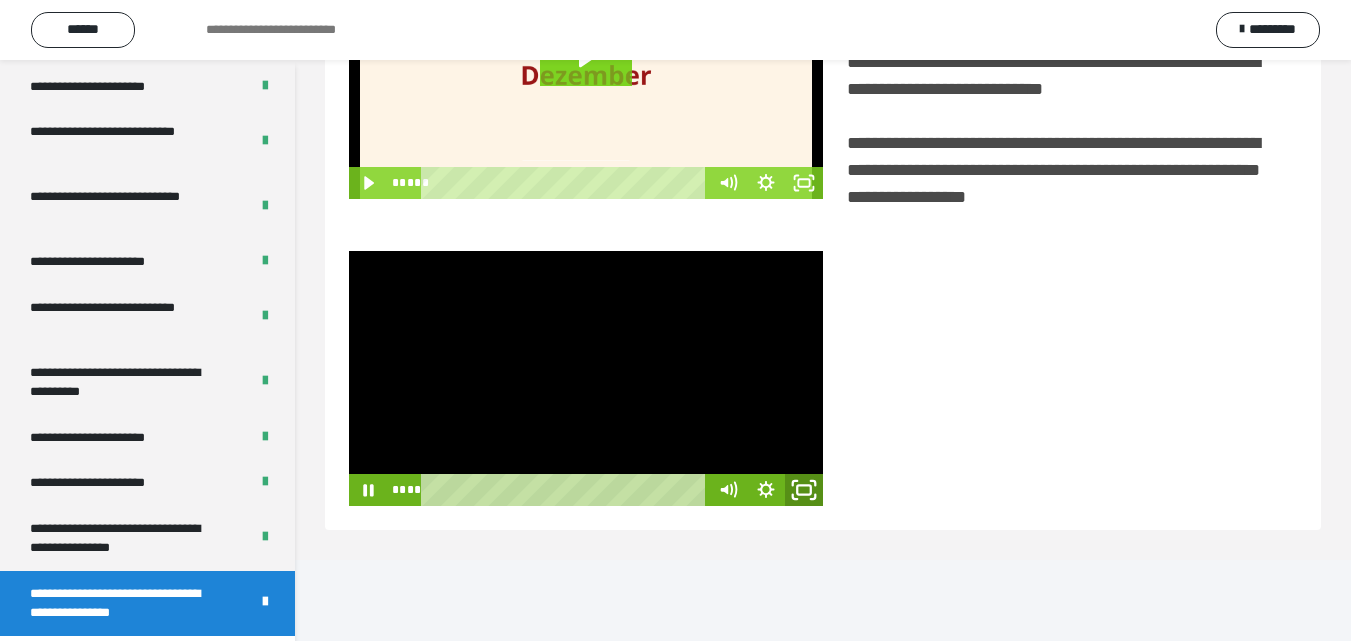 click 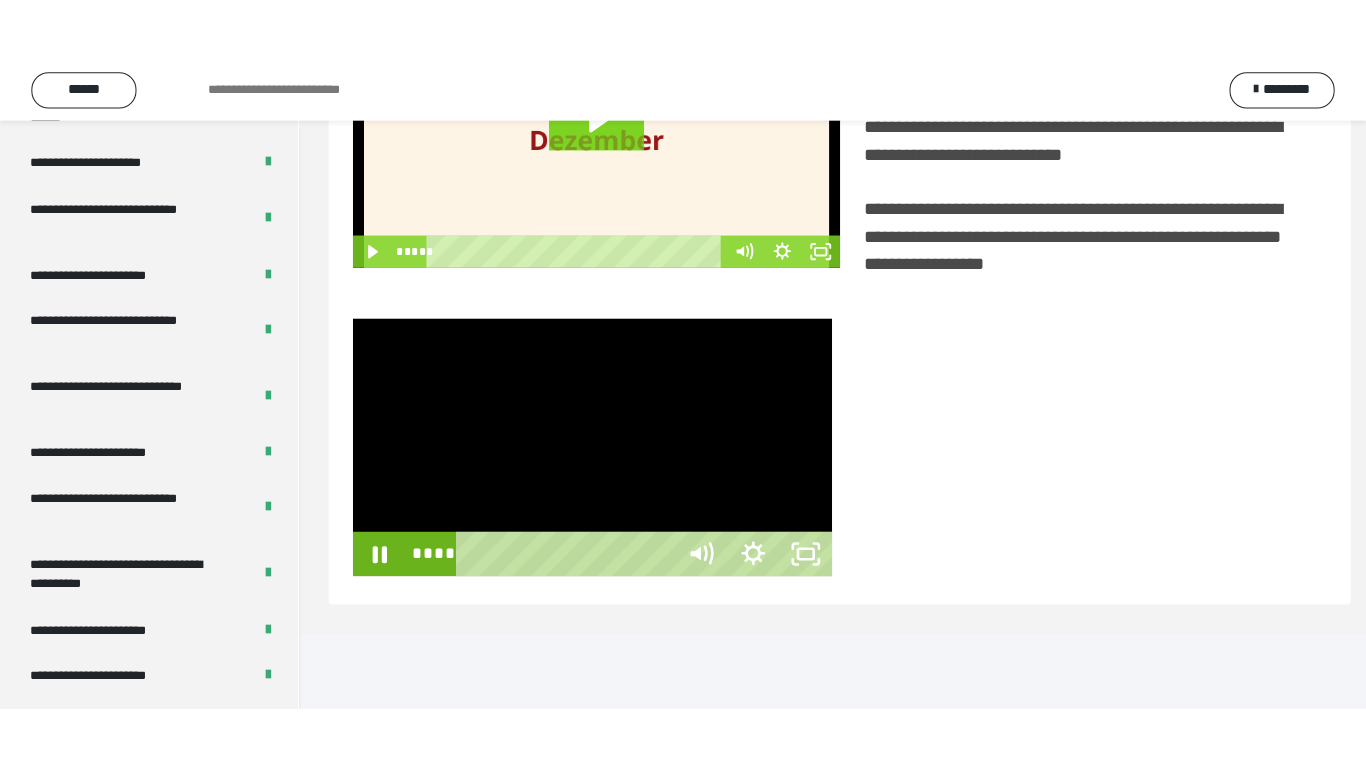 scroll, scrollTop: 385, scrollLeft: 0, axis: vertical 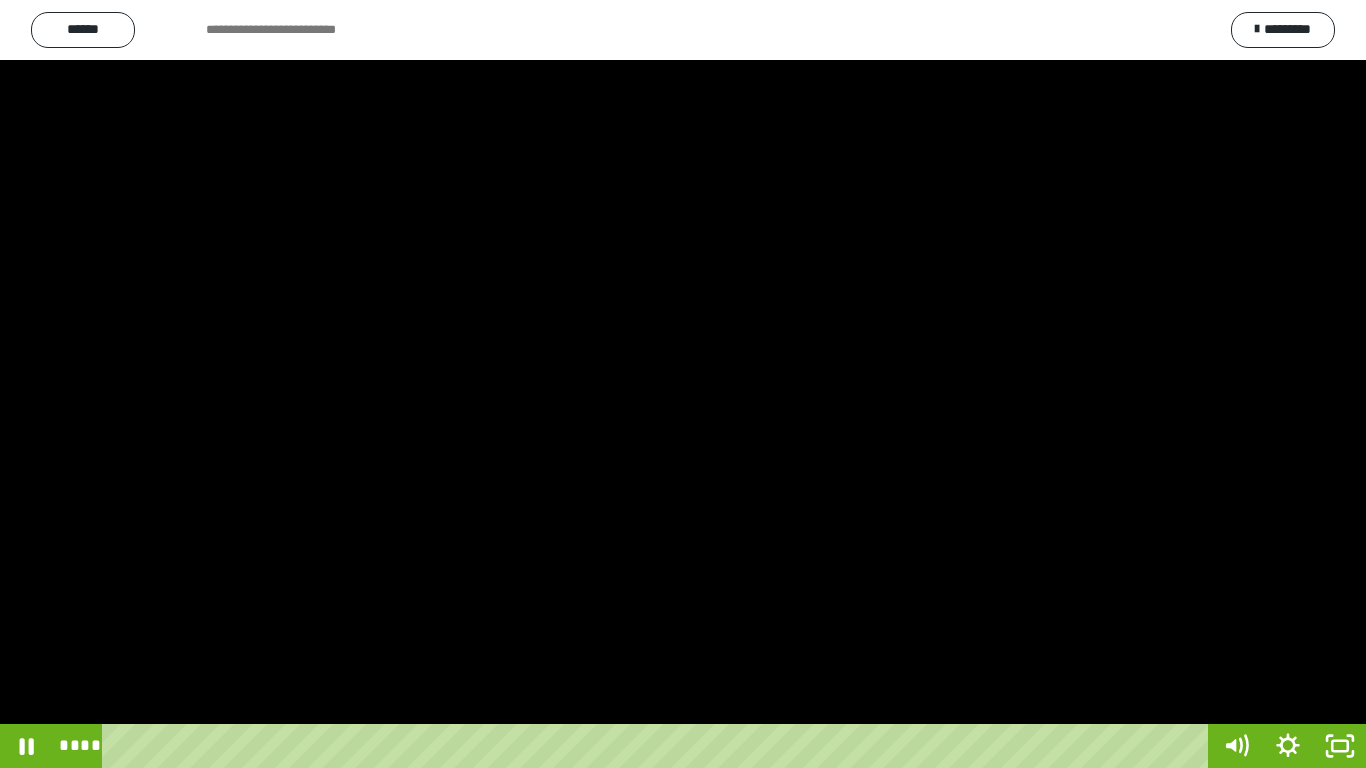 click at bounding box center (683, 384) 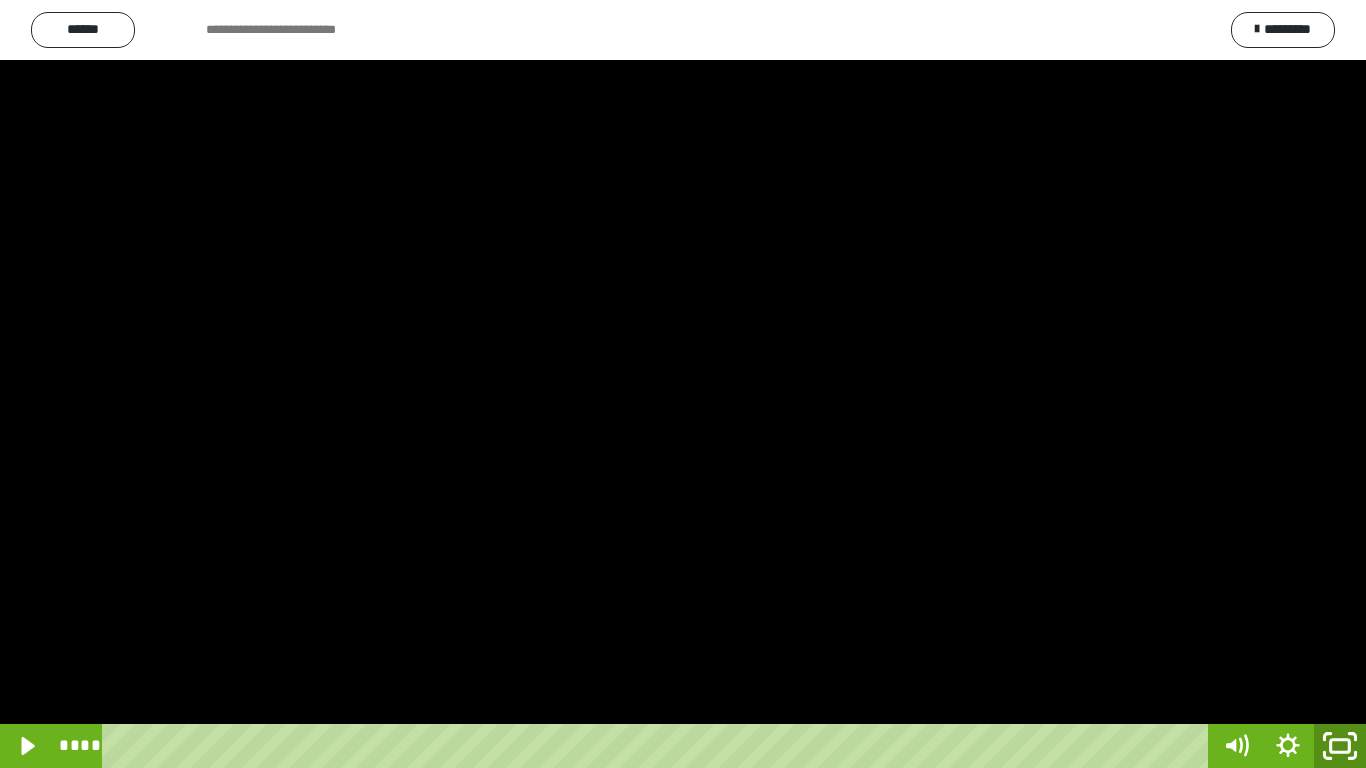 click 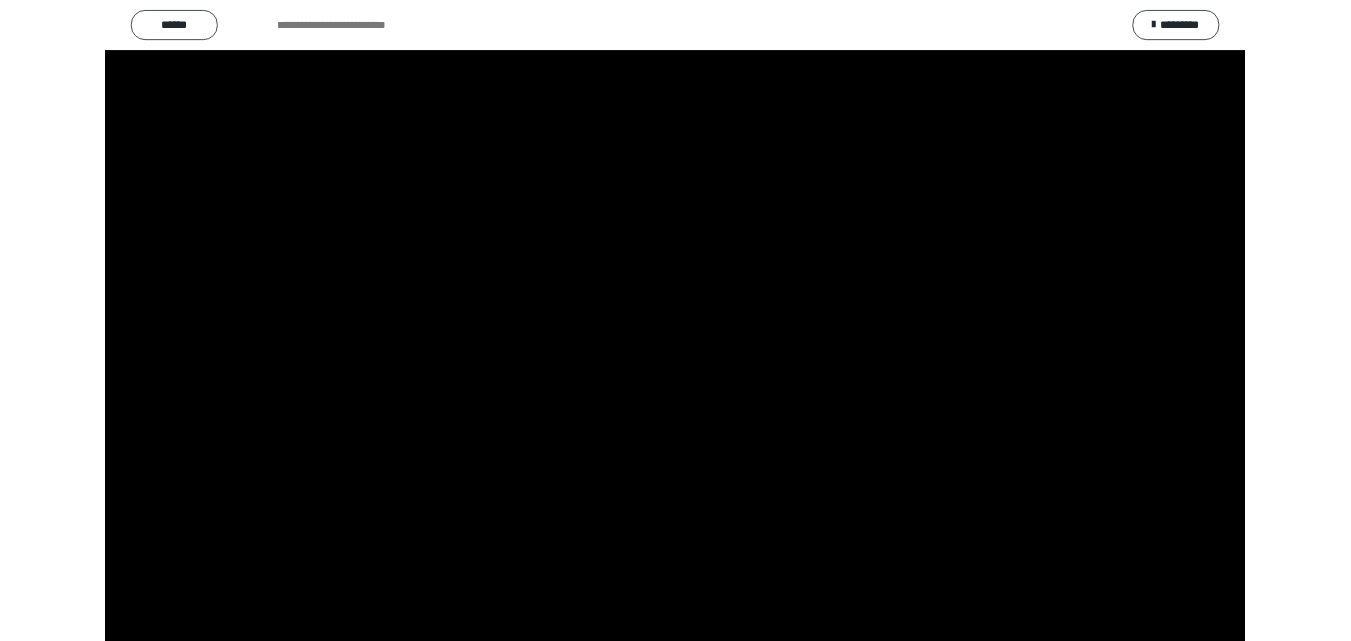 scroll, scrollTop: 3899, scrollLeft: 0, axis: vertical 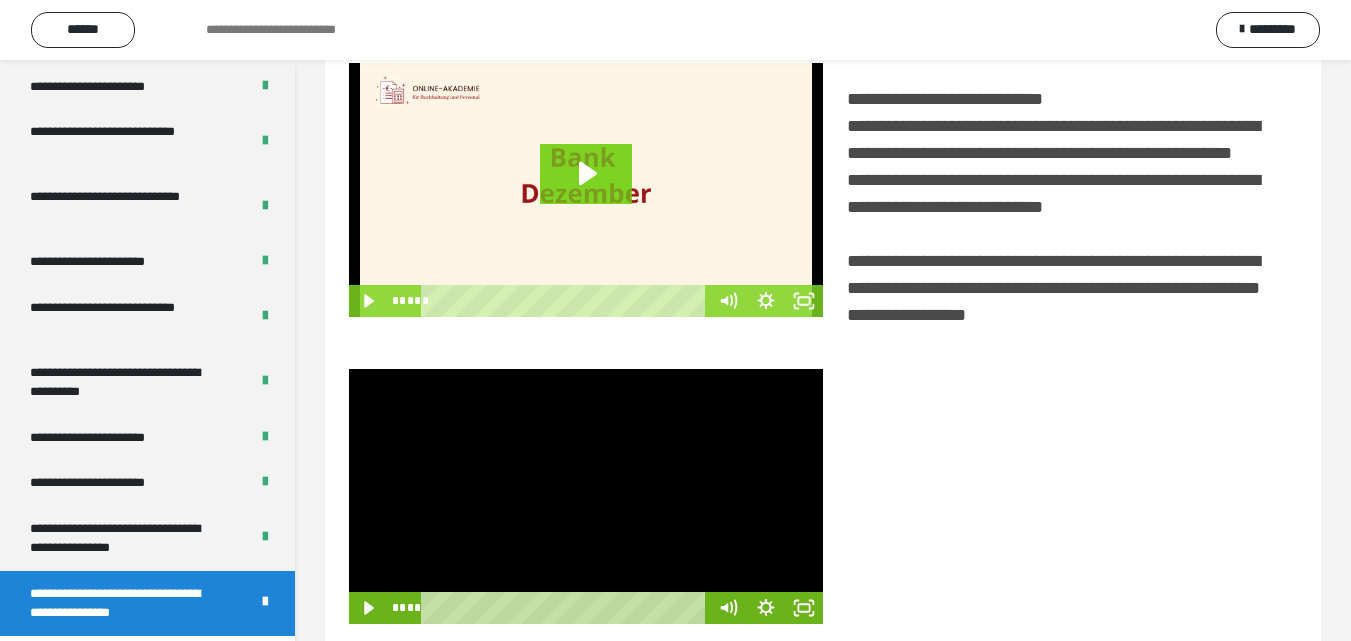 click at bounding box center [586, 496] 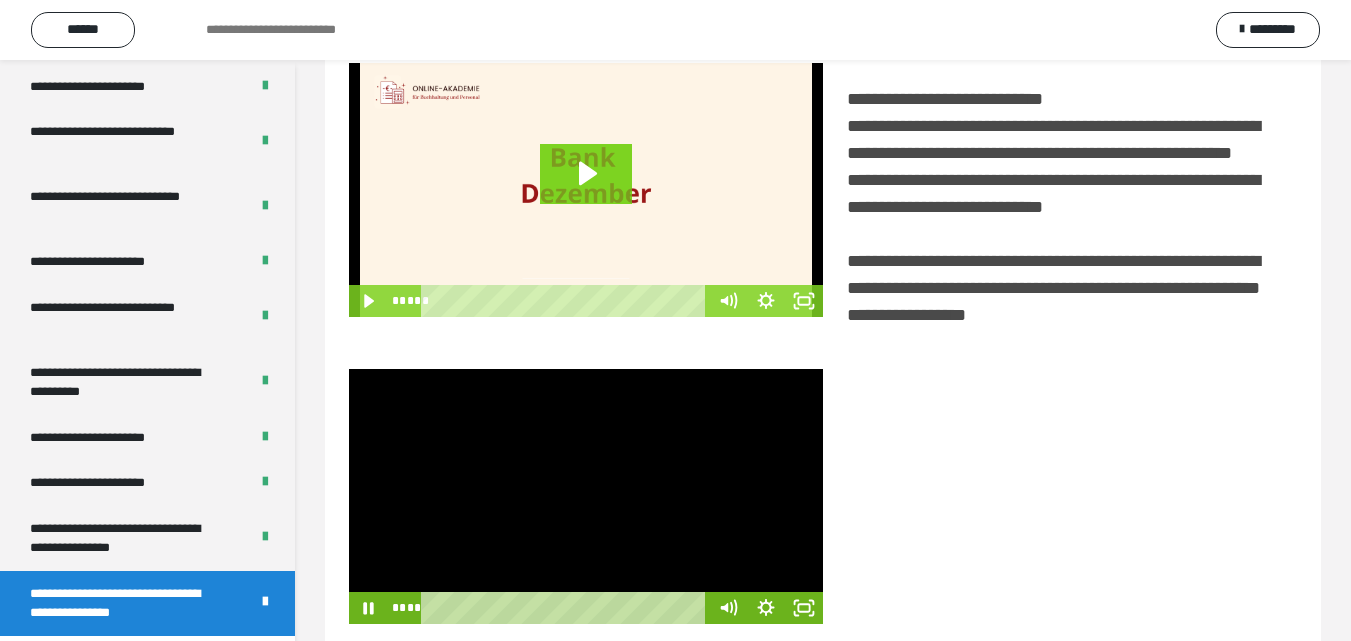 click at bounding box center [586, 496] 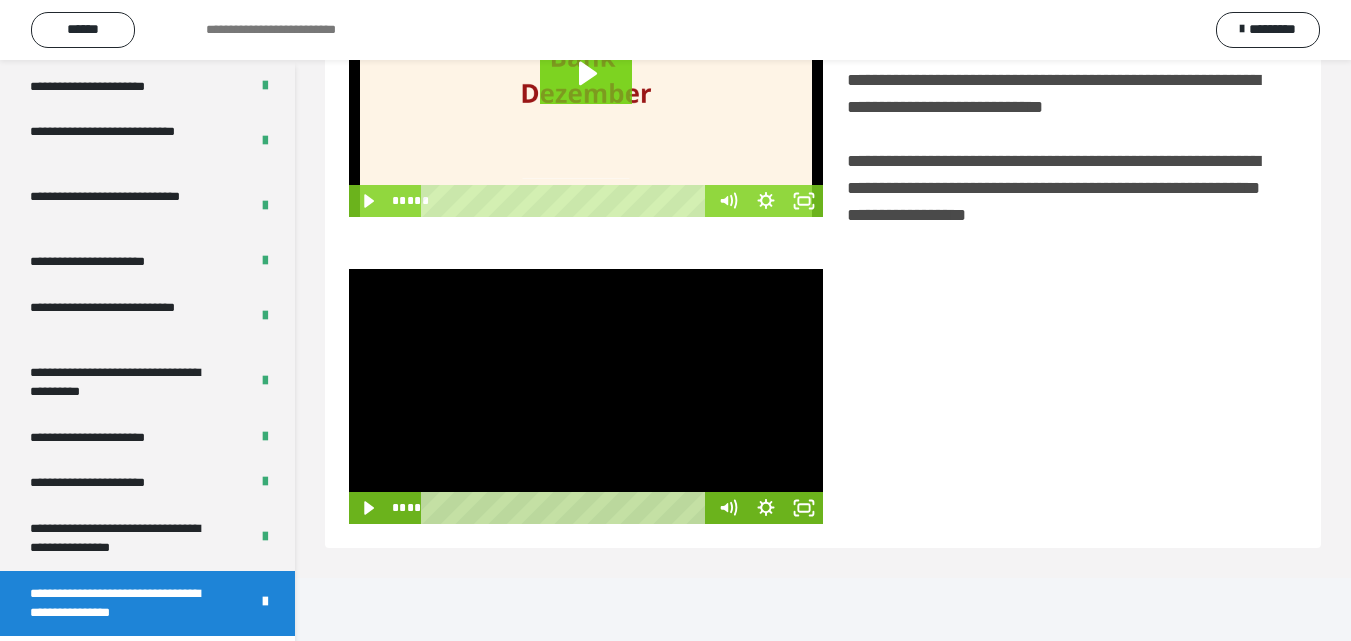 scroll, scrollTop: 503, scrollLeft: 0, axis: vertical 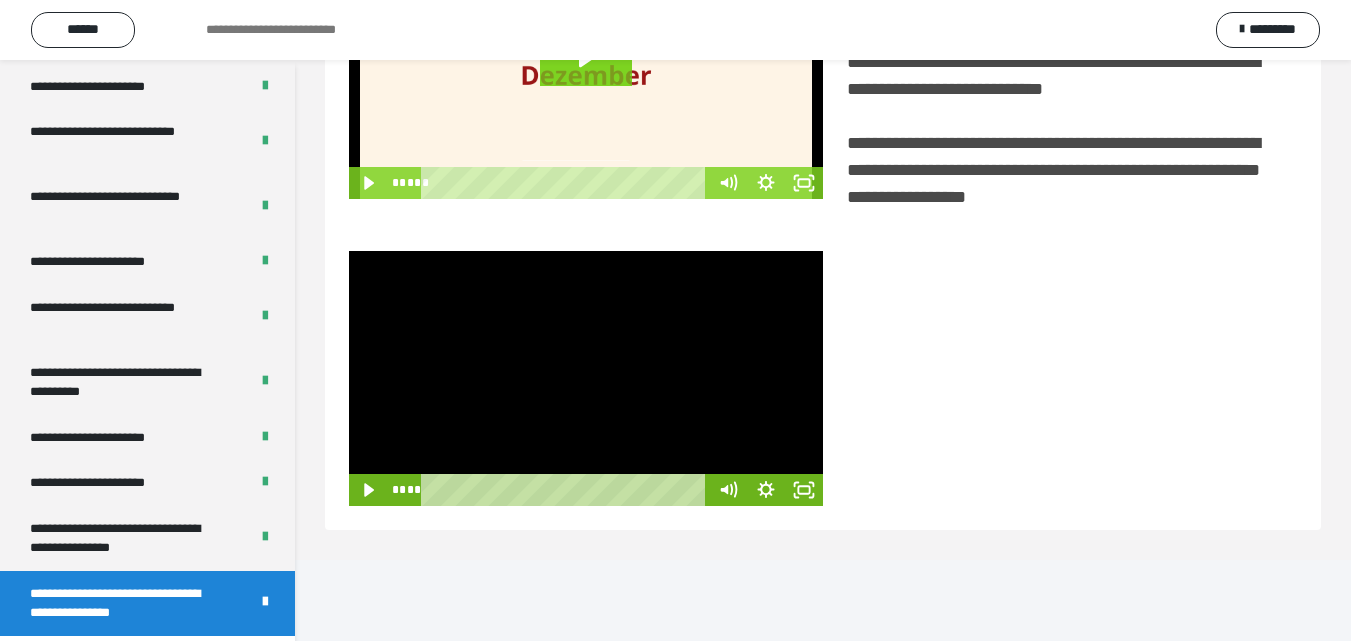 click at bounding box center [586, 378] 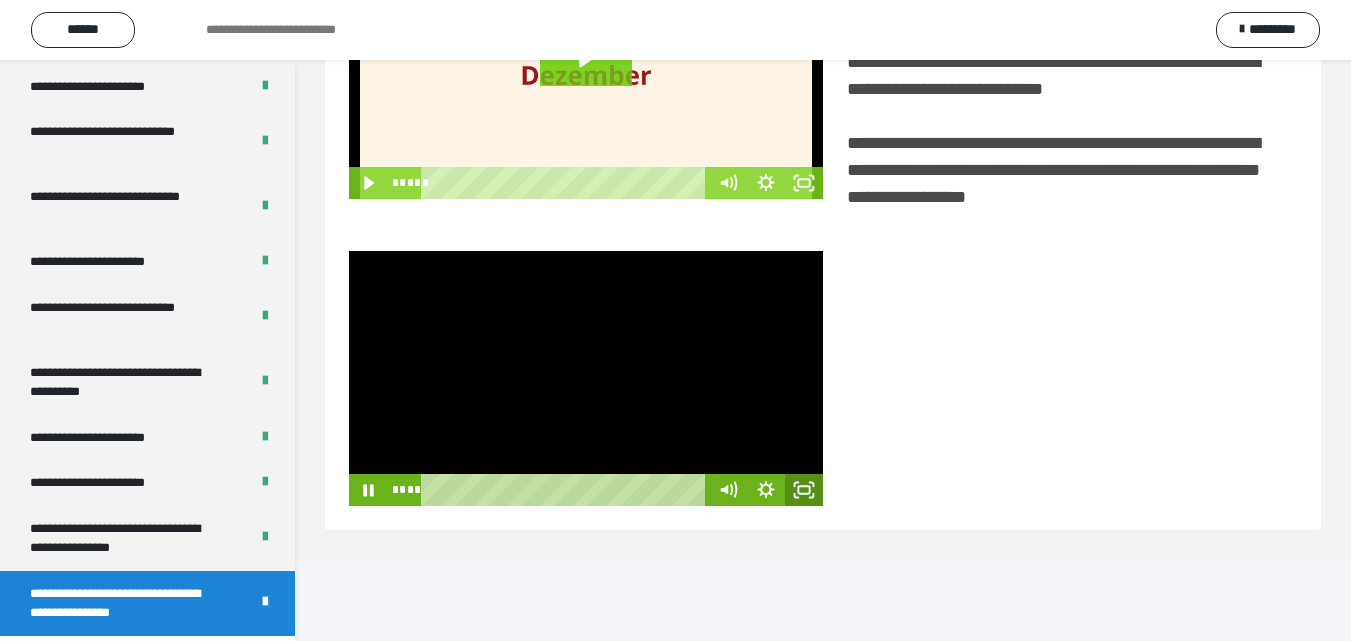 click 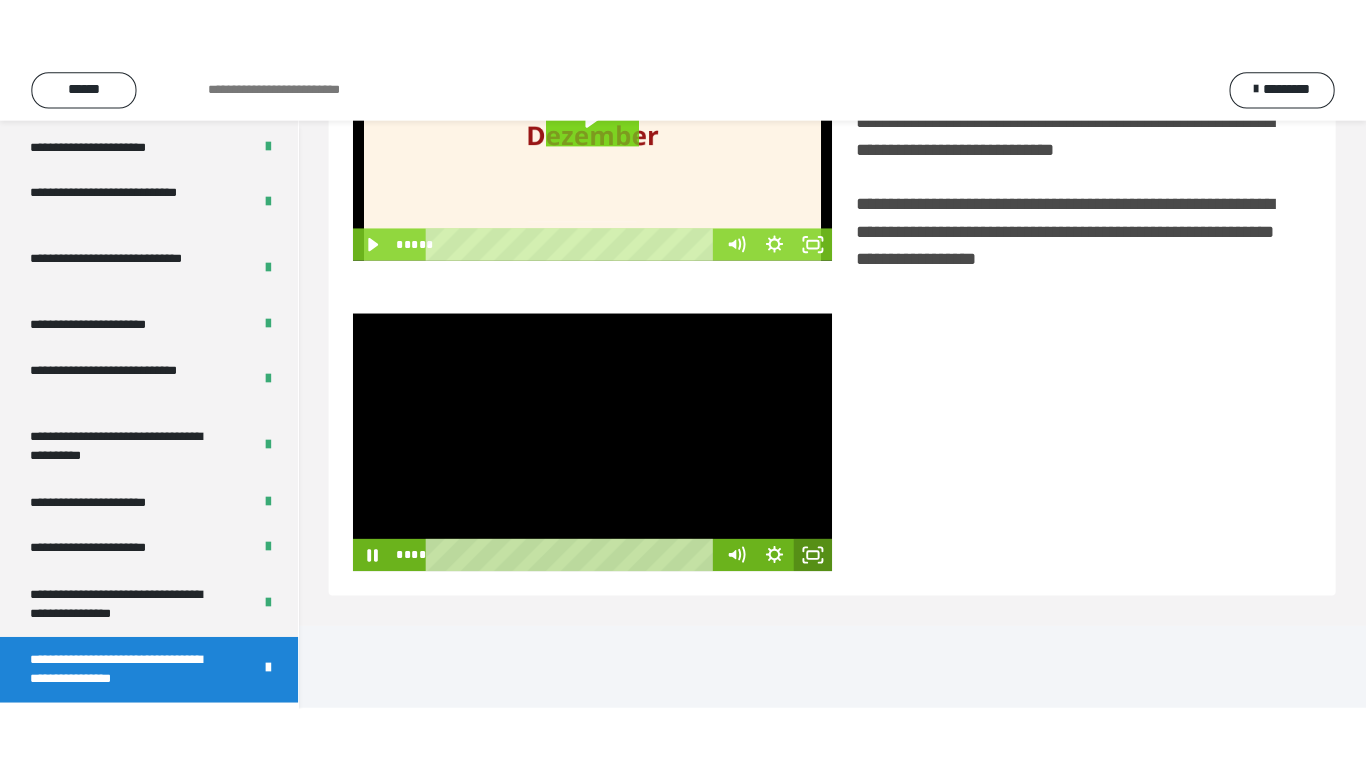 scroll, scrollTop: 385, scrollLeft: 0, axis: vertical 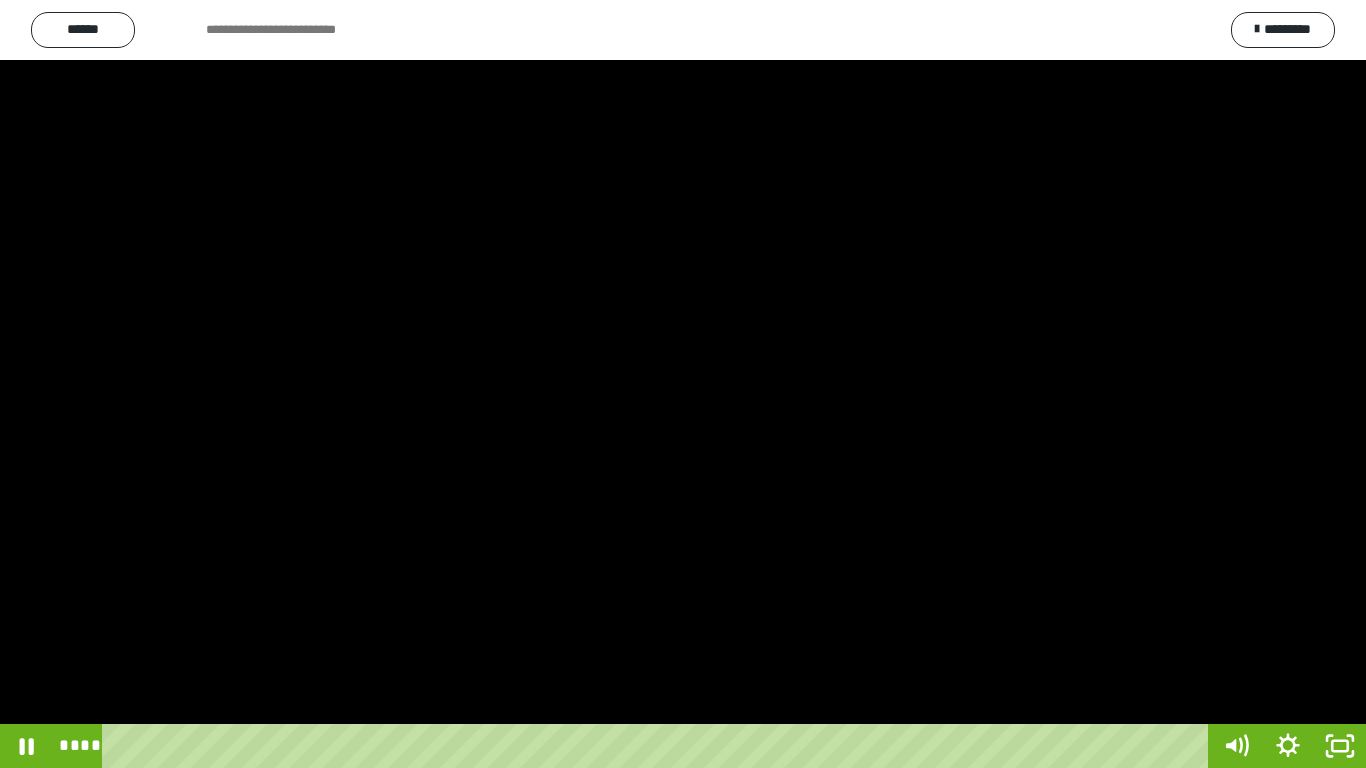 click at bounding box center [683, 384] 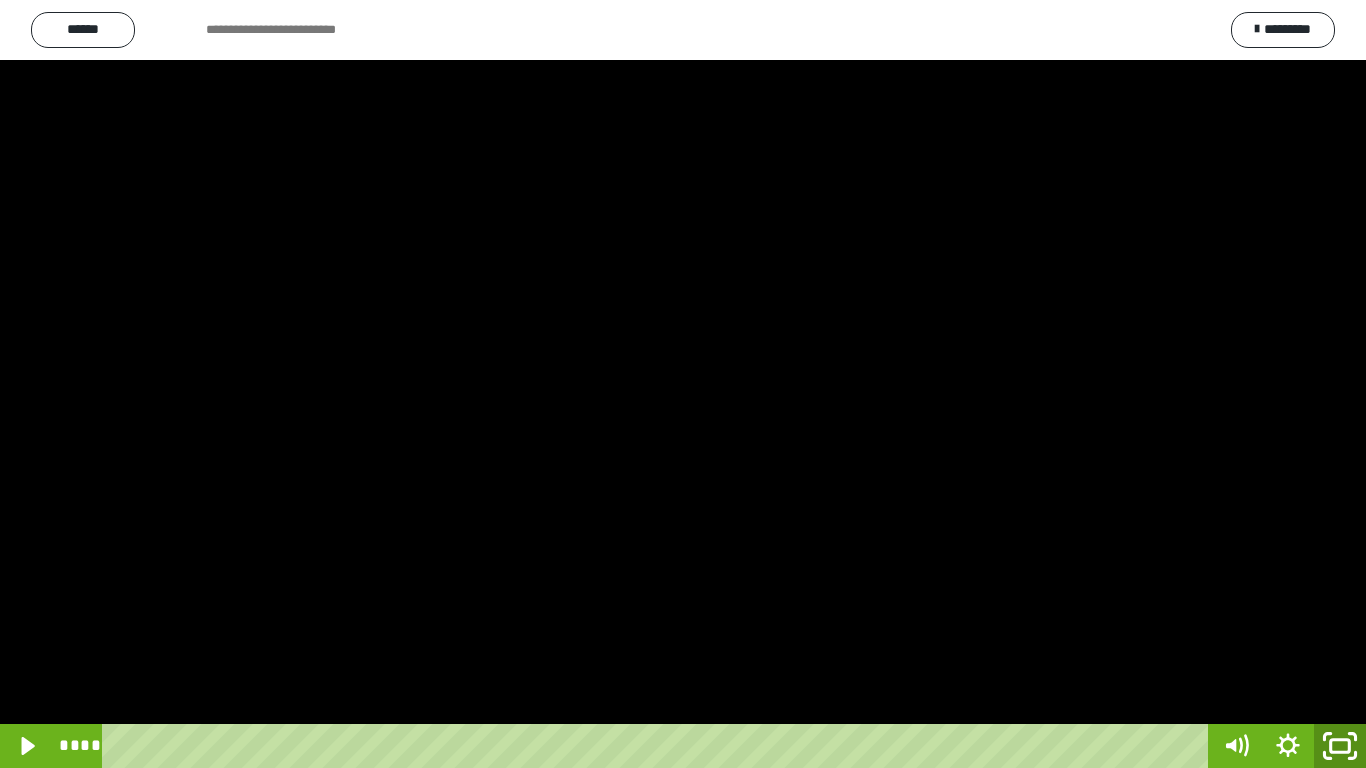 click 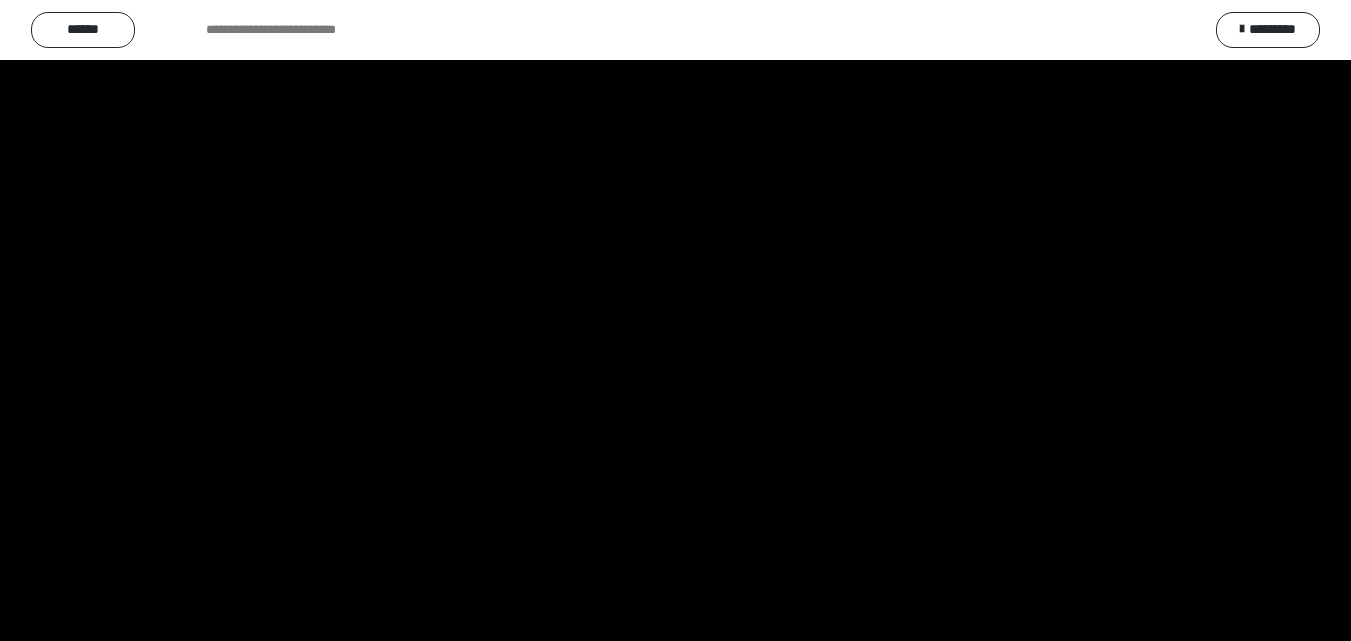 scroll, scrollTop: 3899, scrollLeft: 0, axis: vertical 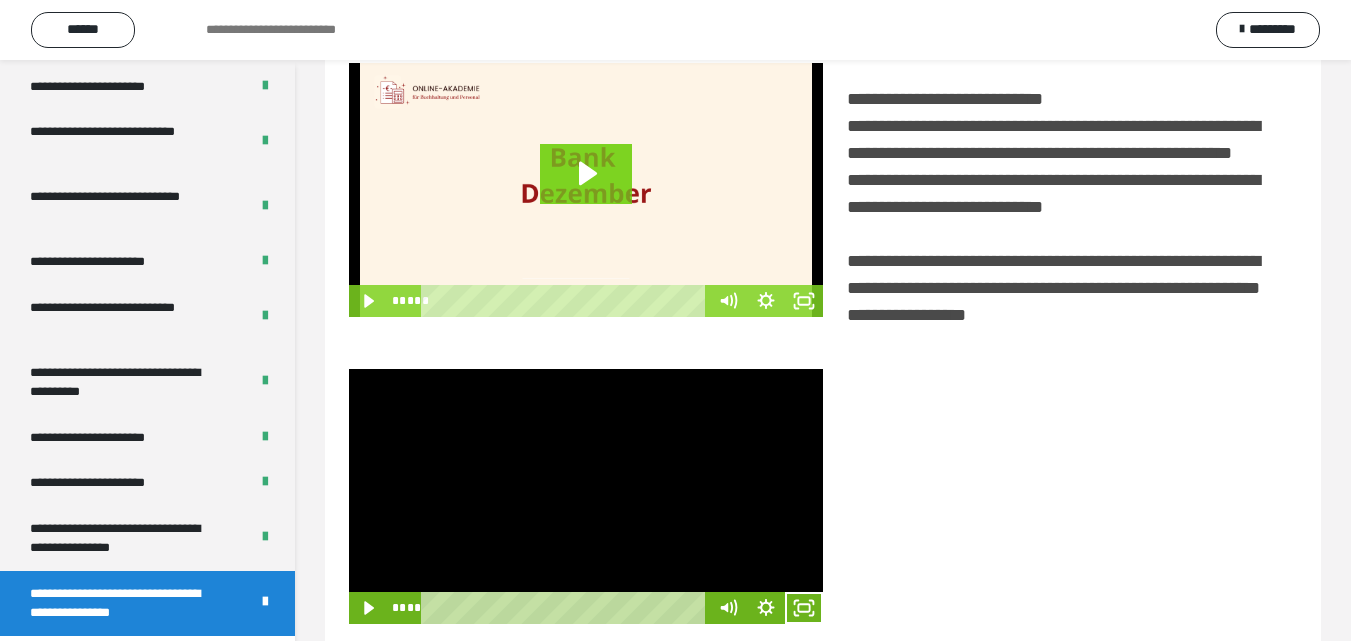 click at bounding box center [586, 496] 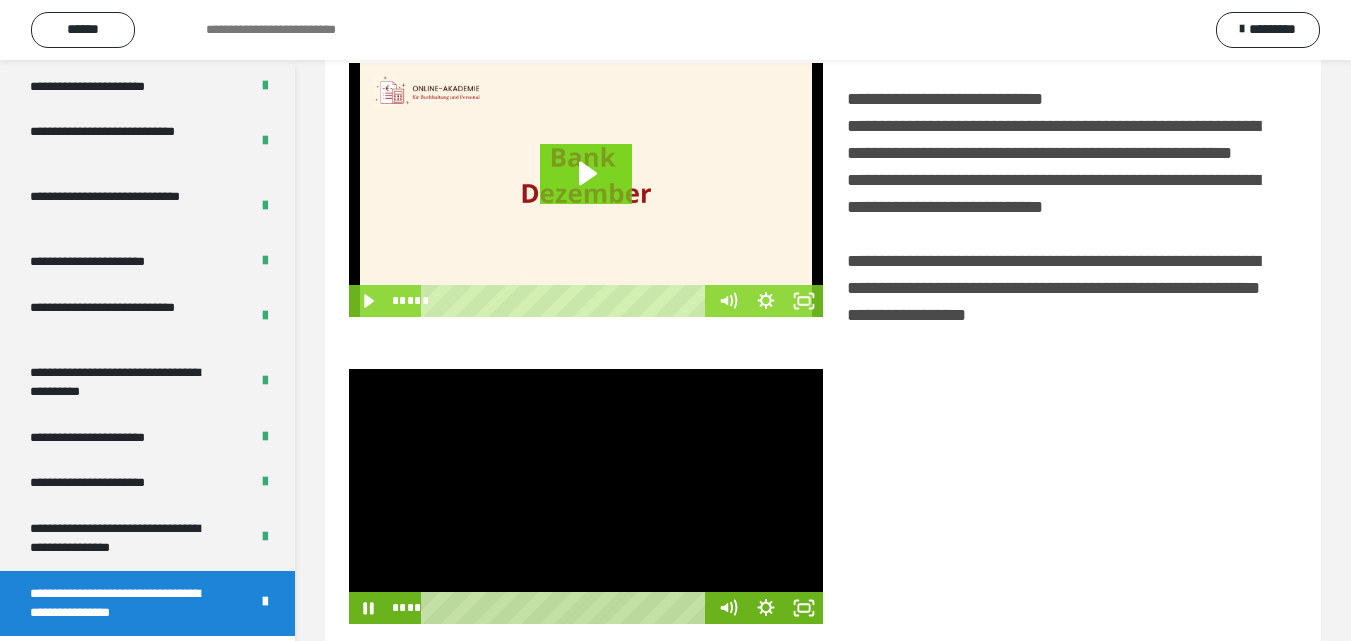 drag, startPoint x: 553, startPoint y: 550, endPoint x: 550, endPoint y: 539, distance: 11.401754 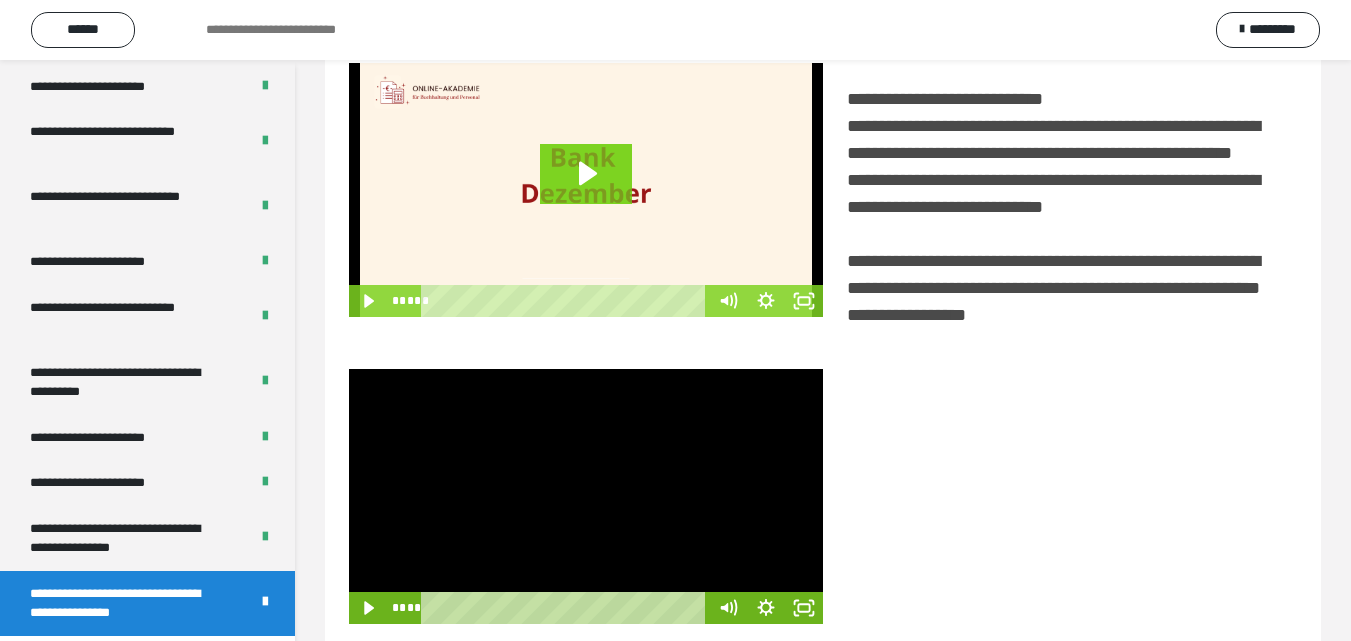 scroll, scrollTop: 503, scrollLeft: 0, axis: vertical 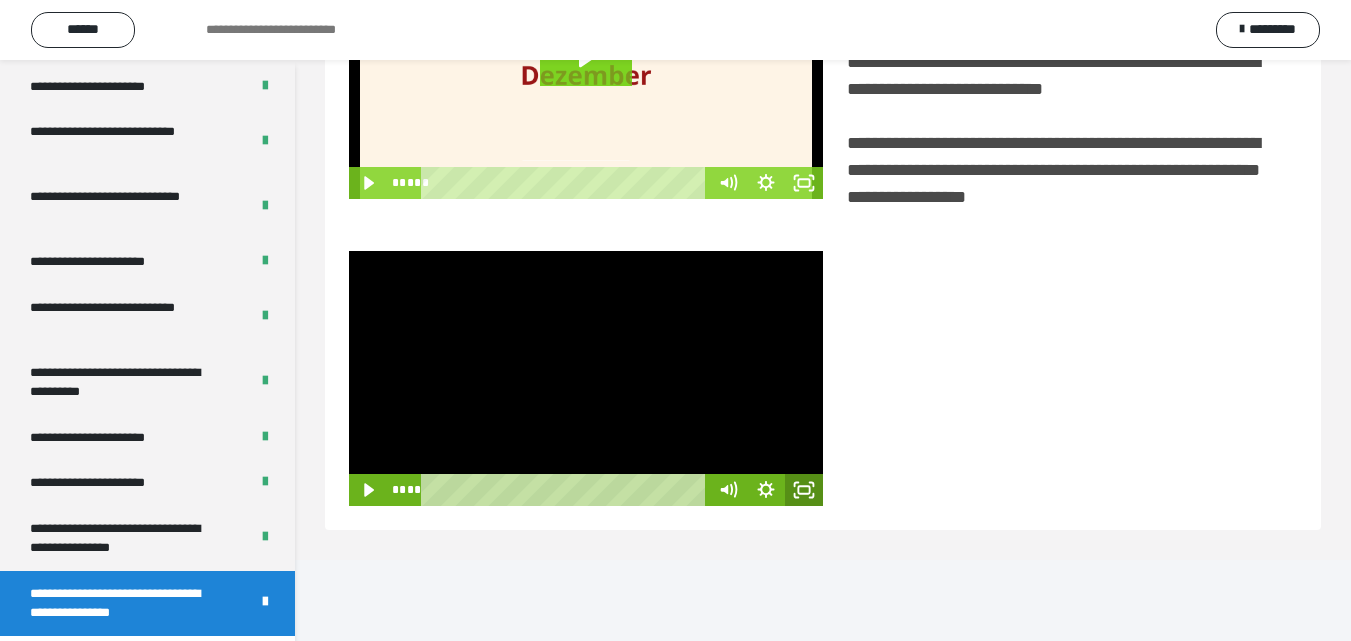 click 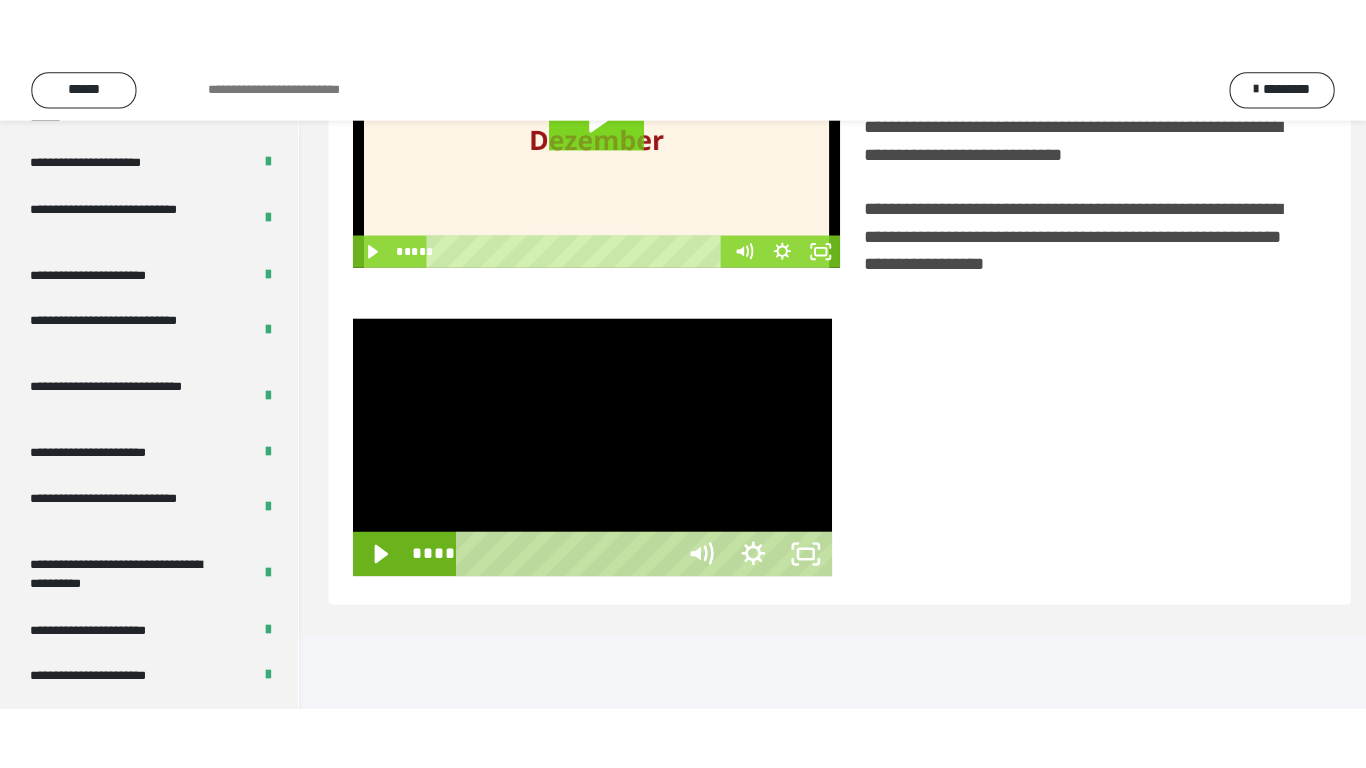 scroll, scrollTop: 385, scrollLeft: 0, axis: vertical 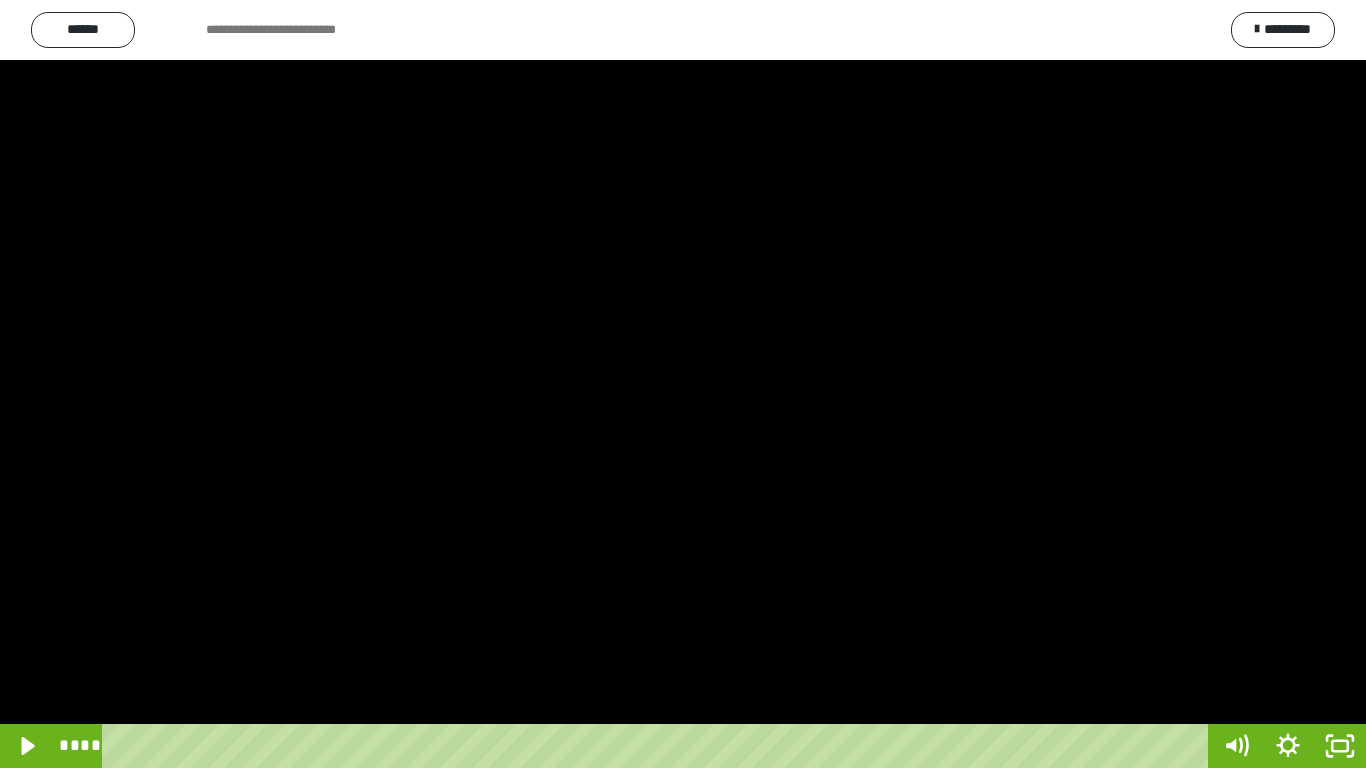 click at bounding box center [683, 384] 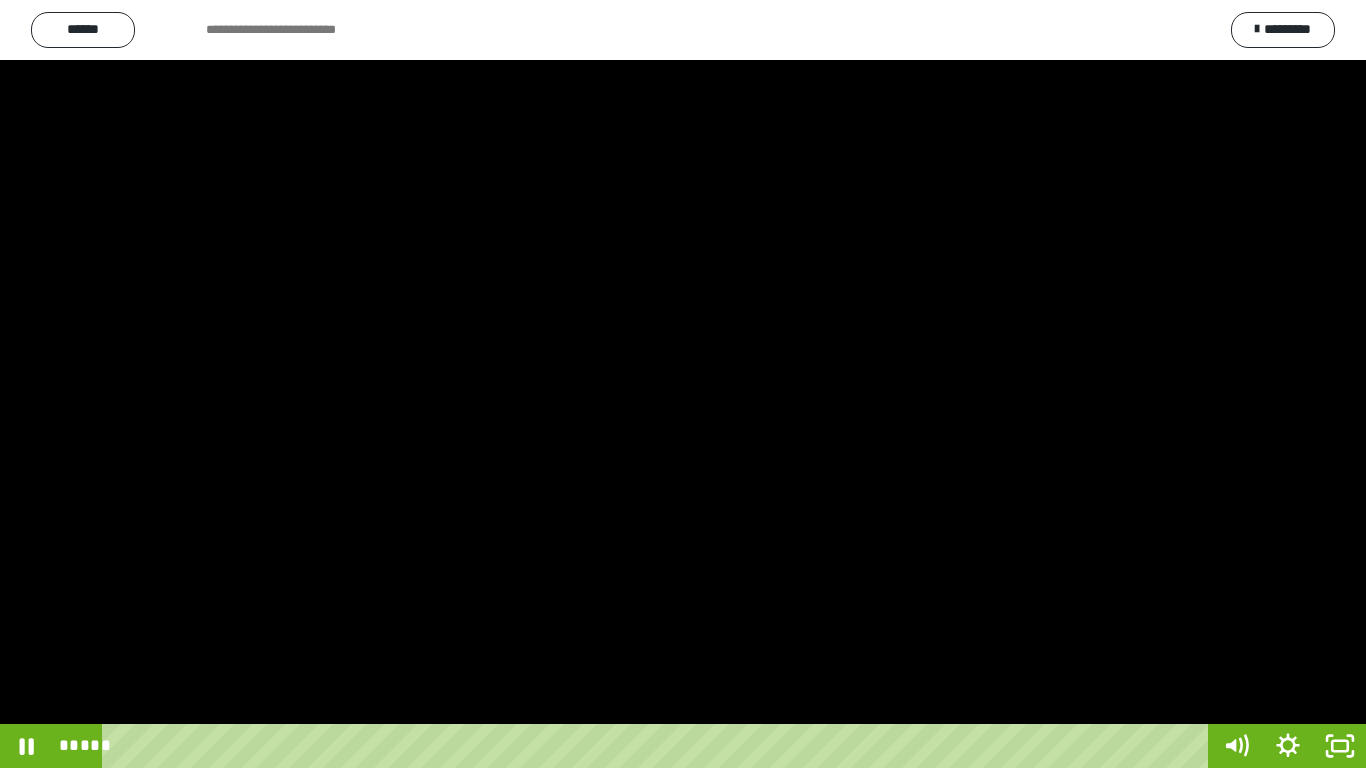 click at bounding box center (683, 384) 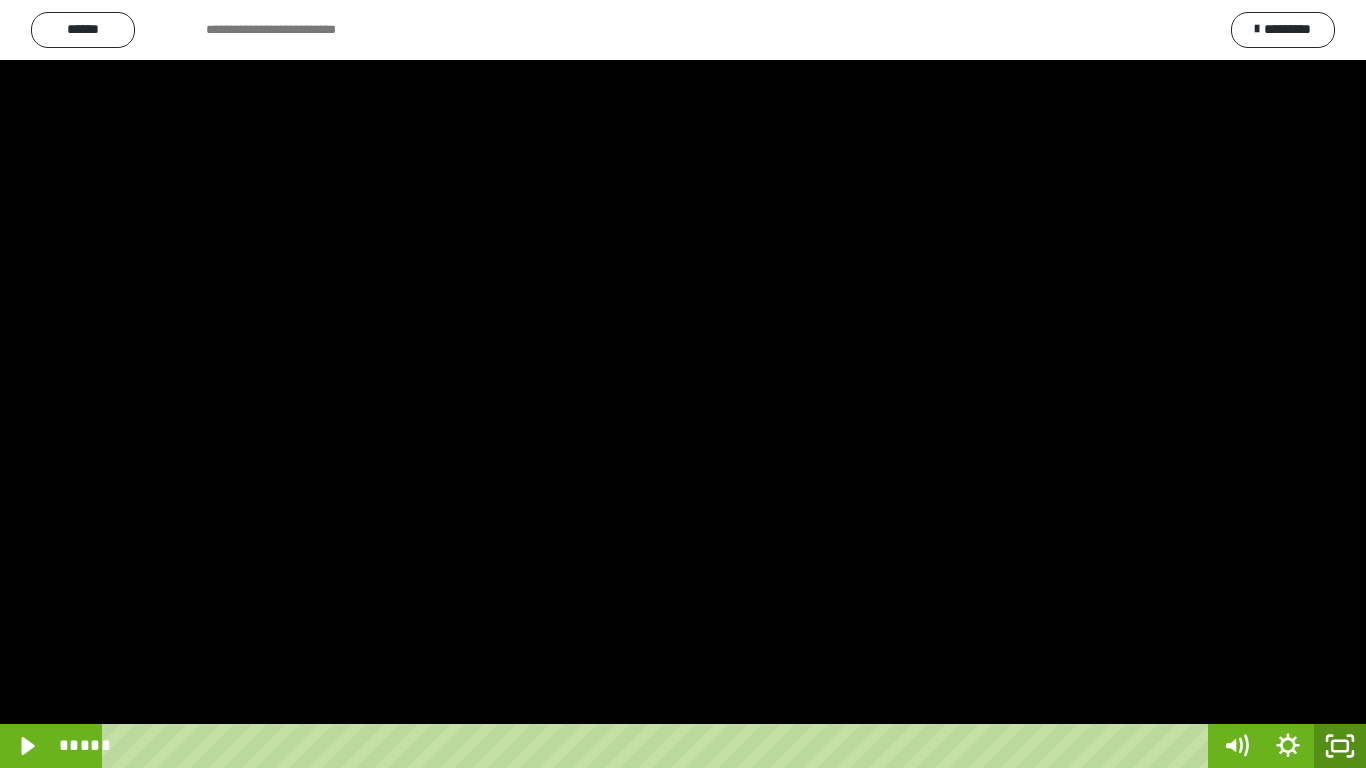 click 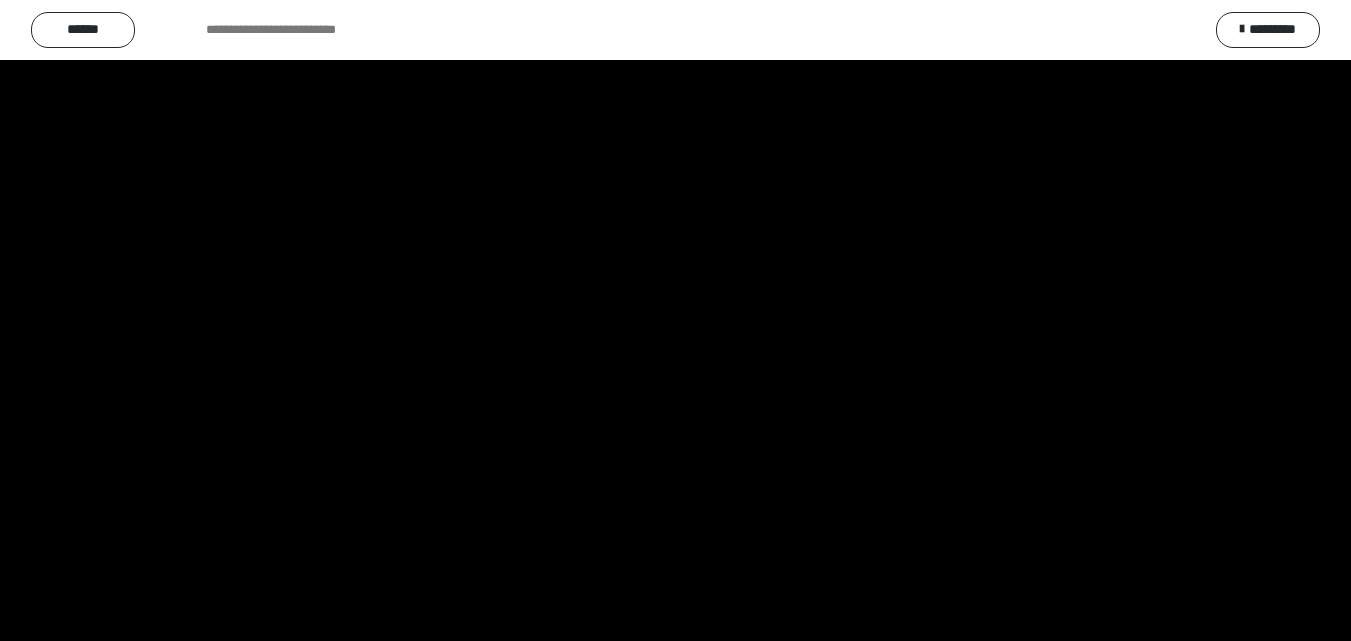 scroll, scrollTop: 3899, scrollLeft: 0, axis: vertical 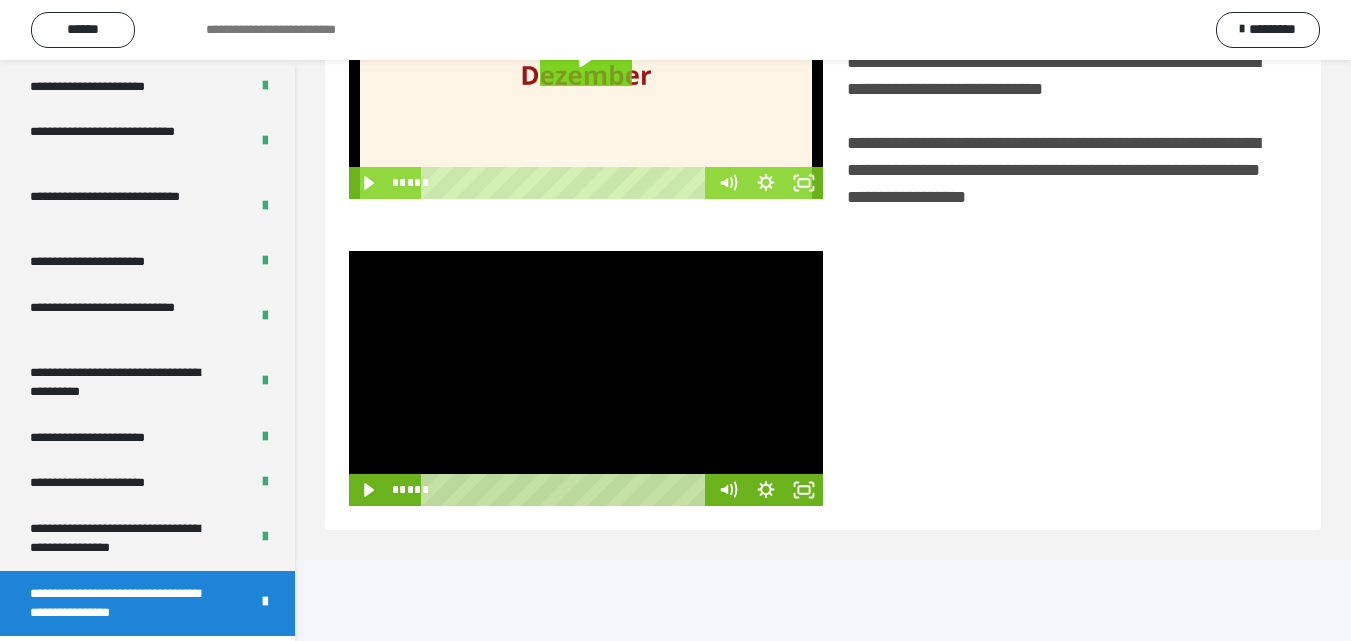 click at bounding box center [586, 378] 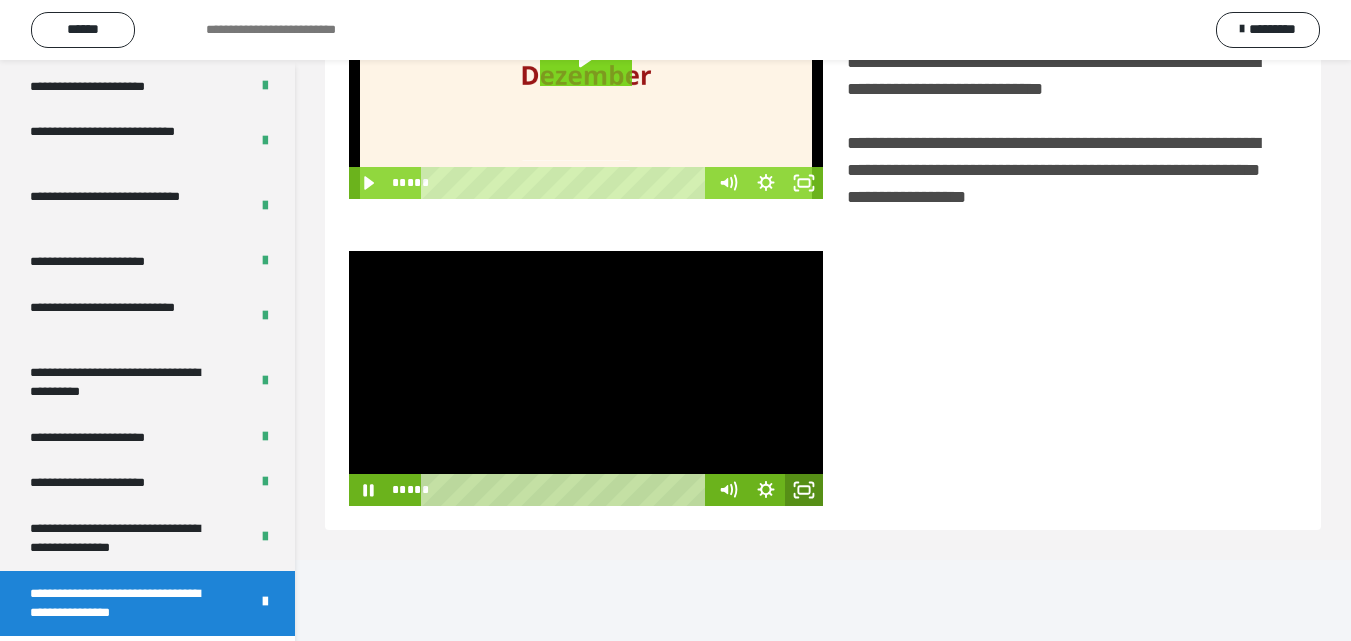 click 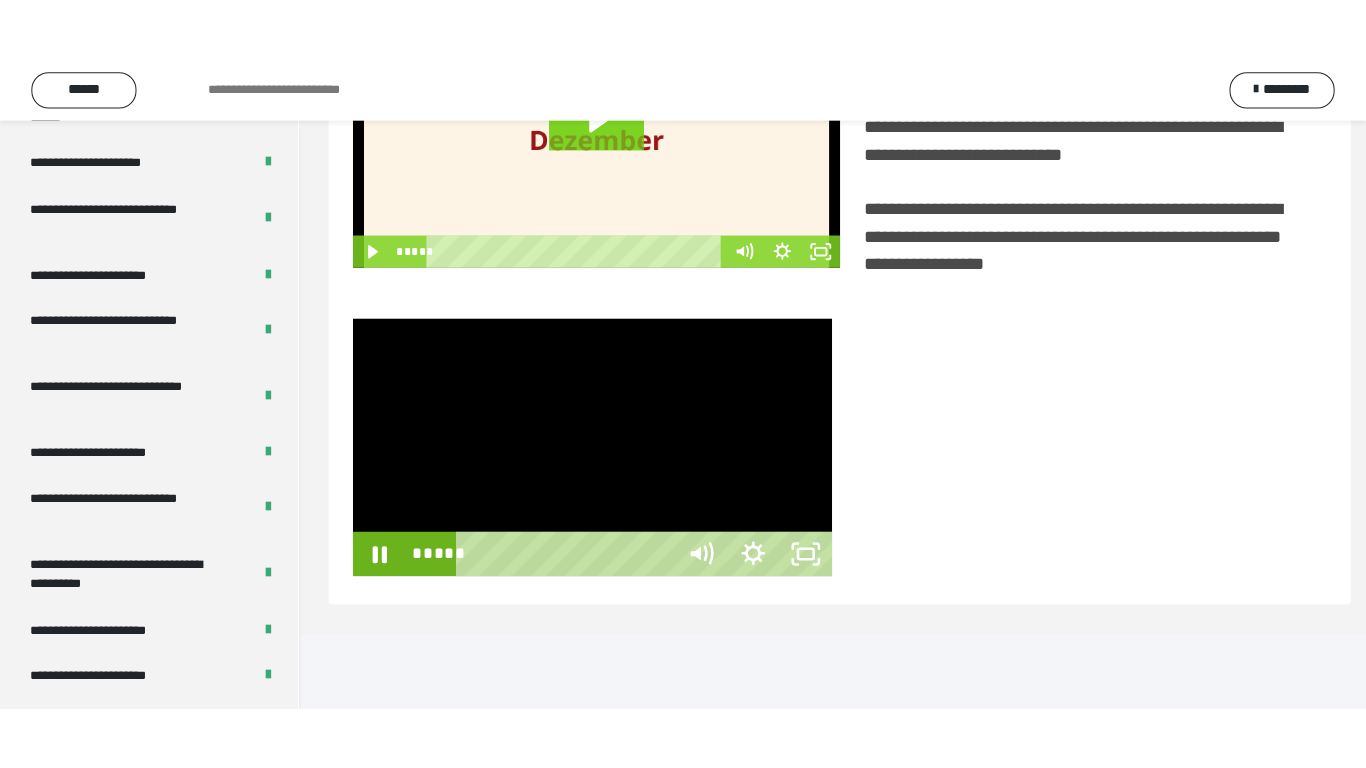 scroll, scrollTop: 385, scrollLeft: 0, axis: vertical 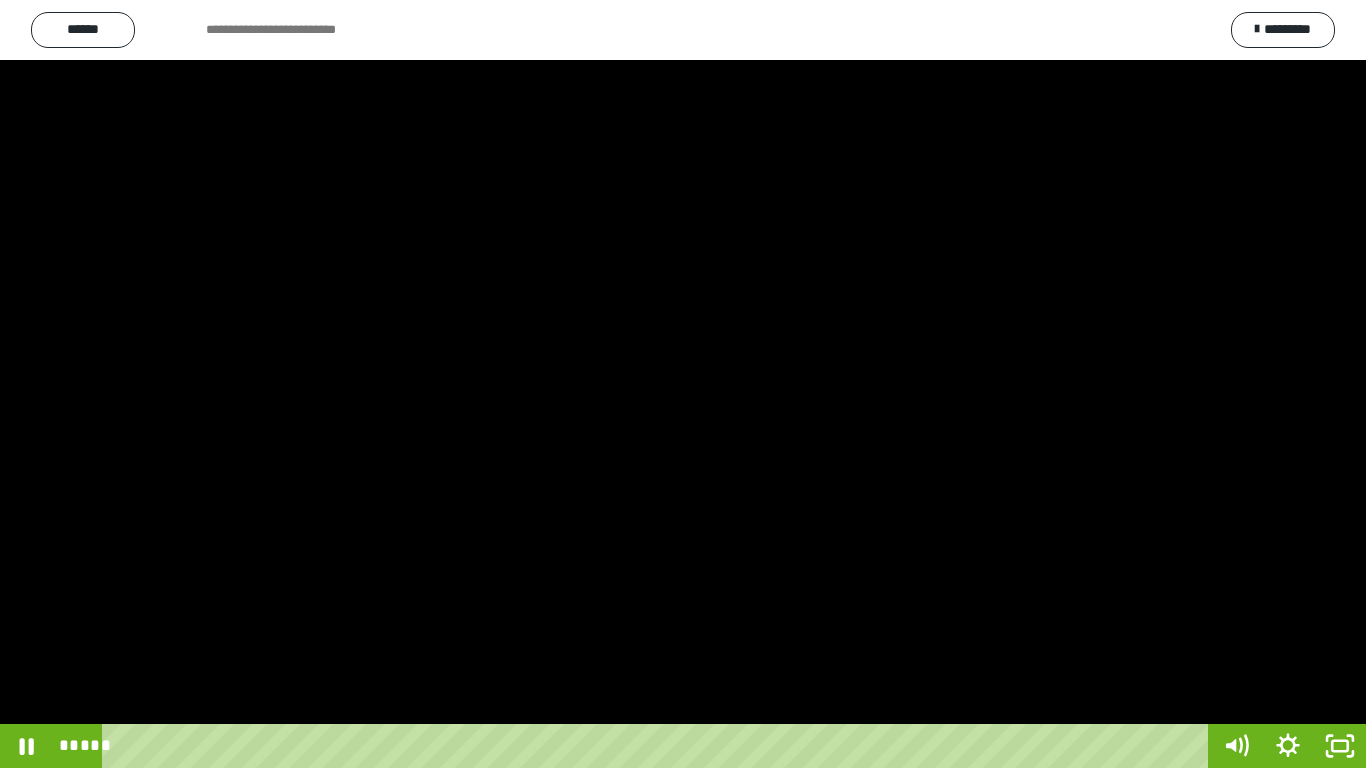 click at bounding box center (683, 384) 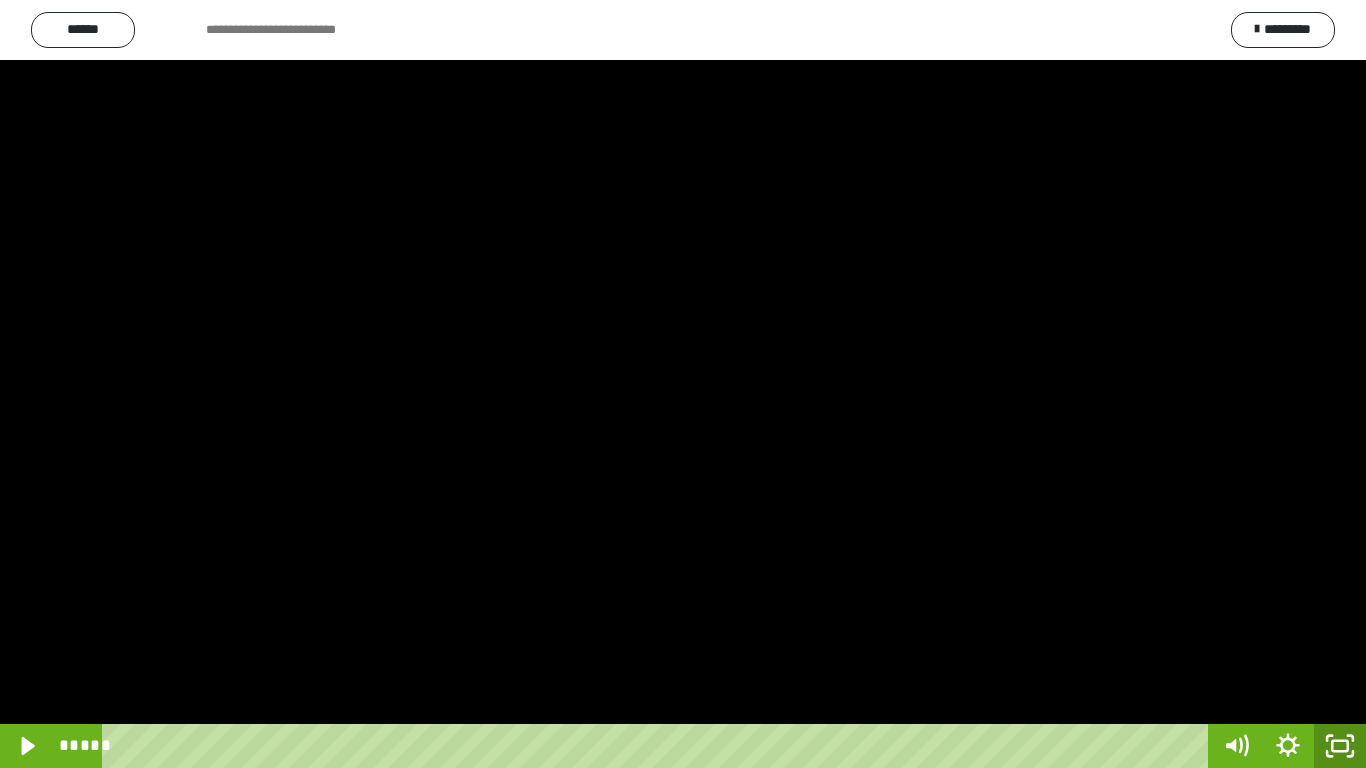 click 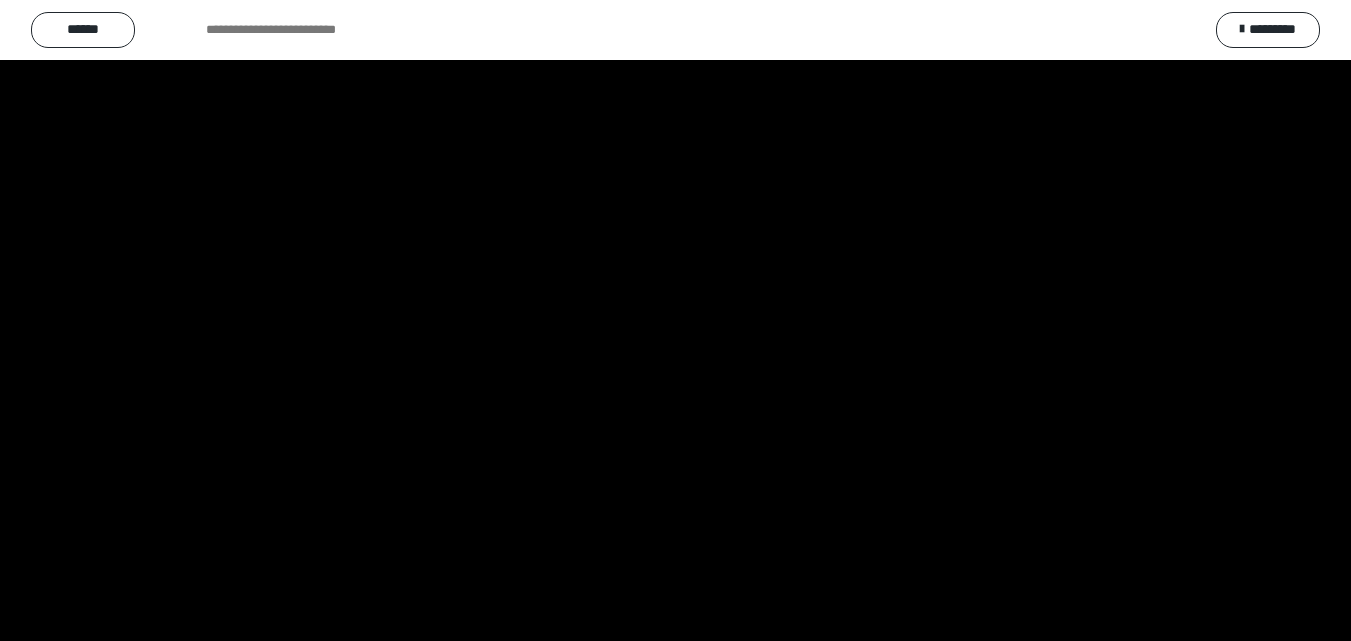 scroll, scrollTop: 3899, scrollLeft: 0, axis: vertical 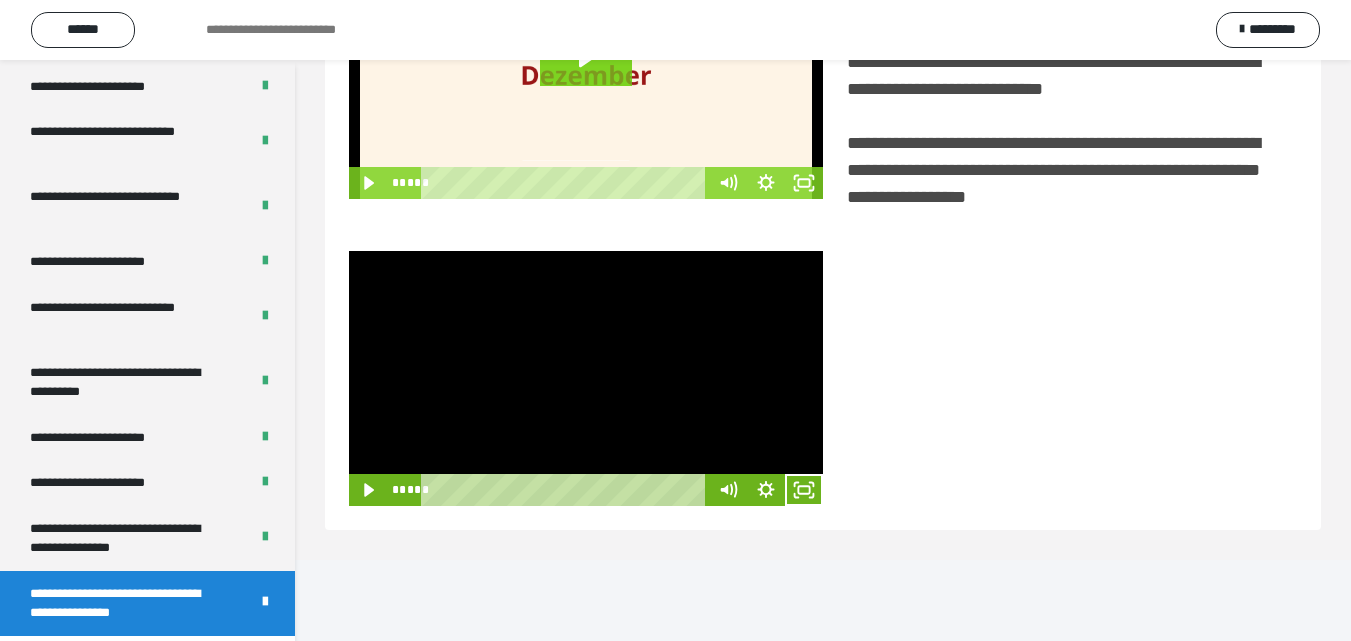 click at bounding box center (586, 378) 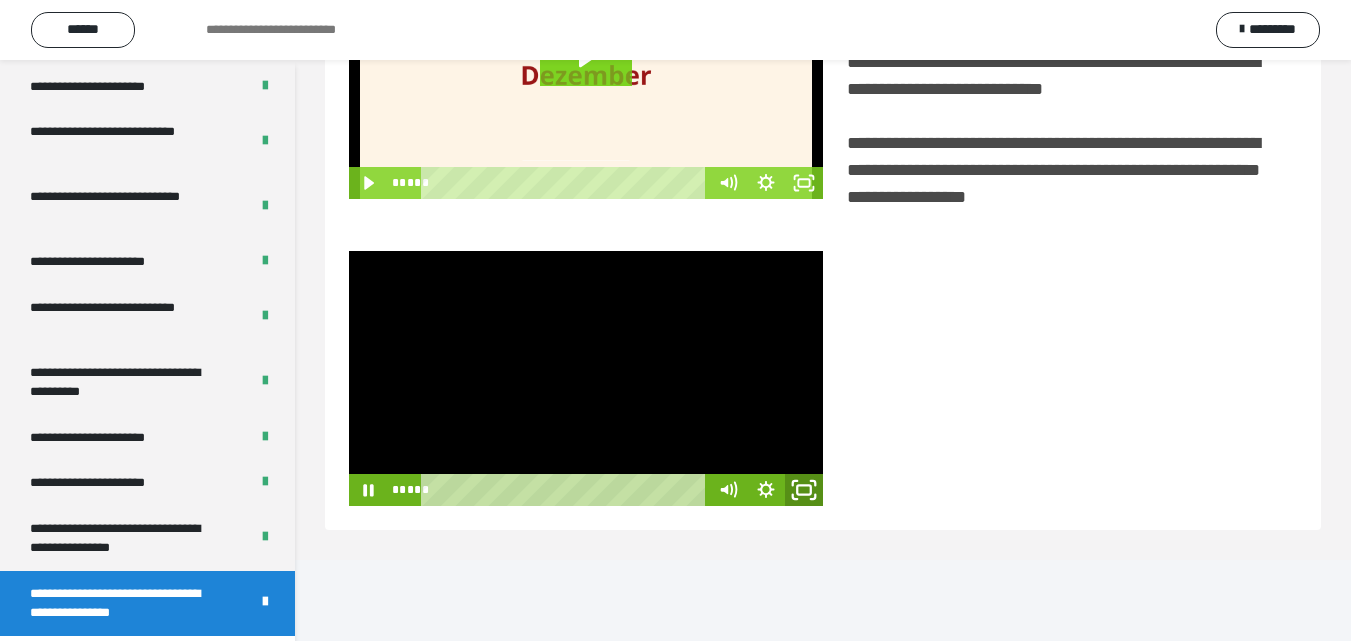 click 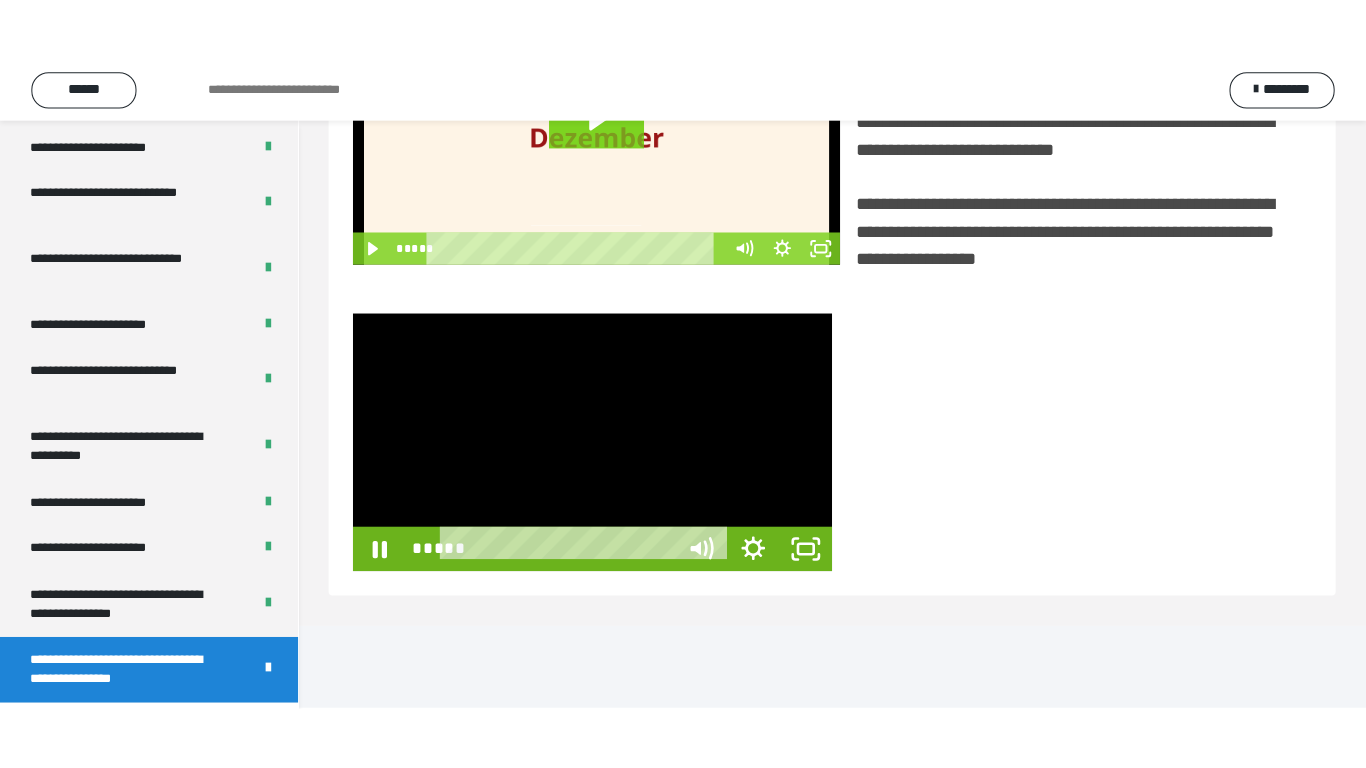 scroll, scrollTop: 385, scrollLeft: 0, axis: vertical 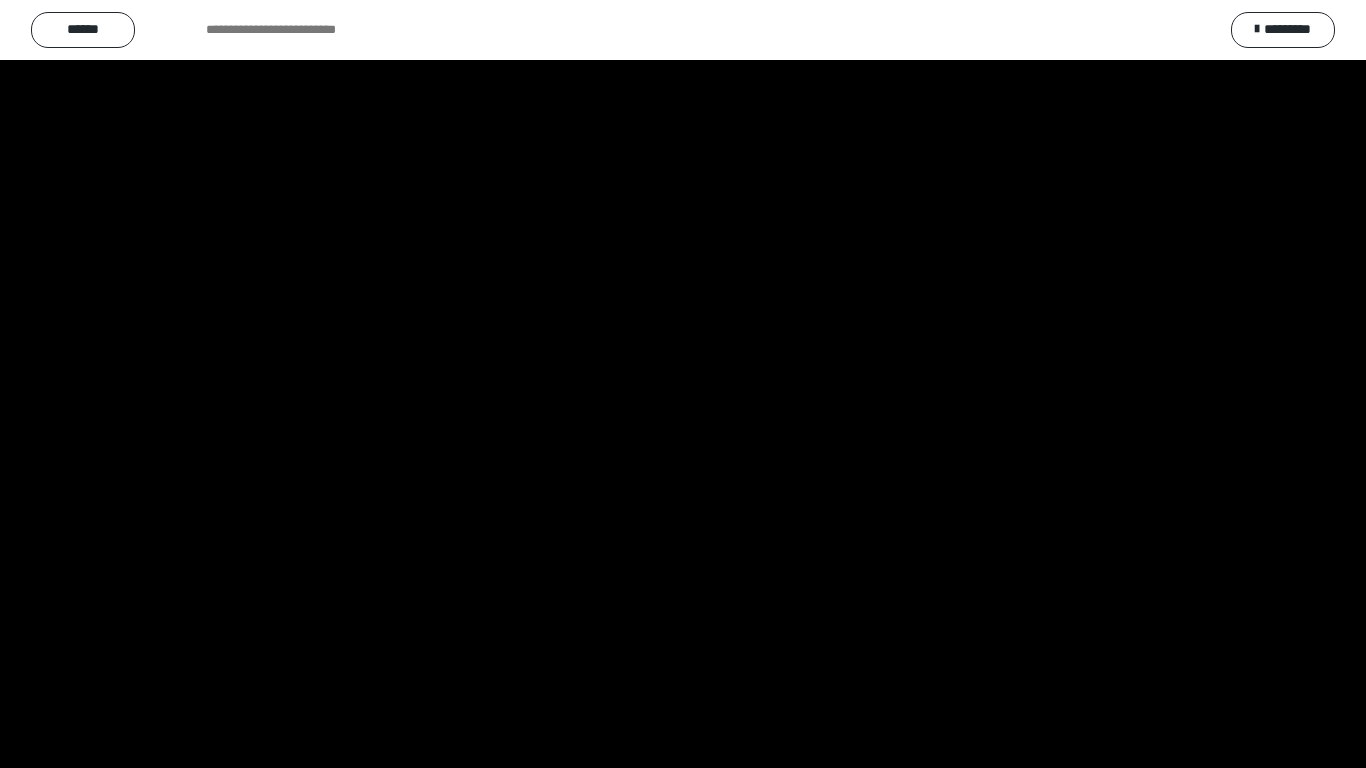 click at bounding box center (683, 384) 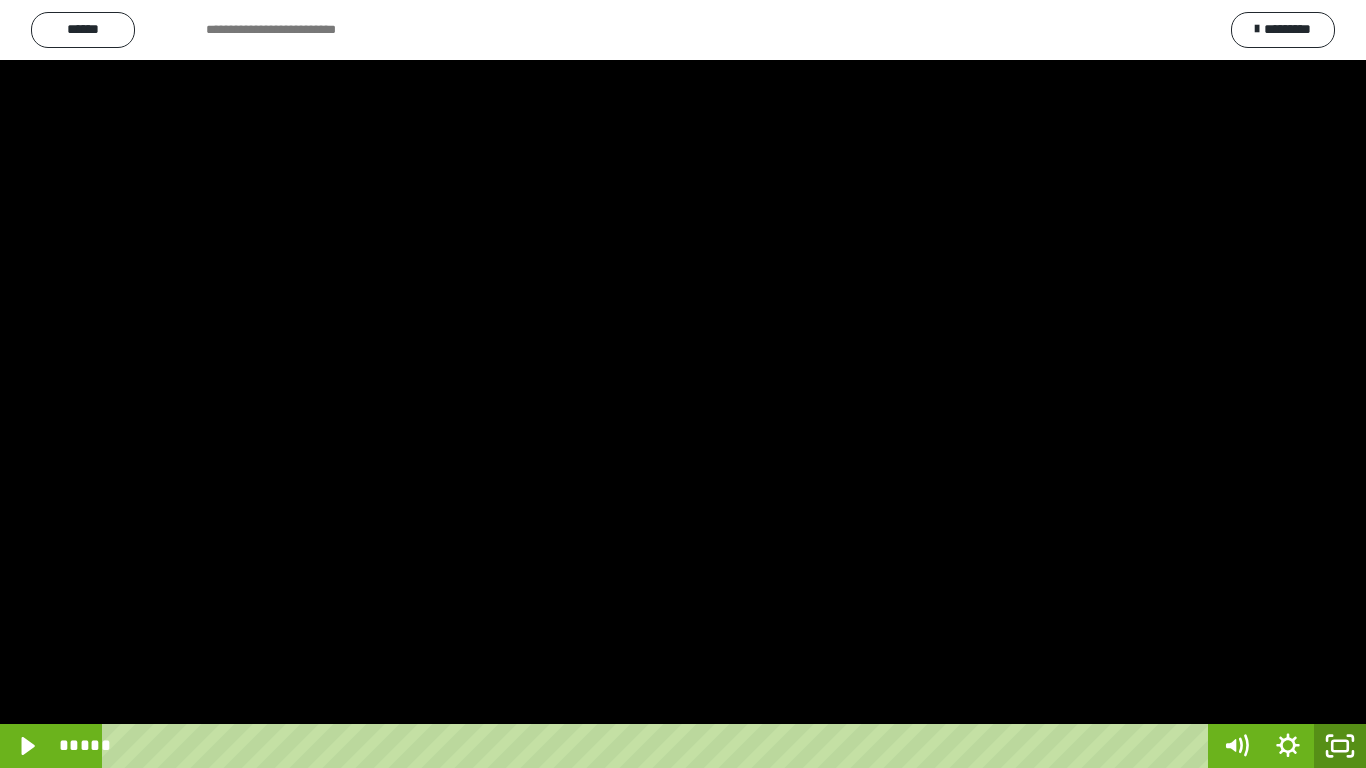 drag, startPoint x: 1344, startPoint y: 730, endPoint x: 1197, endPoint y: 524, distance: 253.07114 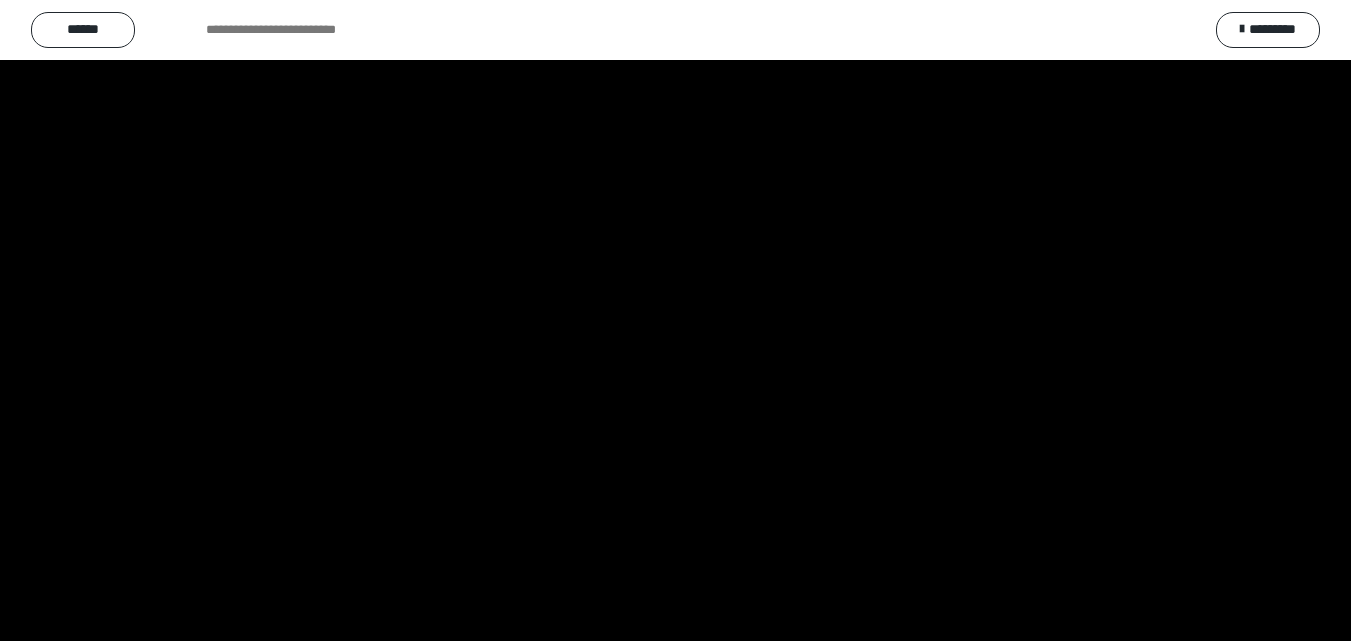scroll, scrollTop: 3899, scrollLeft: 0, axis: vertical 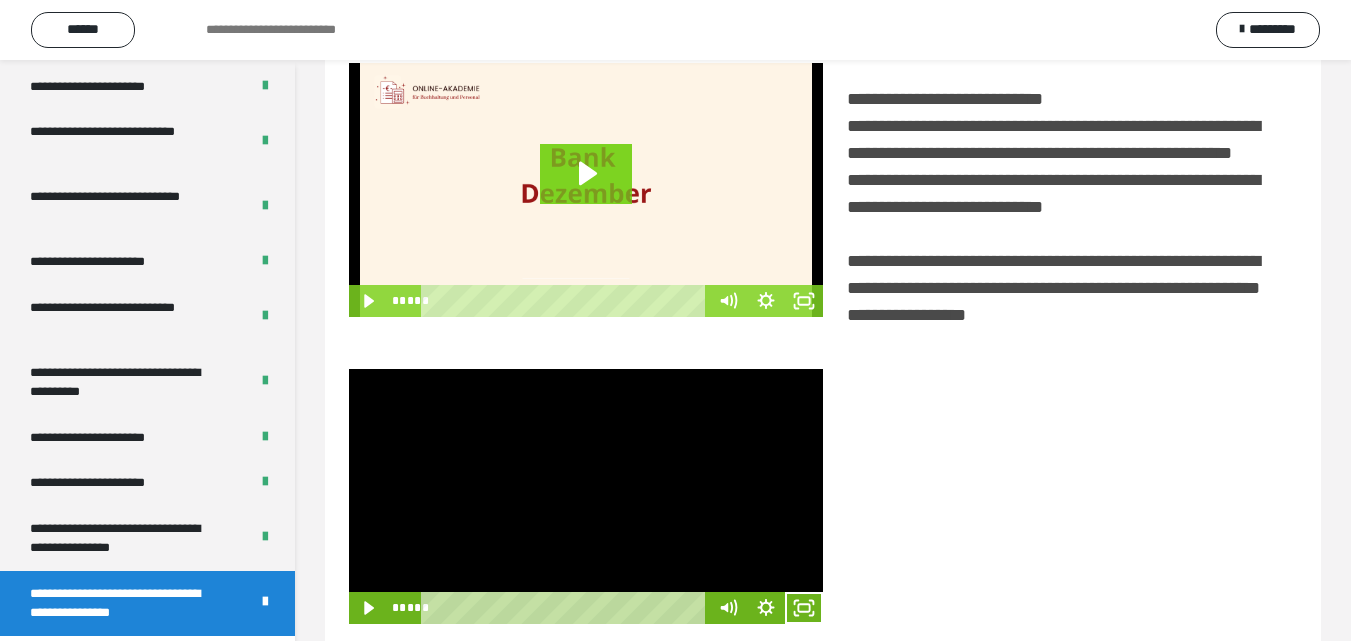 click at bounding box center [586, 496] 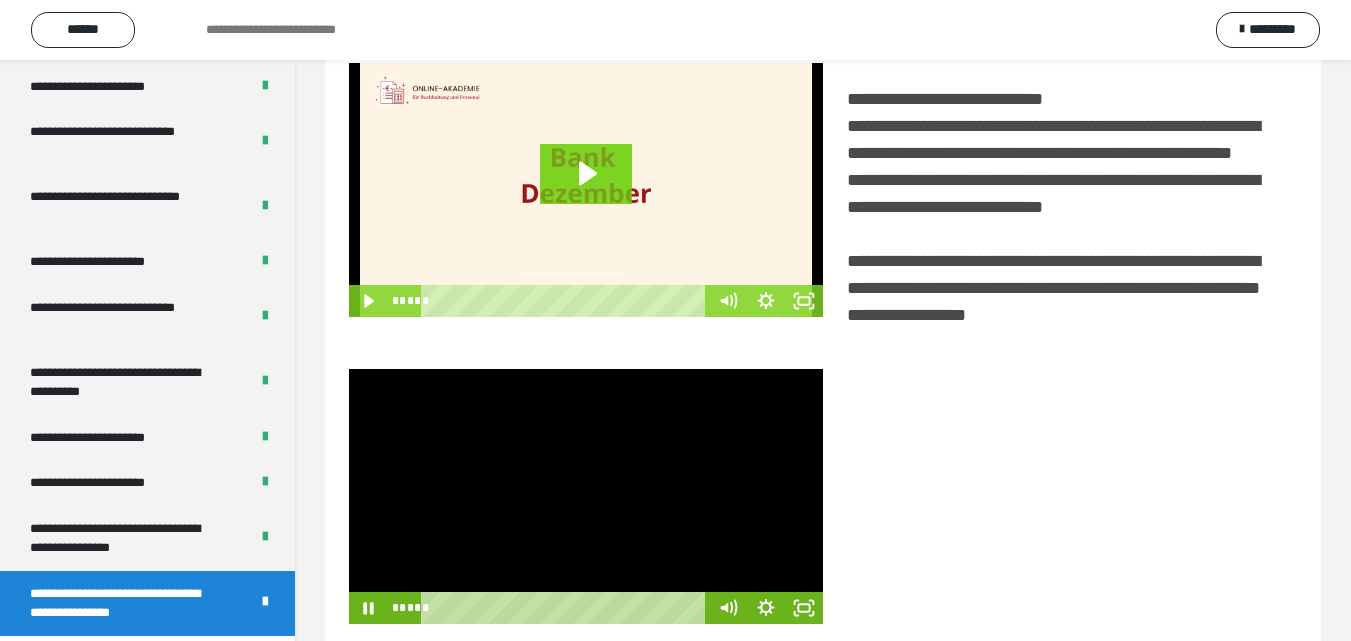 click at bounding box center [586, 496] 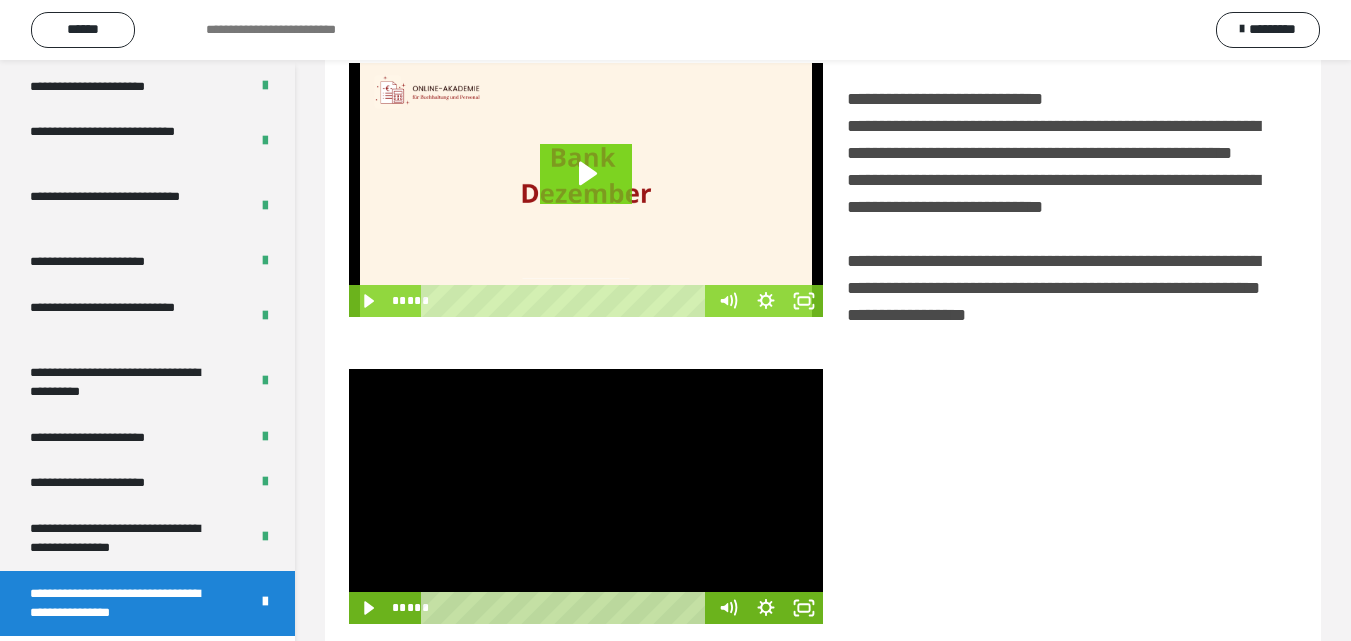 scroll, scrollTop: 503, scrollLeft: 0, axis: vertical 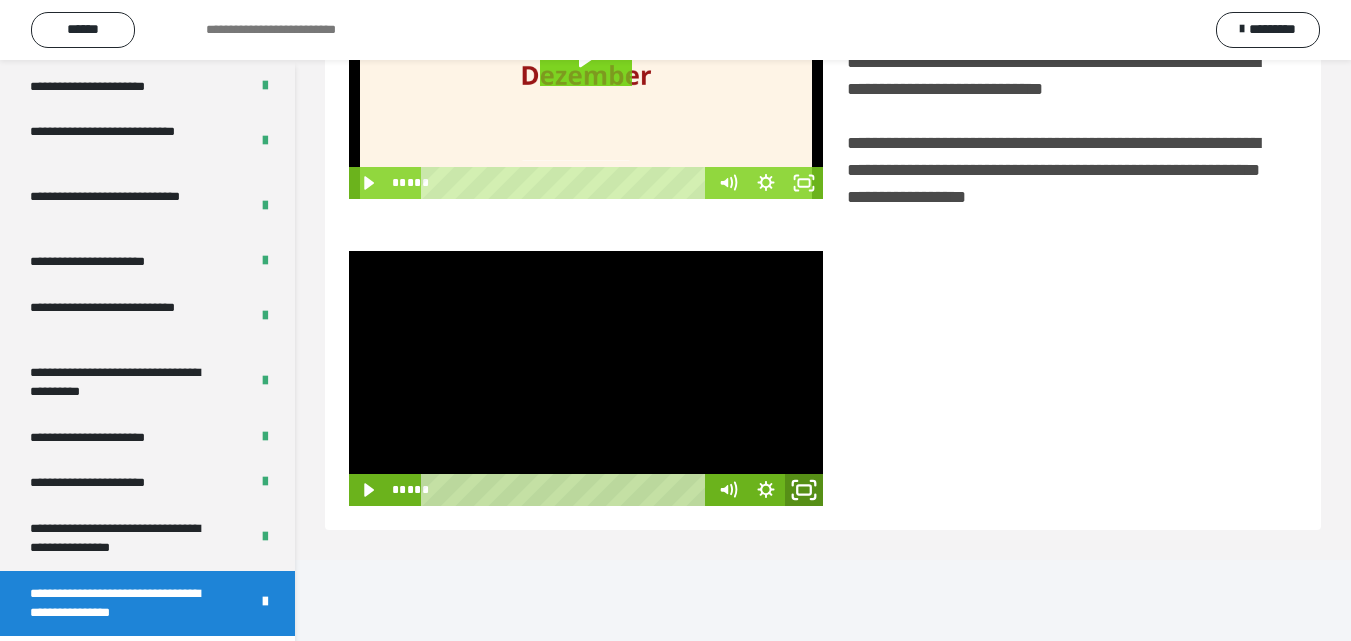click 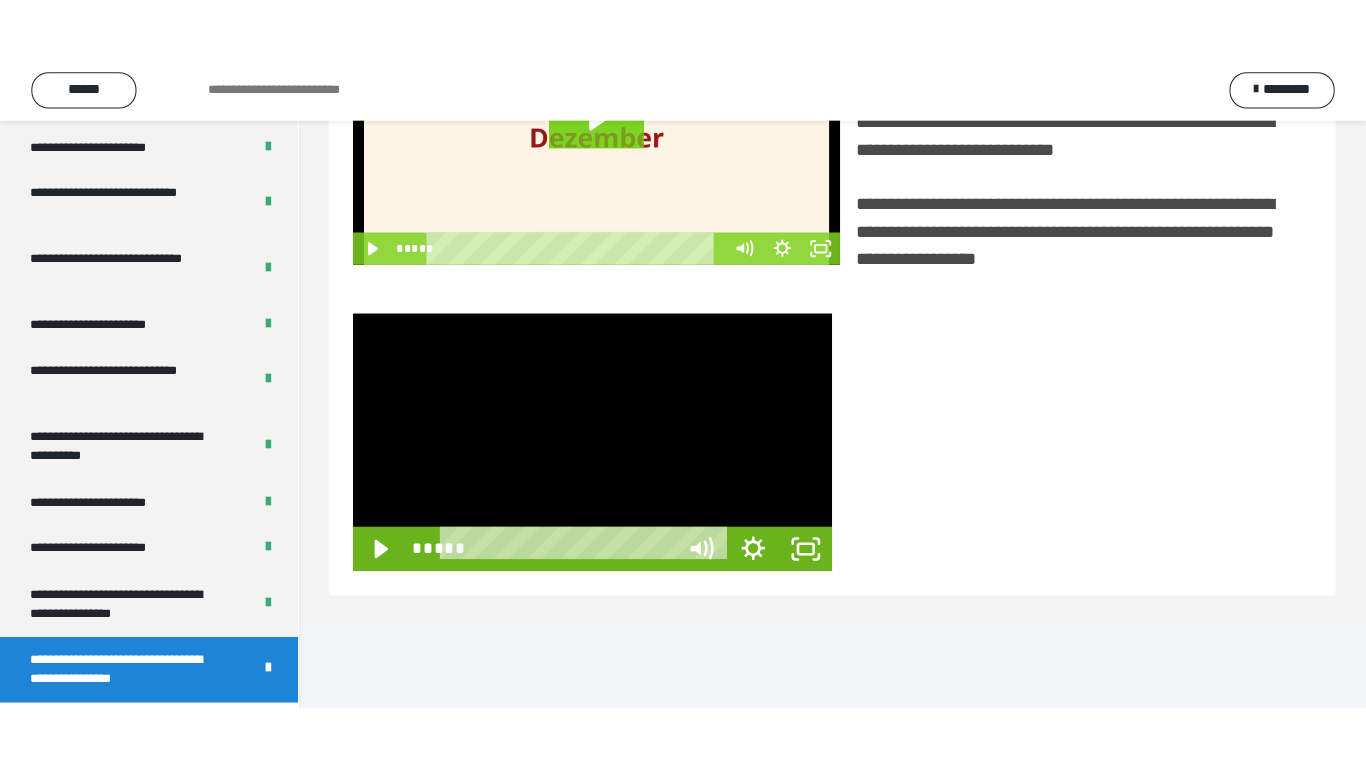 scroll, scrollTop: 385, scrollLeft: 0, axis: vertical 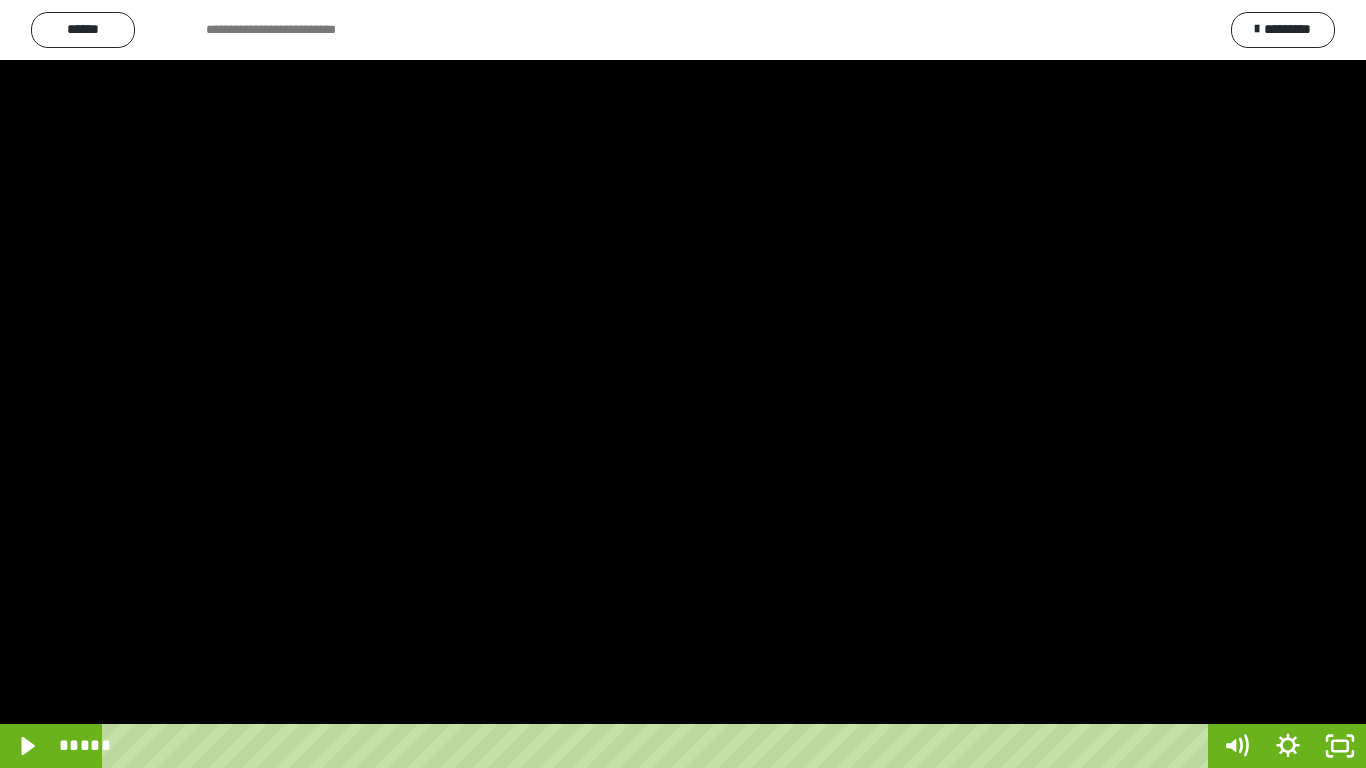 click at bounding box center [683, 384] 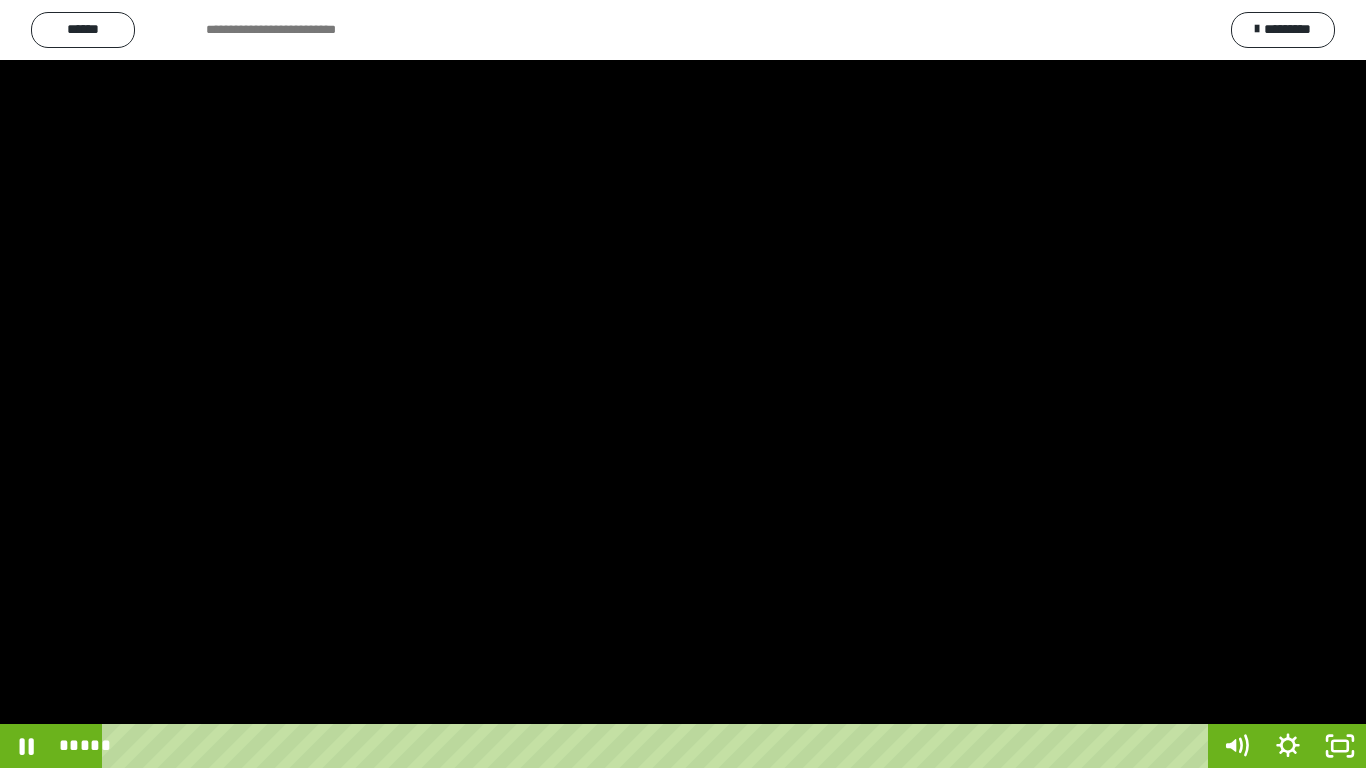 click at bounding box center [683, 384] 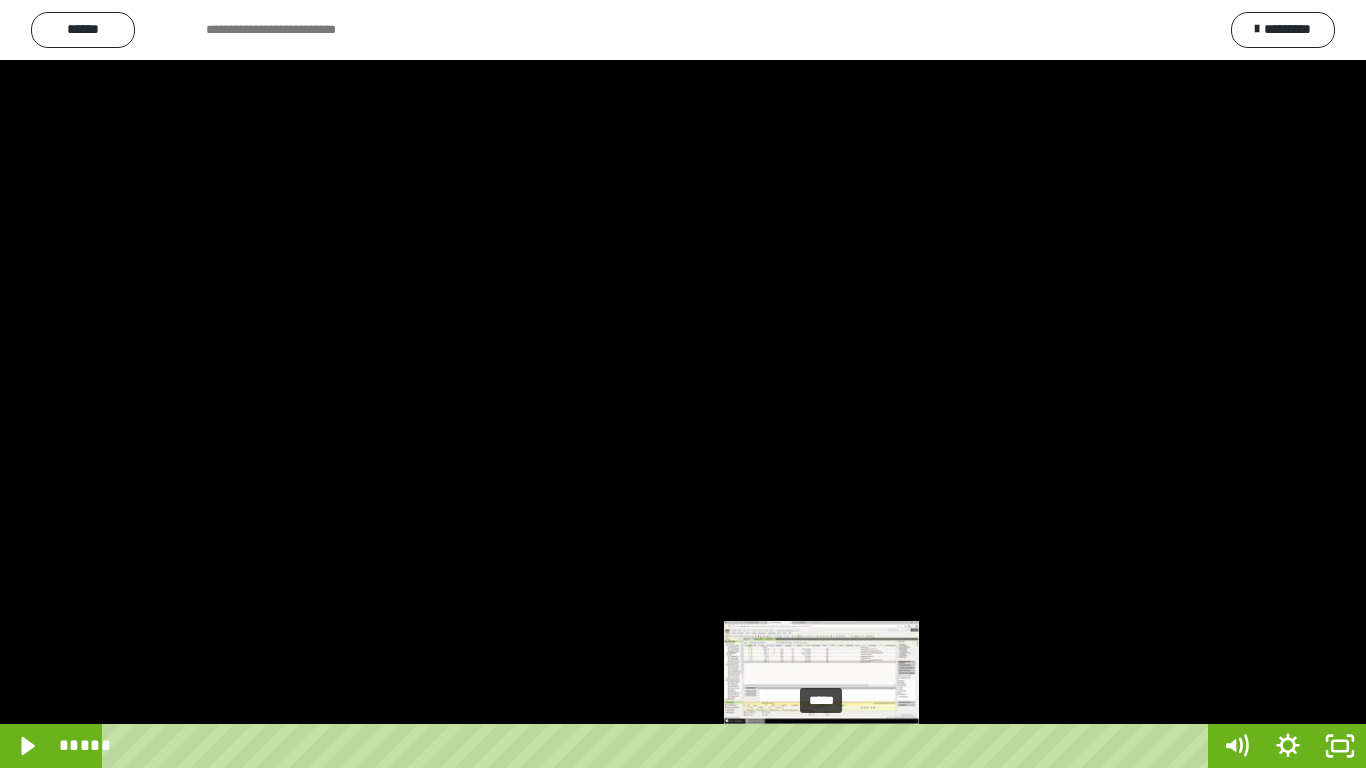 click on "*****" at bounding box center [659, 746] 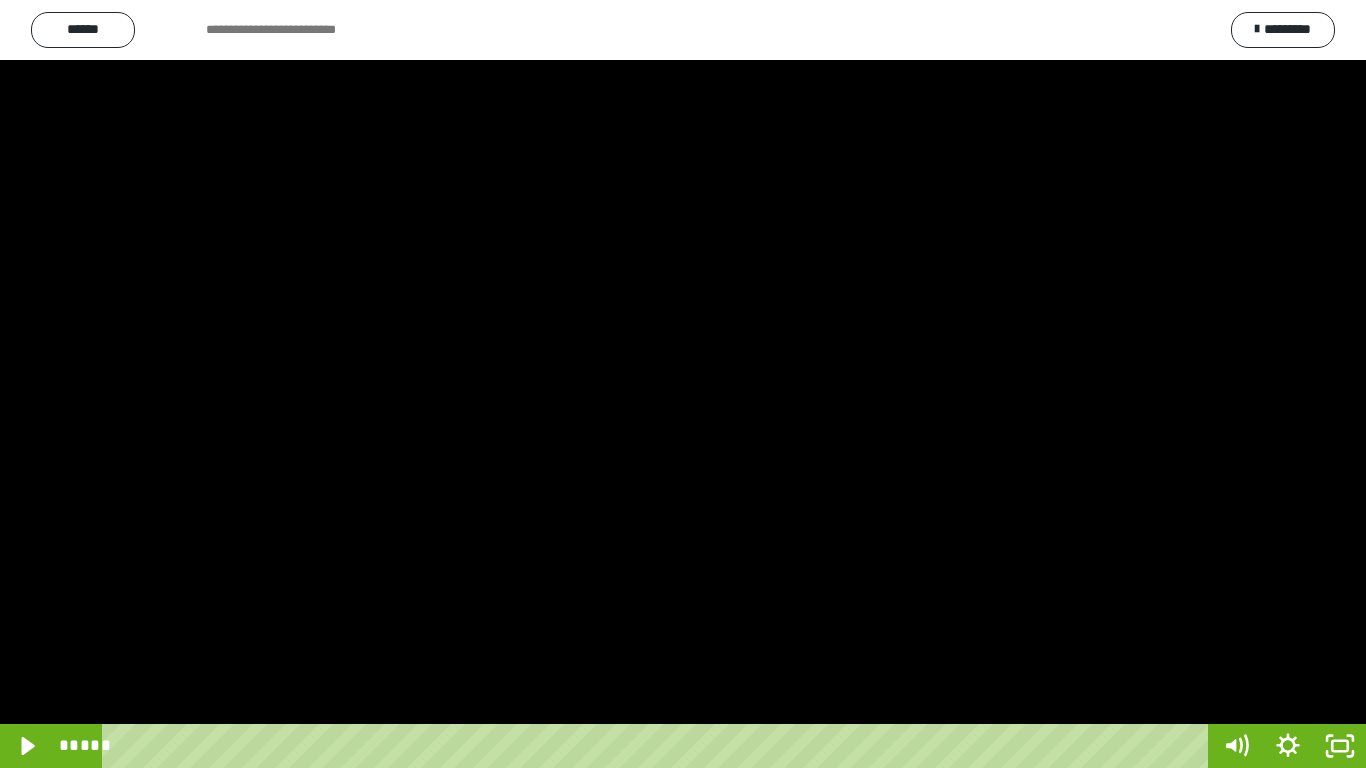 click at bounding box center [683, 384] 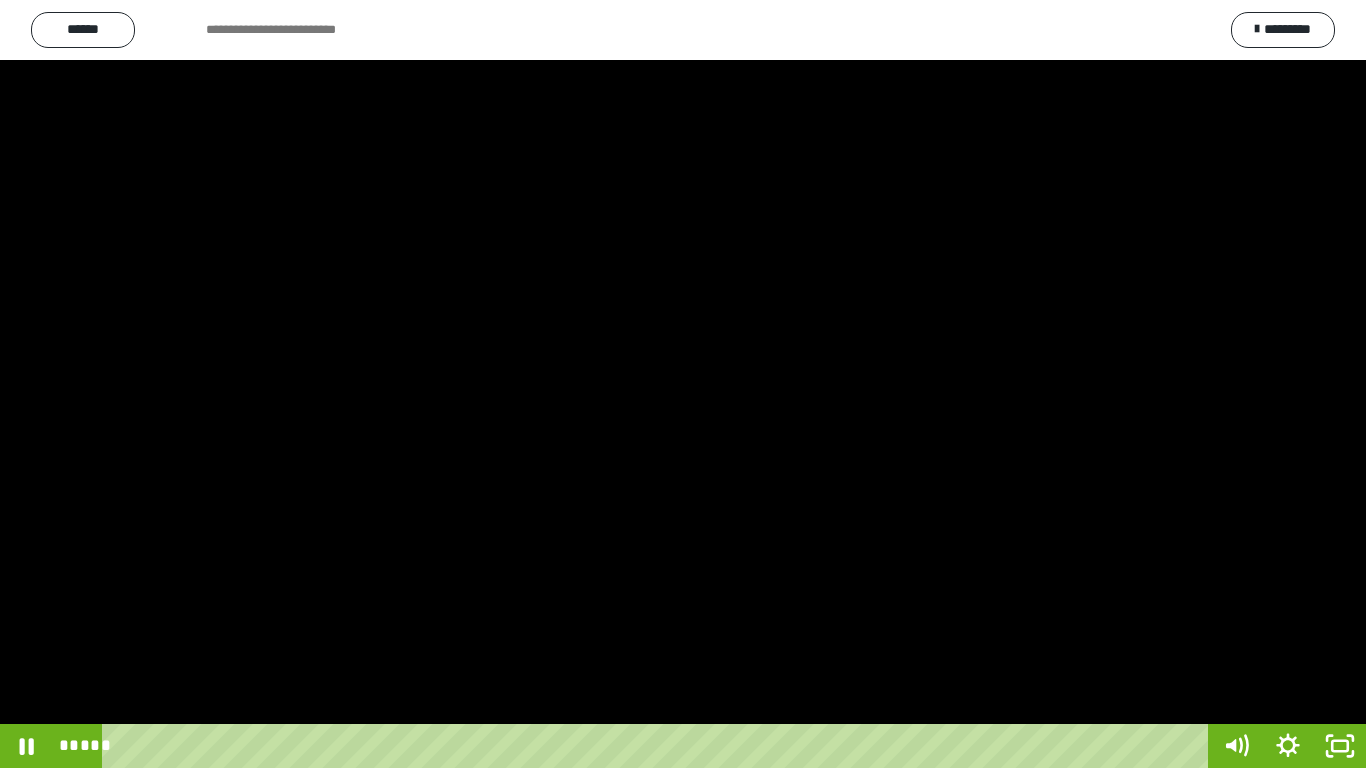 click at bounding box center (683, 384) 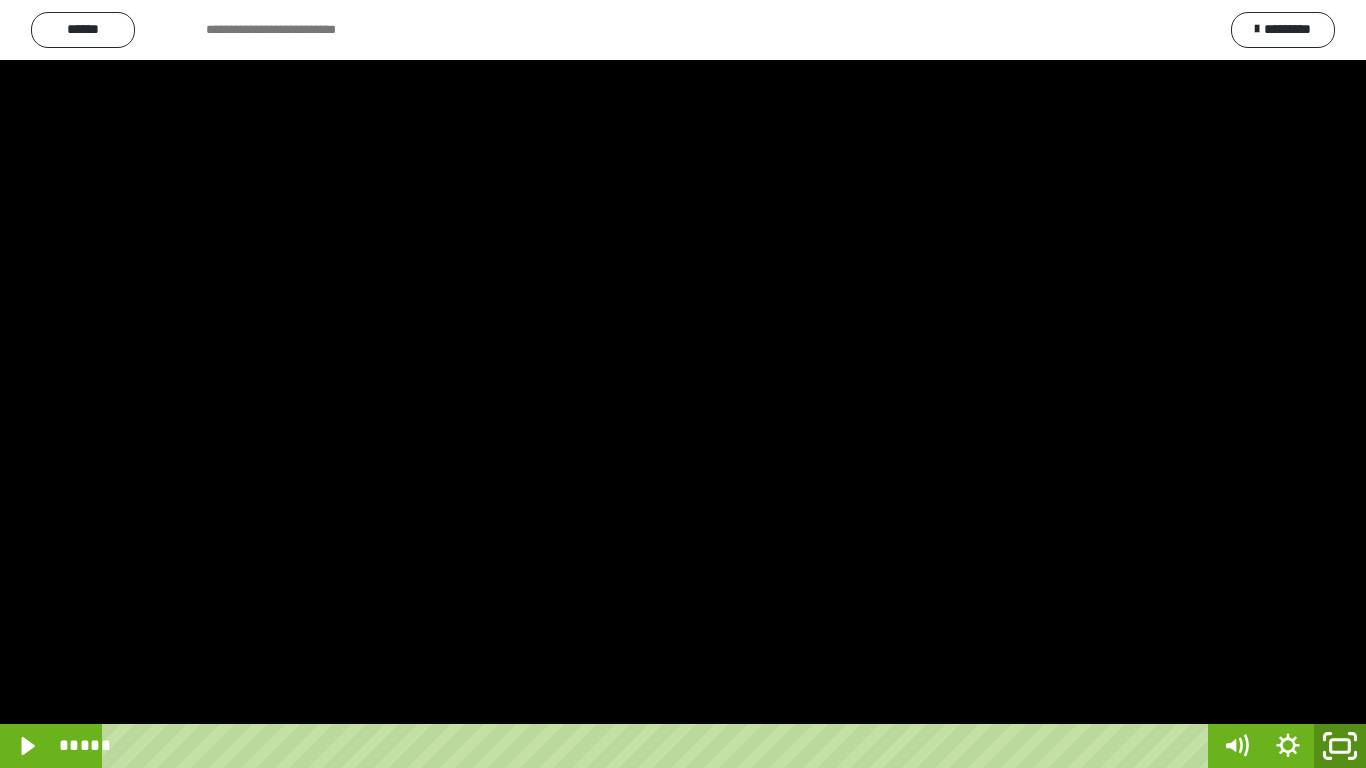 drag, startPoint x: 1325, startPoint y: 739, endPoint x: 1218, endPoint y: 554, distance: 213.71477 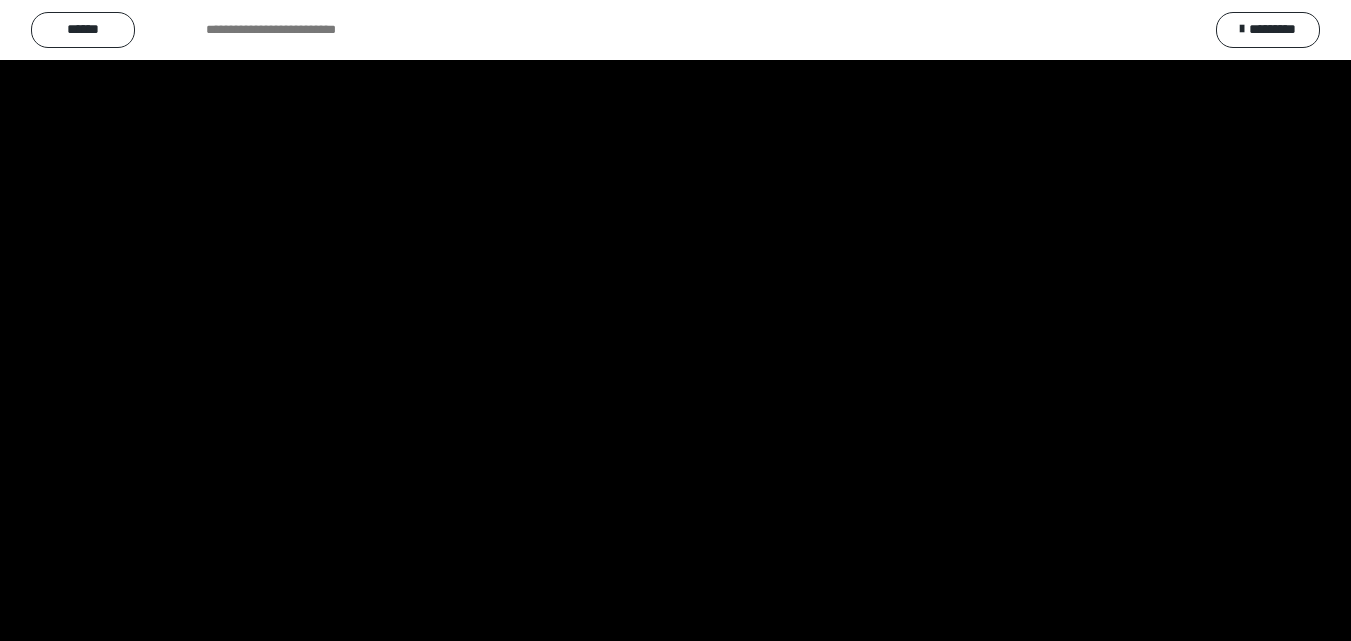 scroll, scrollTop: 3899, scrollLeft: 0, axis: vertical 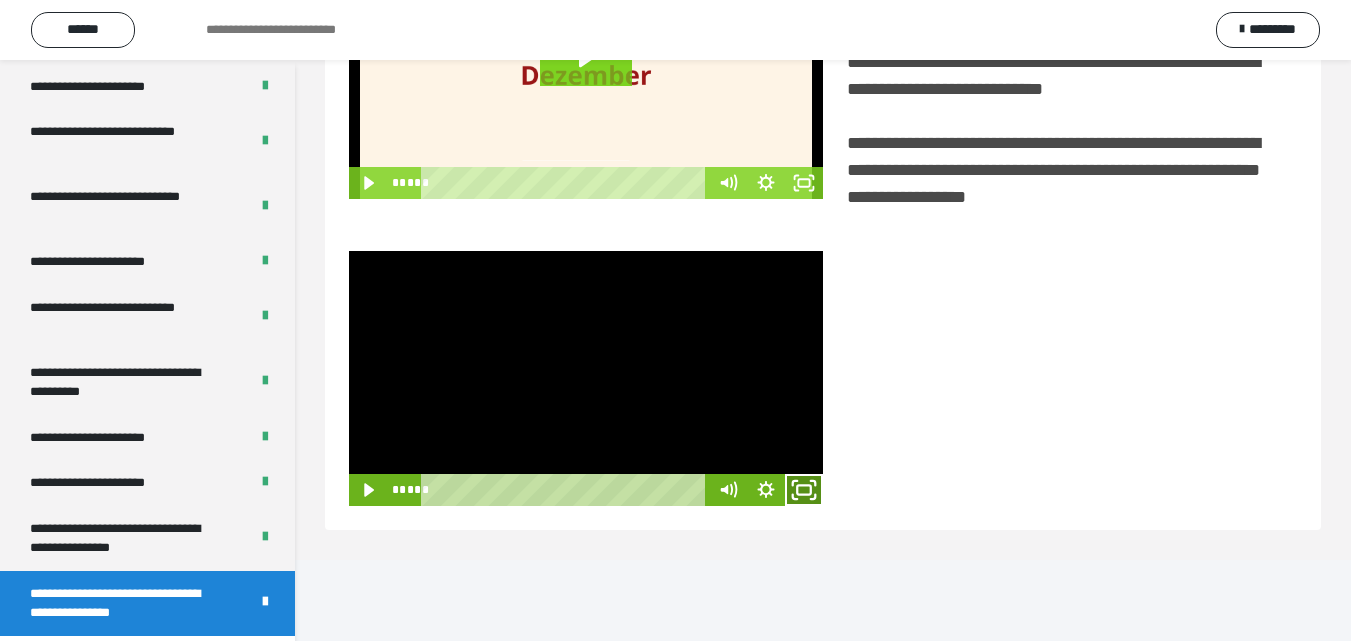 click 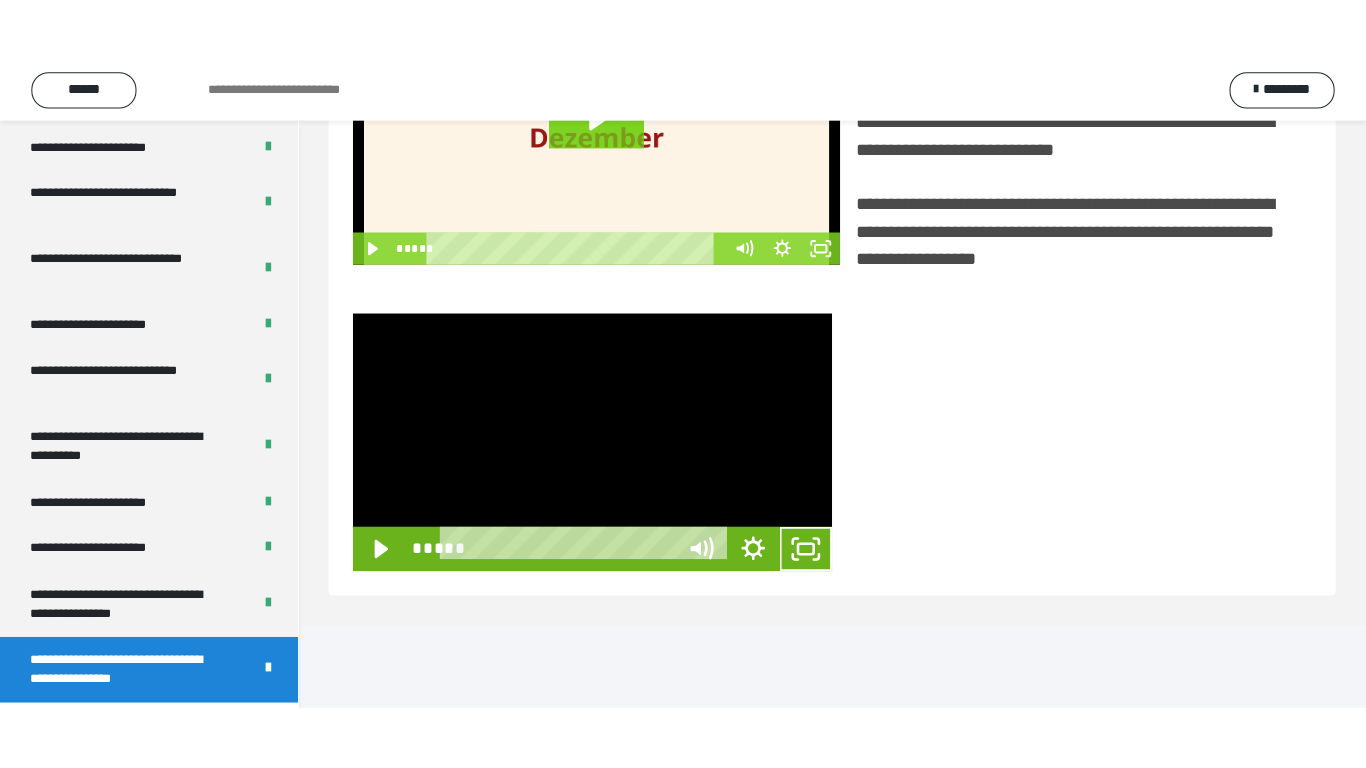 scroll, scrollTop: 385, scrollLeft: 0, axis: vertical 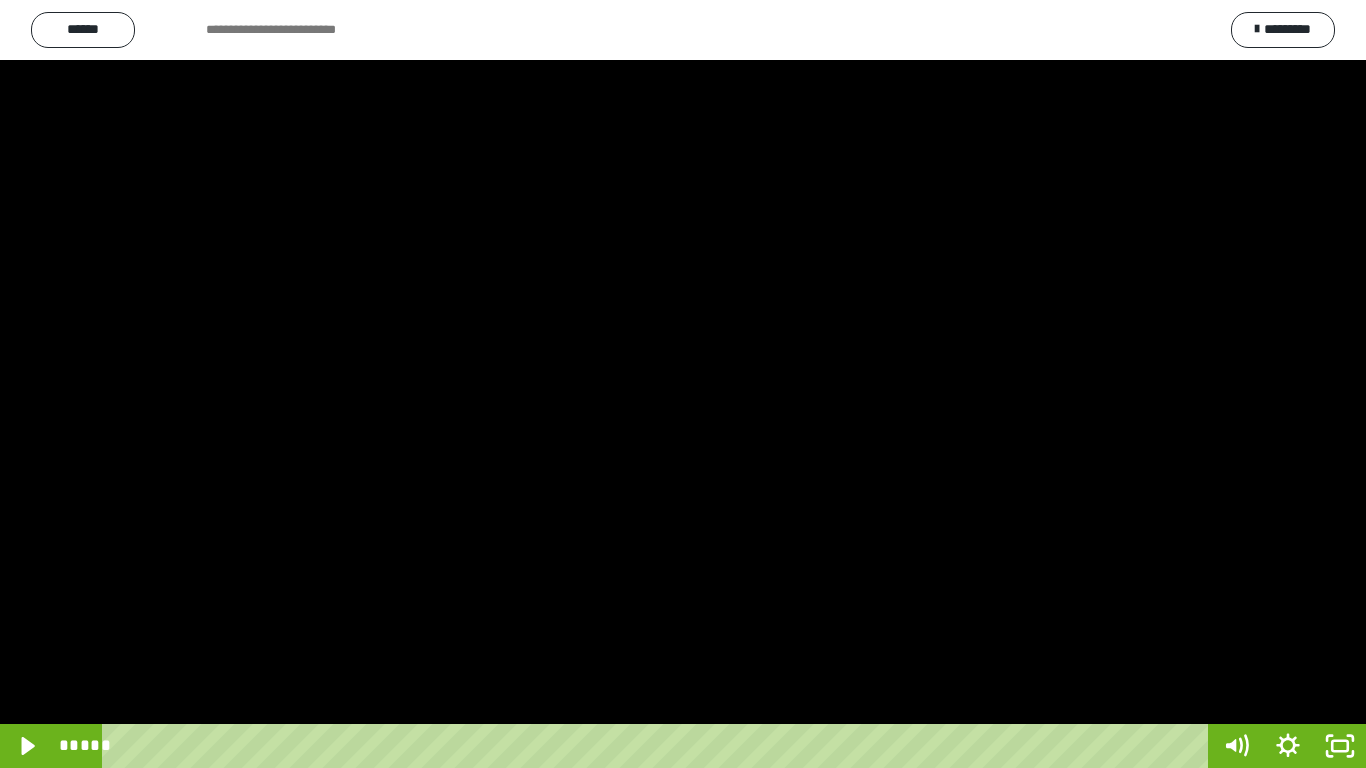 click at bounding box center [683, 384] 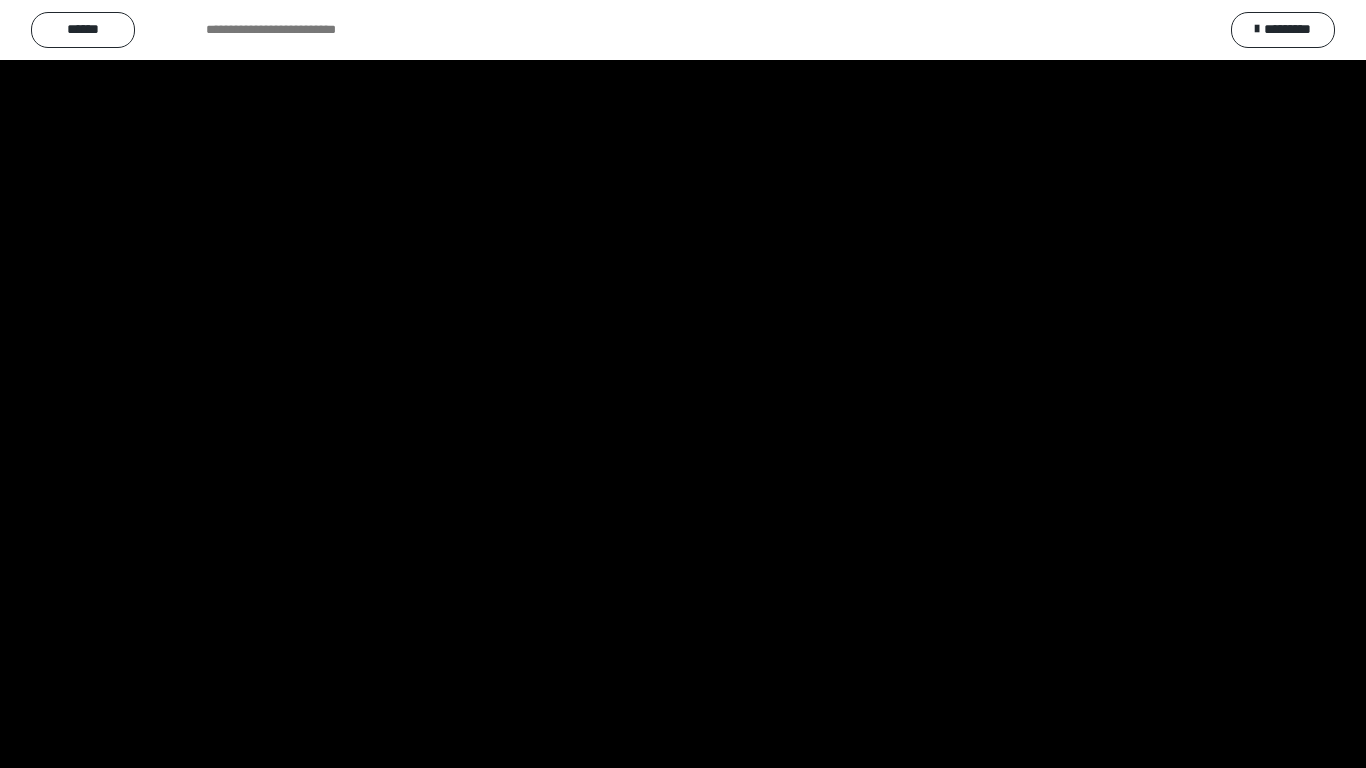 click at bounding box center [683, 384] 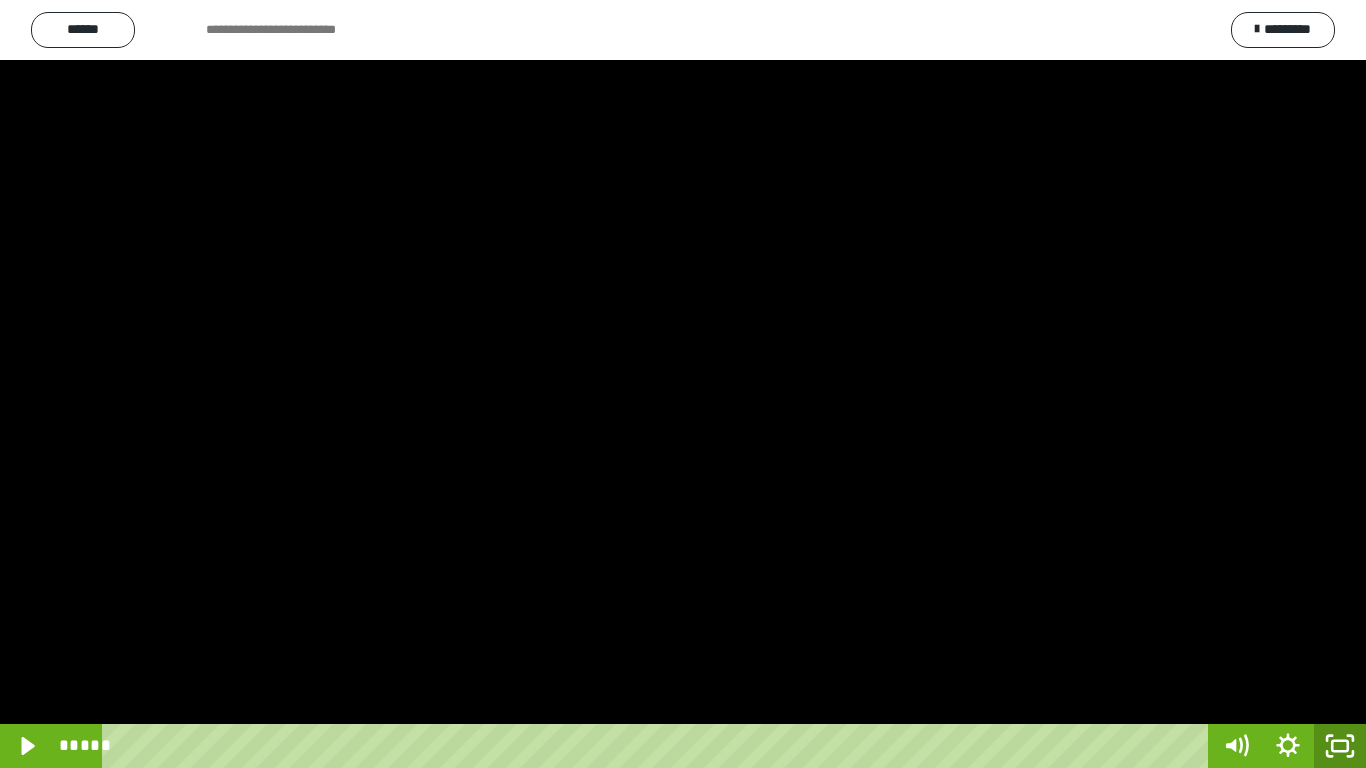 click 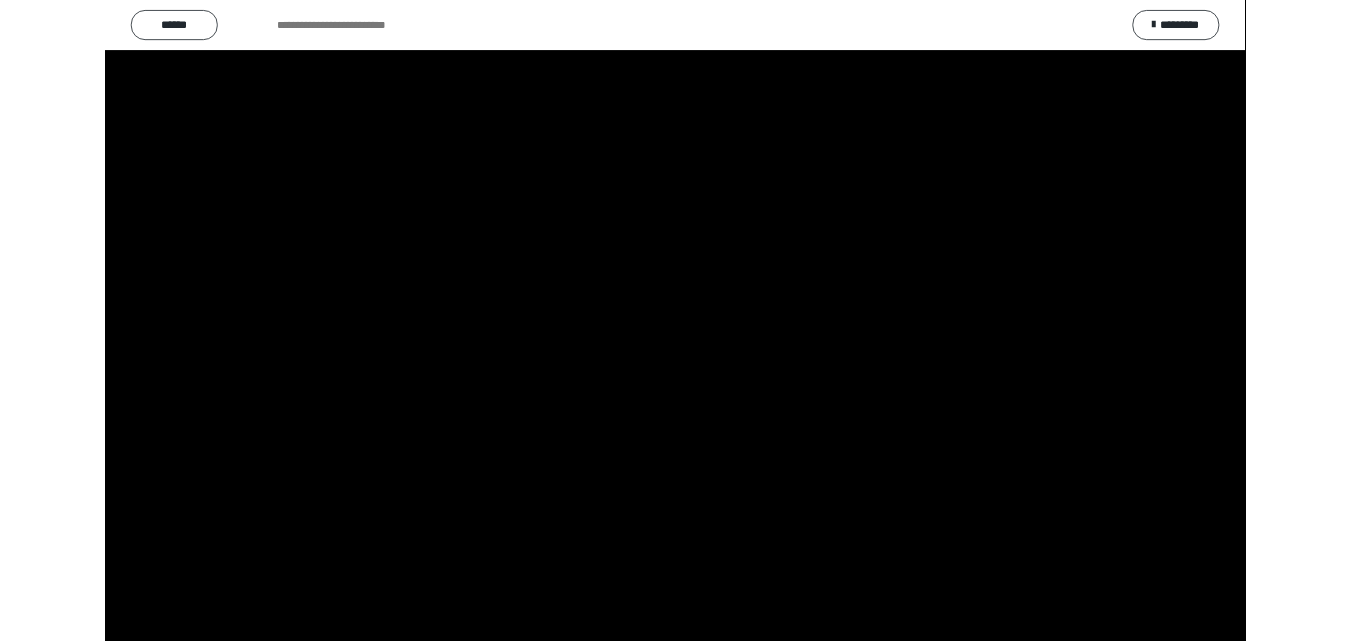 scroll, scrollTop: 3899, scrollLeft: 0, axis: vertical 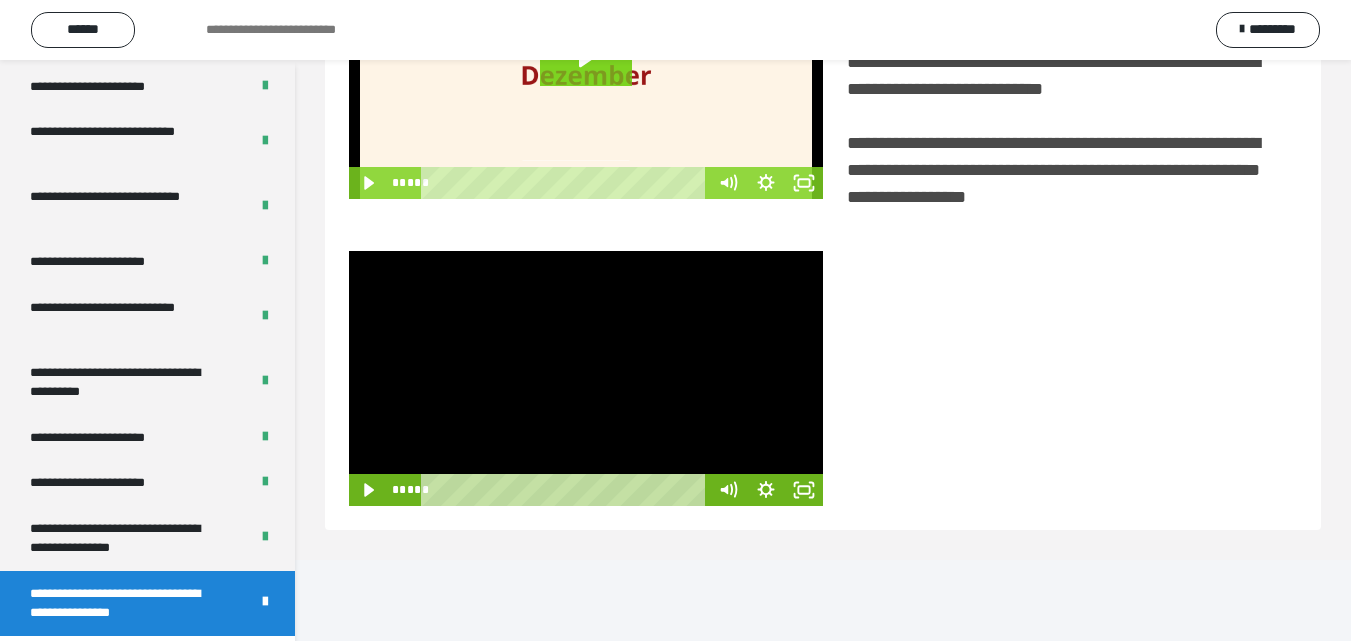 click at bounding box center (586, 378) 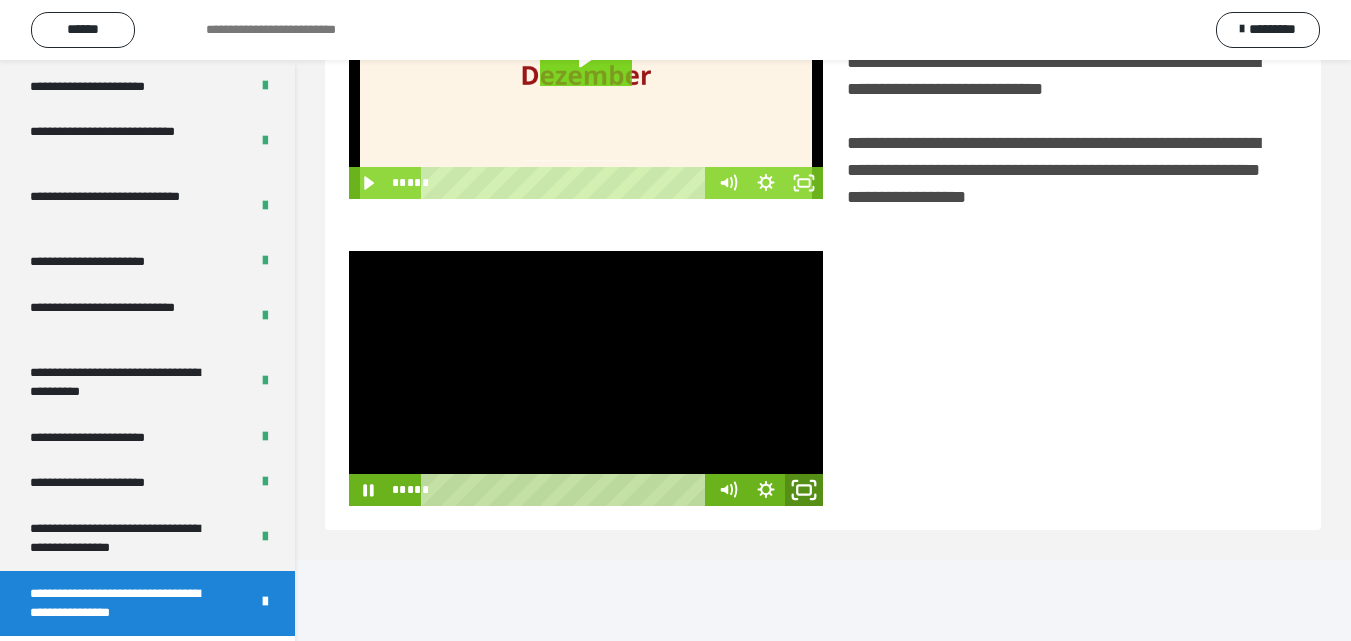 click 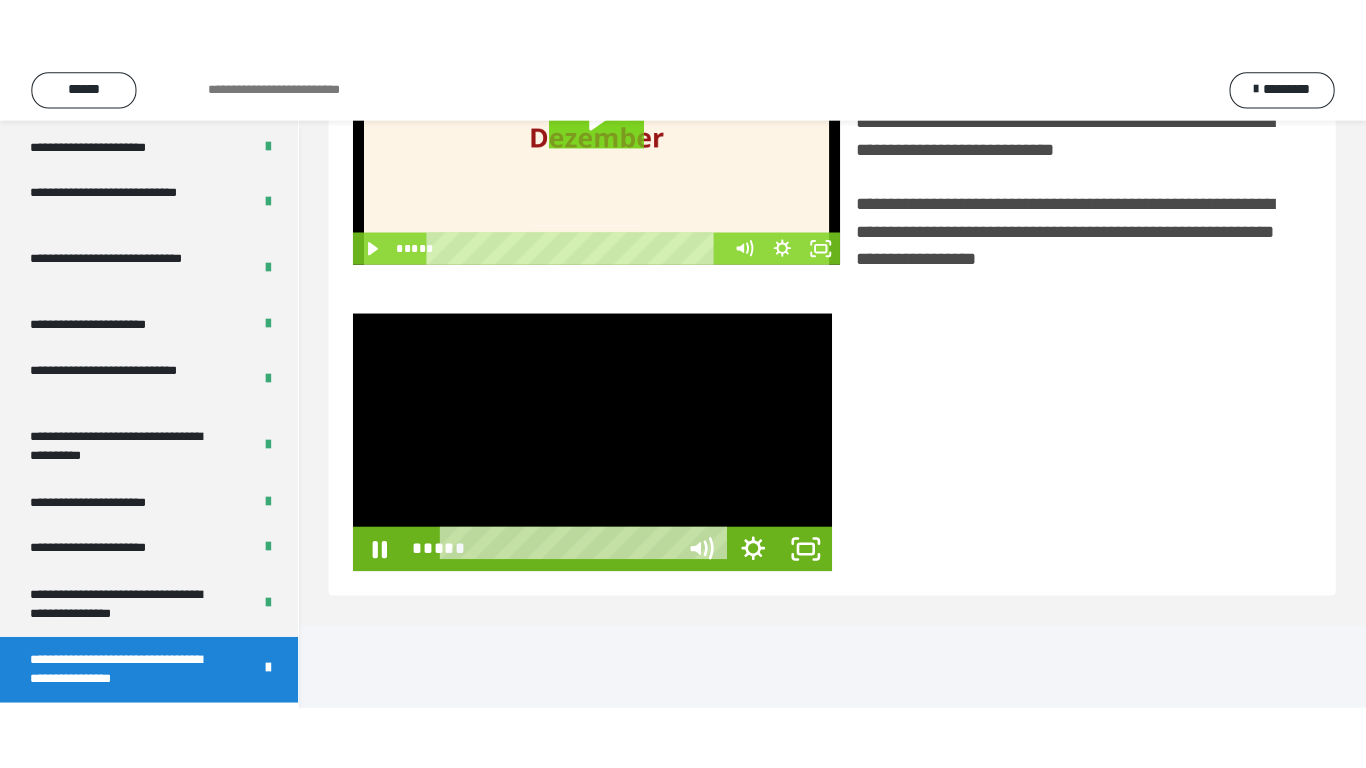 scroll, scrollTop: 385, scrollLeft: 0, axis: vertical 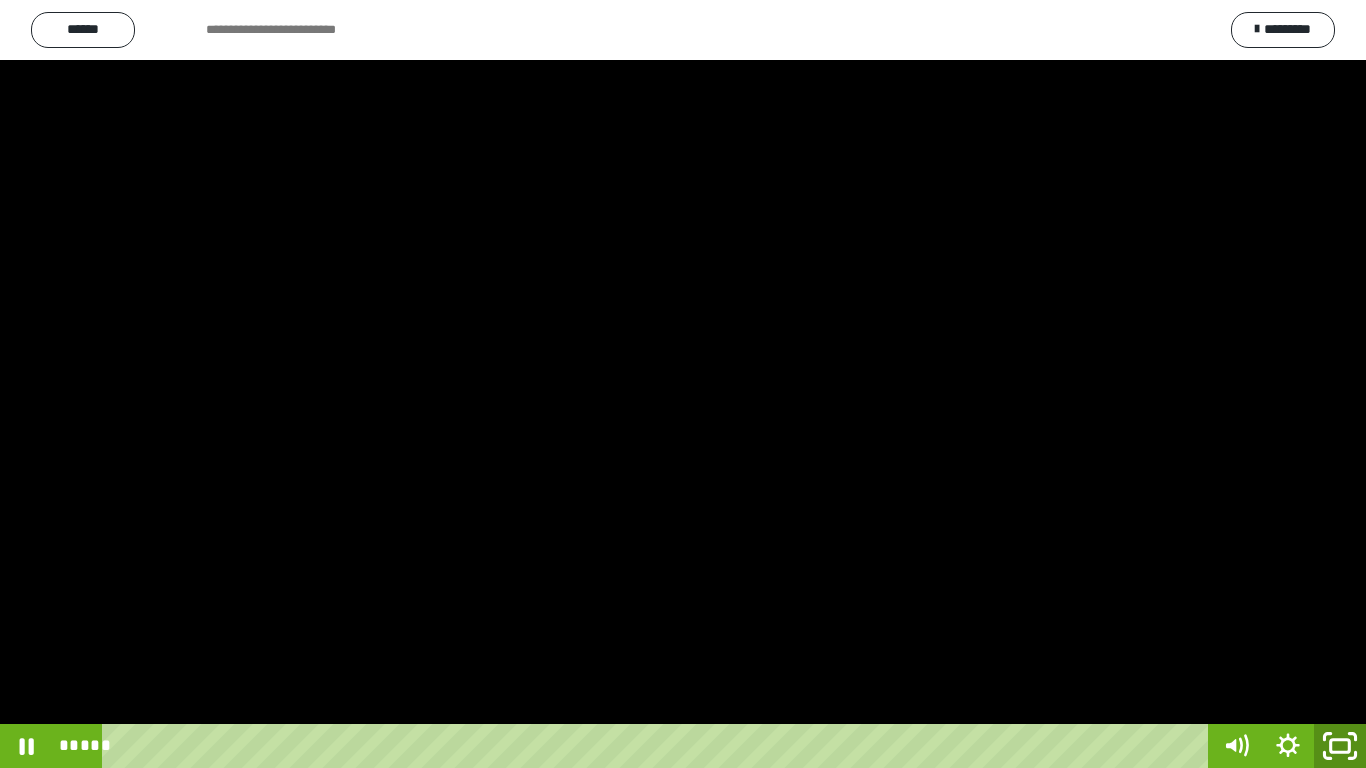 click 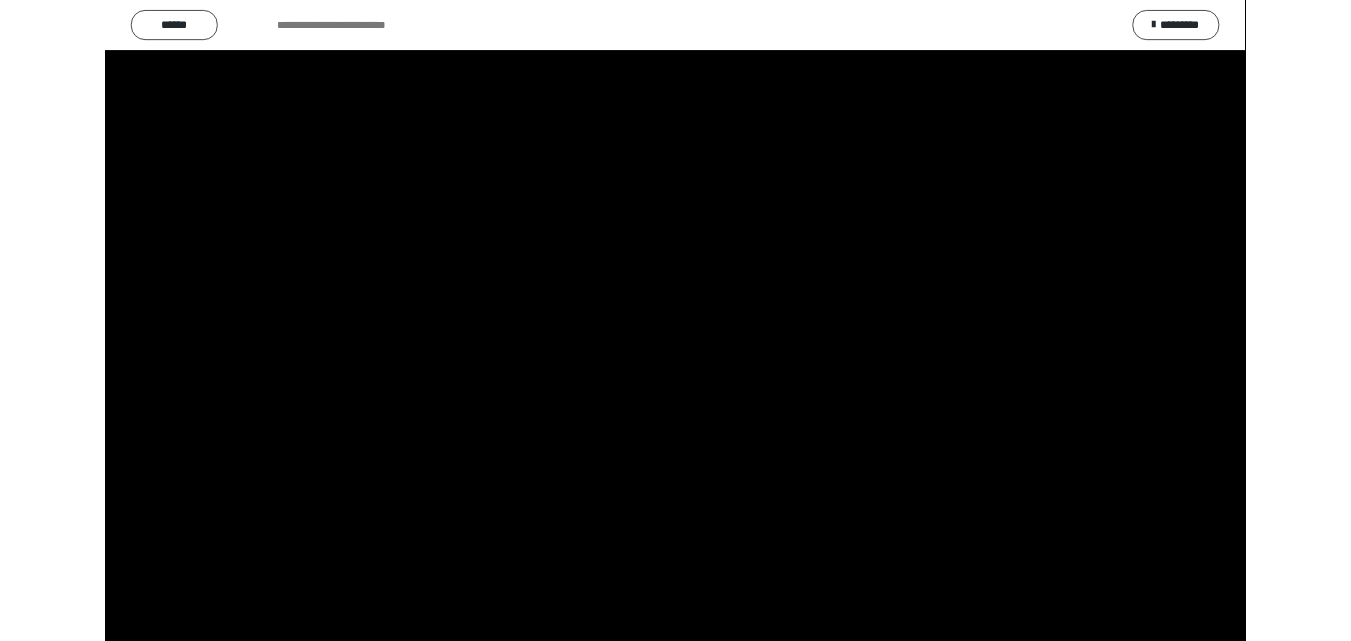 scroll, scrollTop: 3899, scrollLeft: 0, axis: vertical 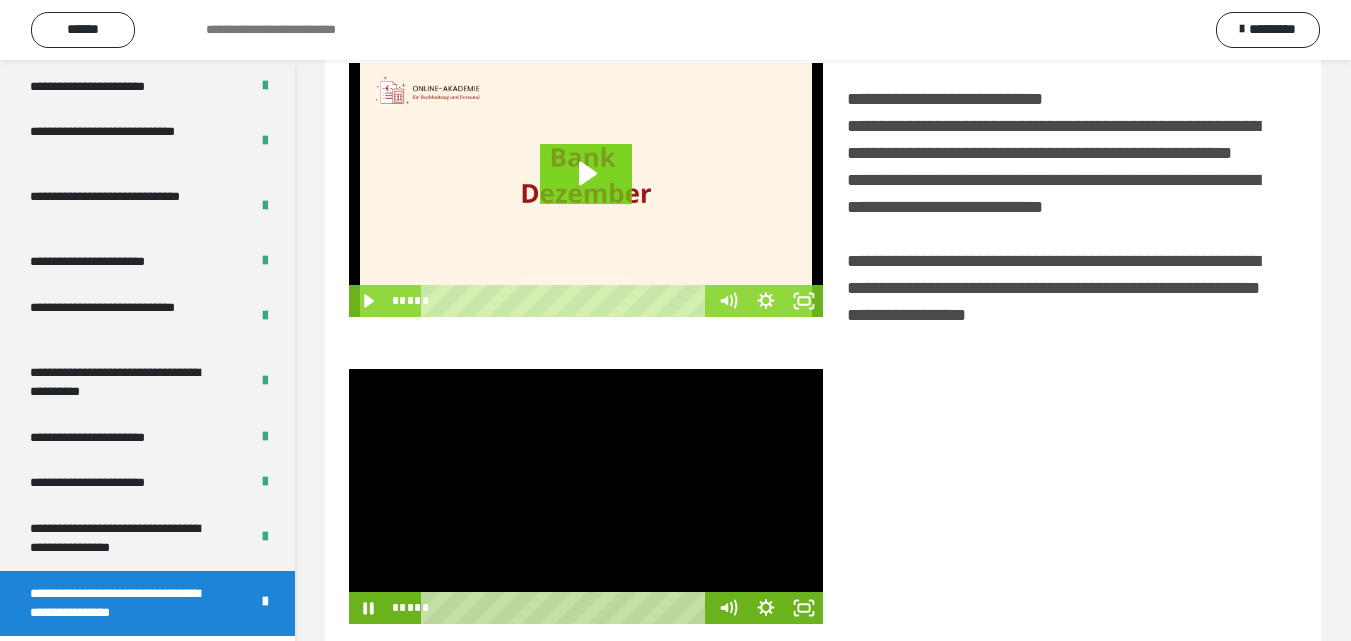click at bounding box center (586, 496) 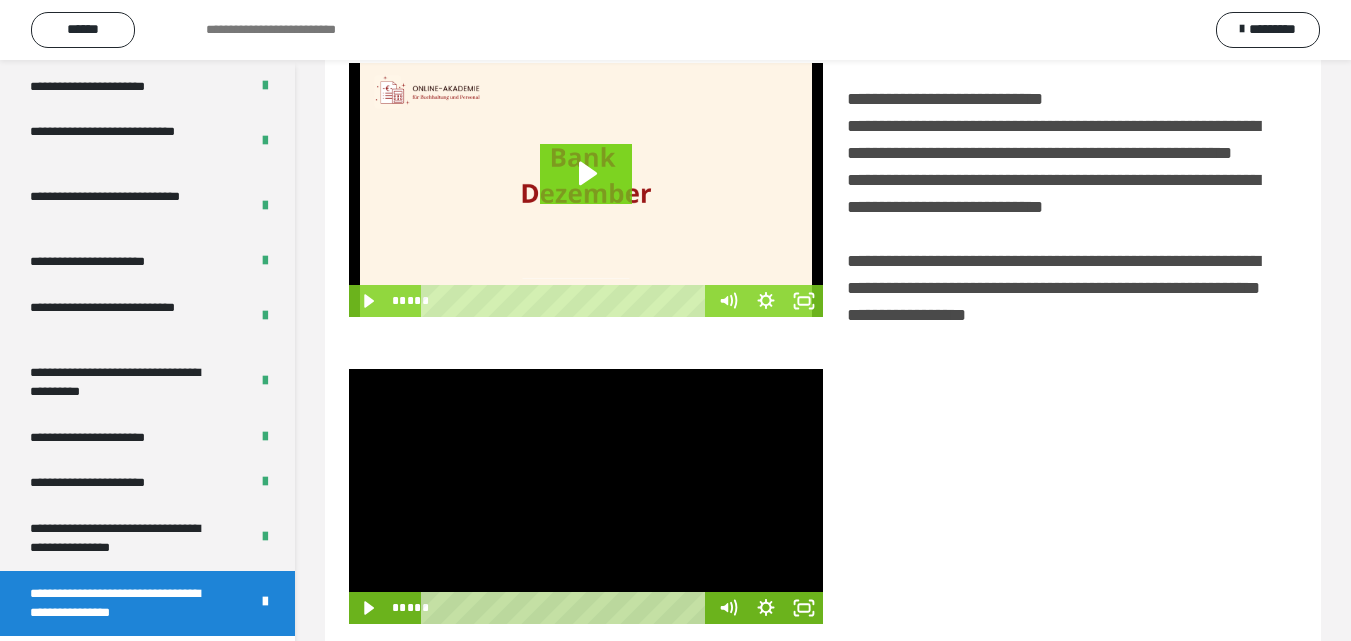 scroll, scrollTop: 503, scrollLeft: 0, axis: vertical 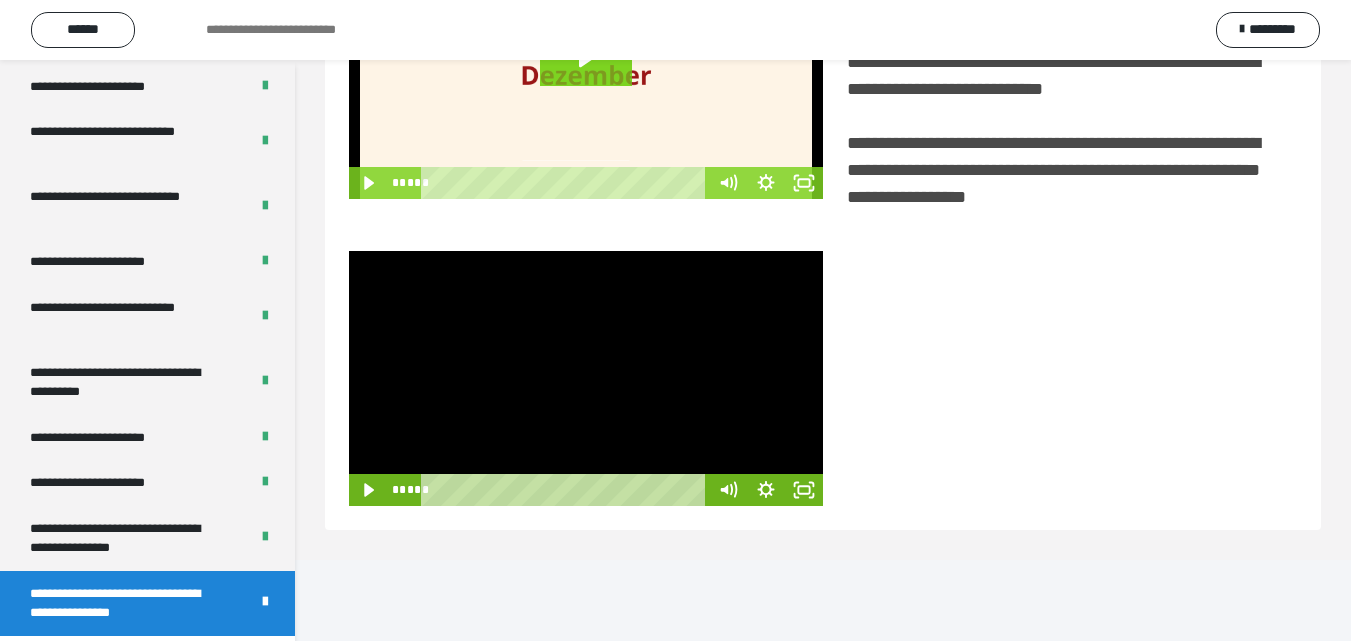click at bounding box center (586, 378) 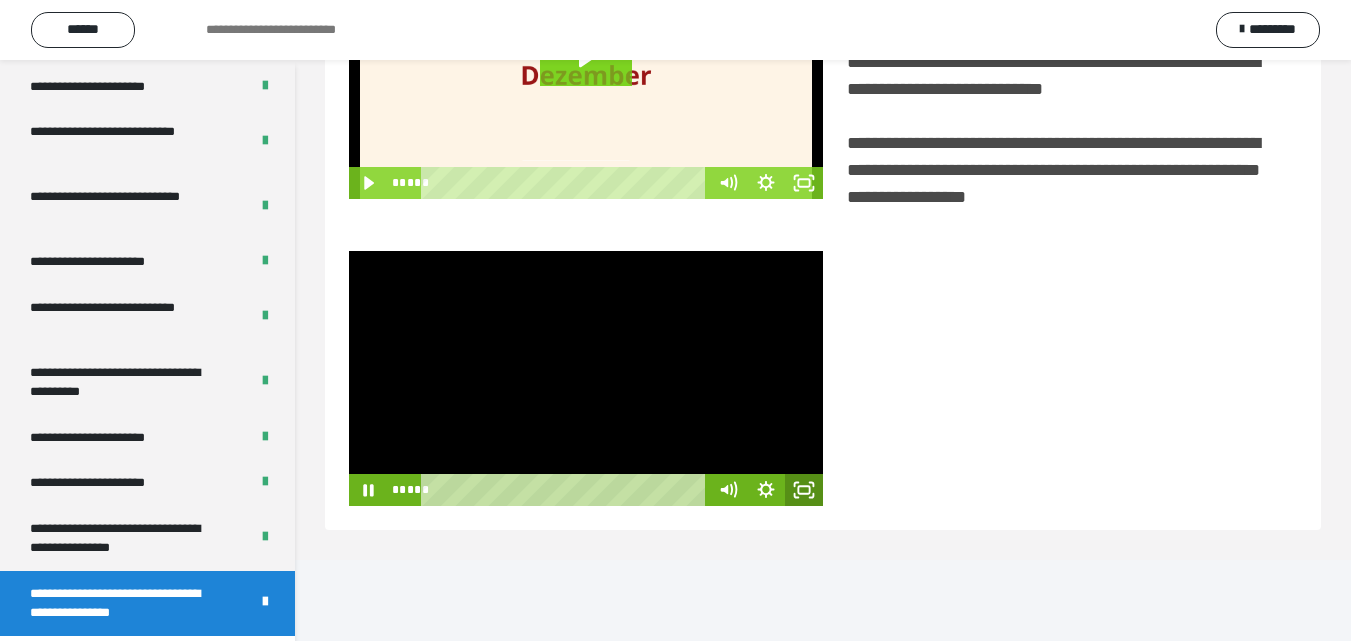 click 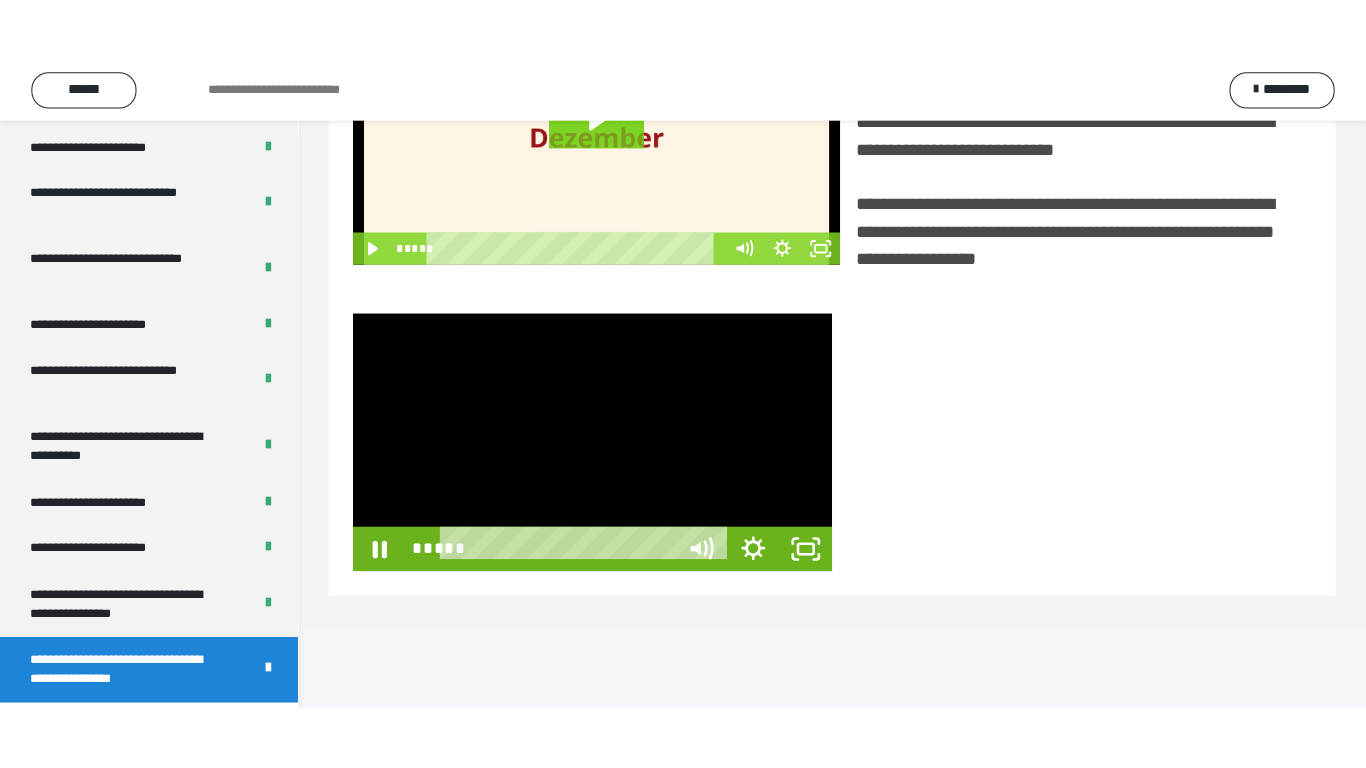 scroll, scrollTop: 385, scrollLeft: 0, axis: vertical 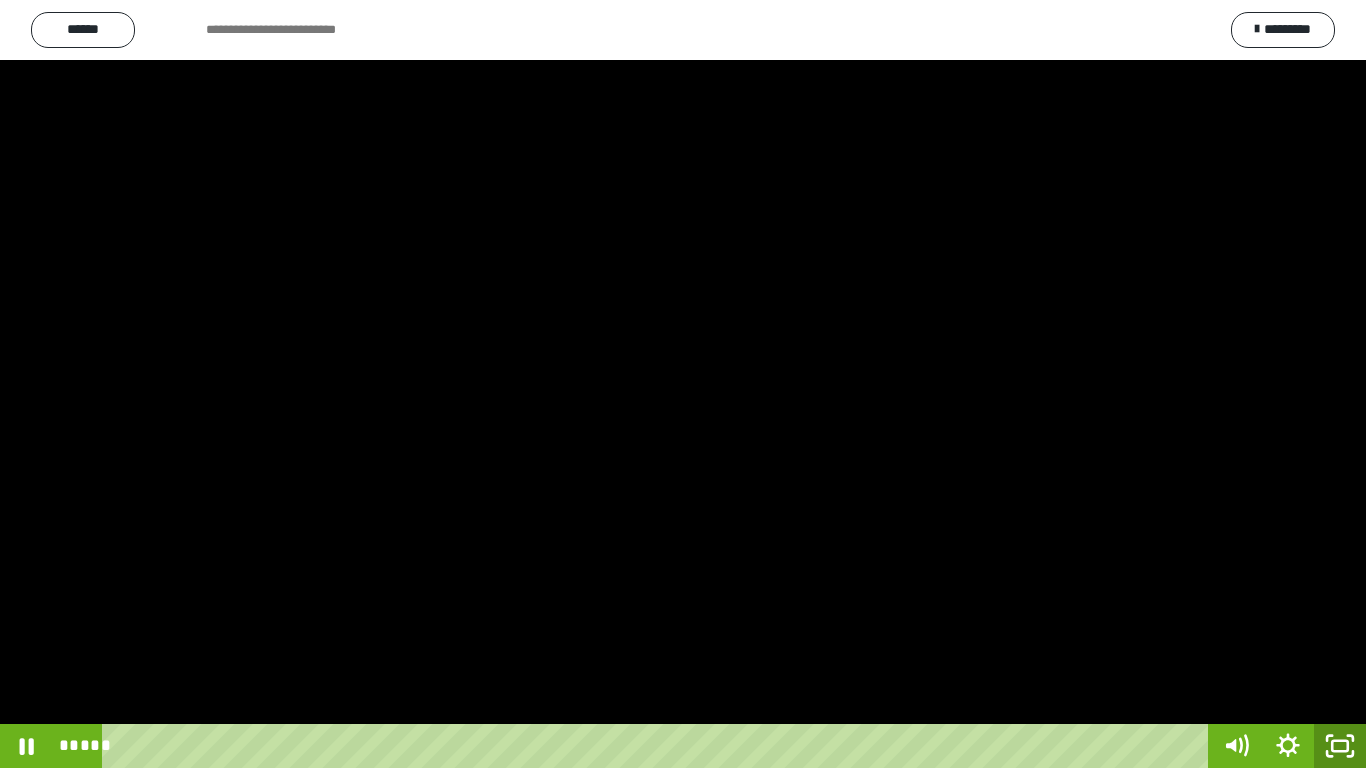 click 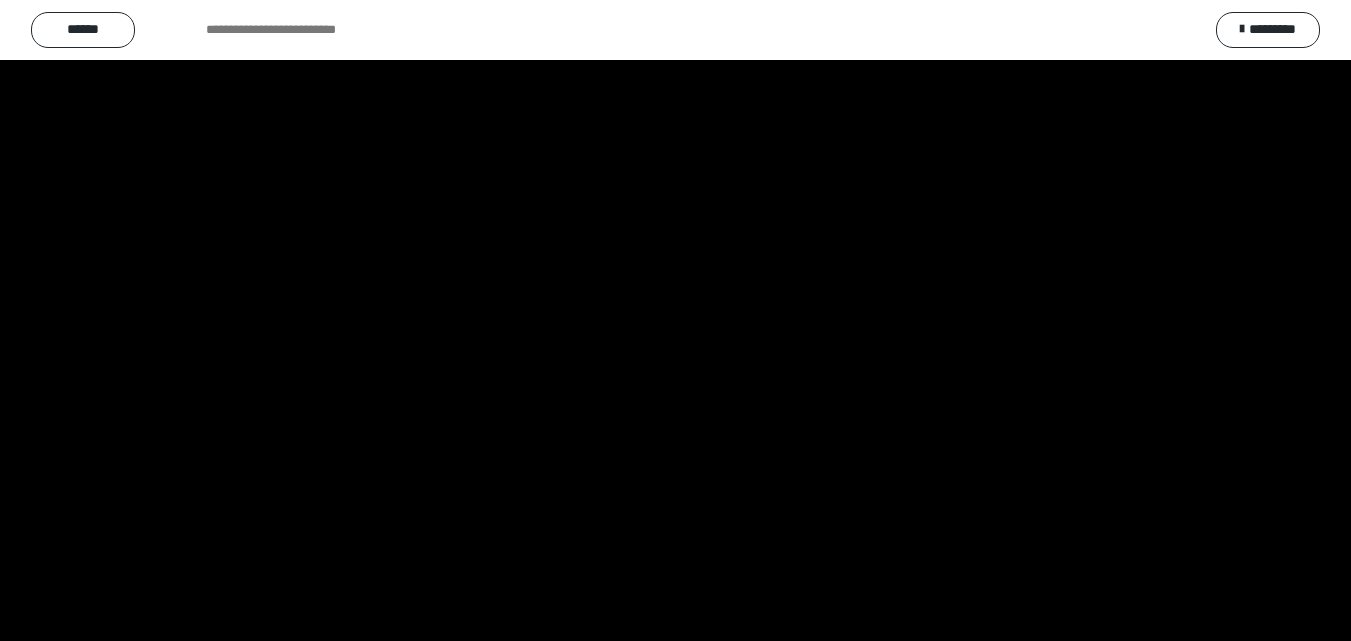 scroll, scrollTop: 3899, scrollLeft: 0, axis: vertical 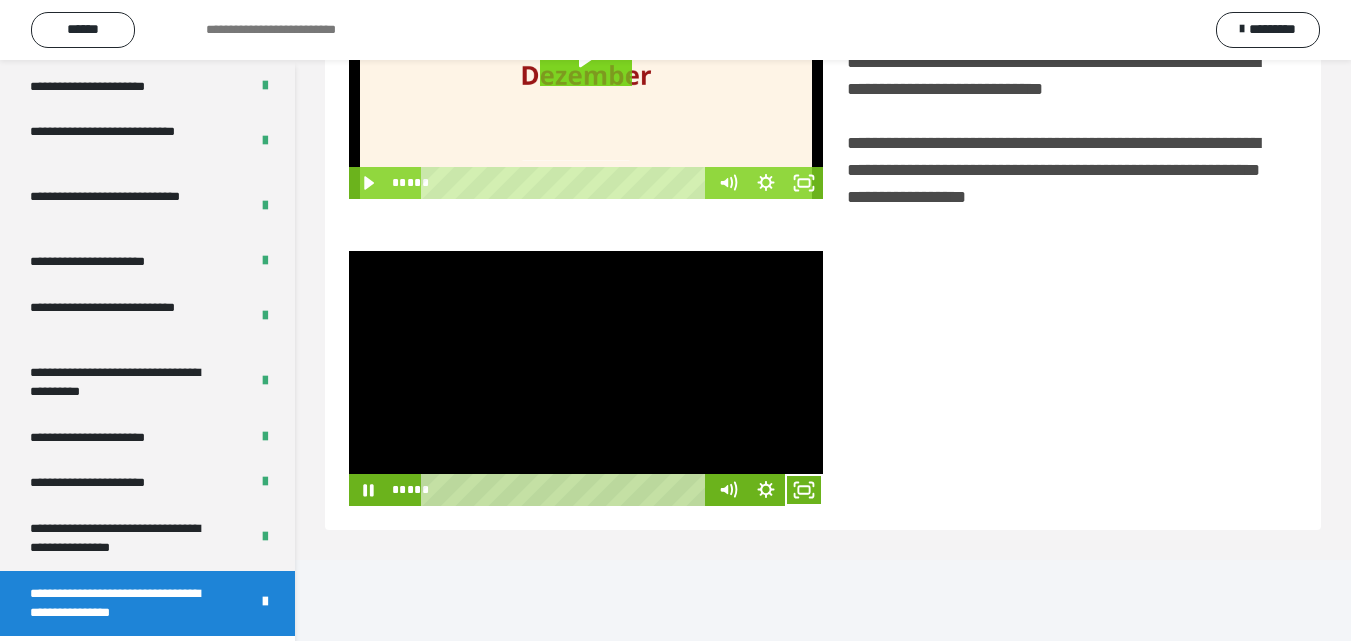 click at bounding box center [586, 378] 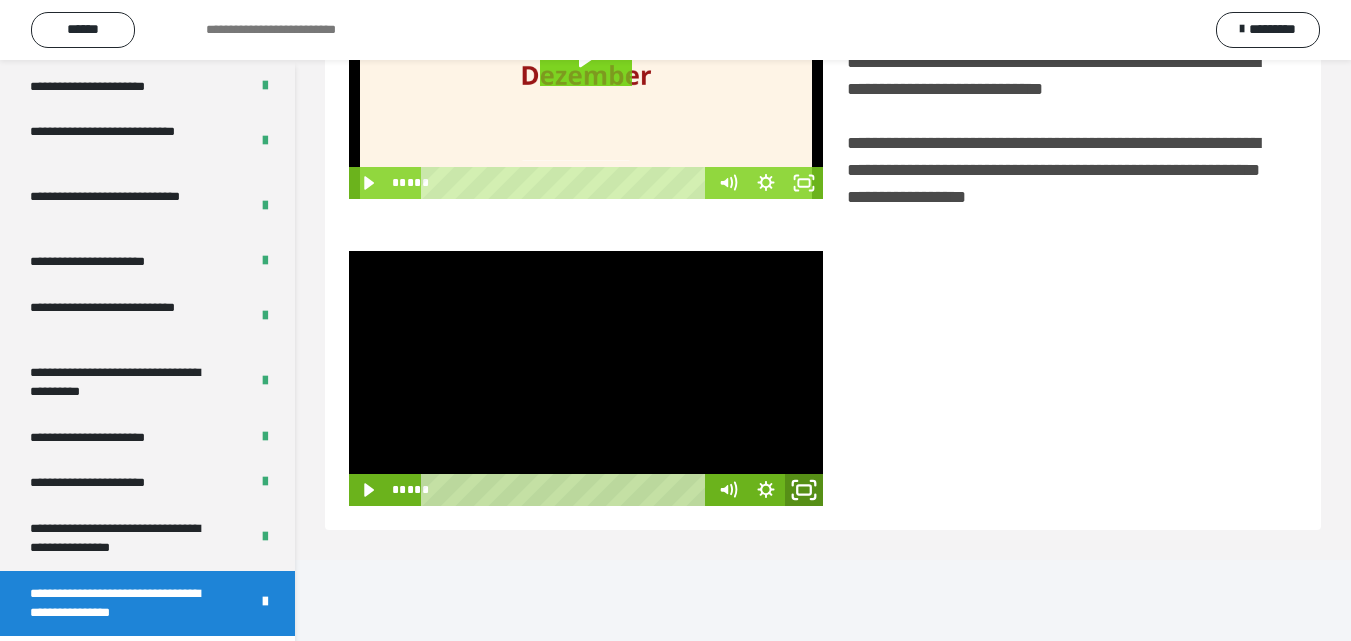 click 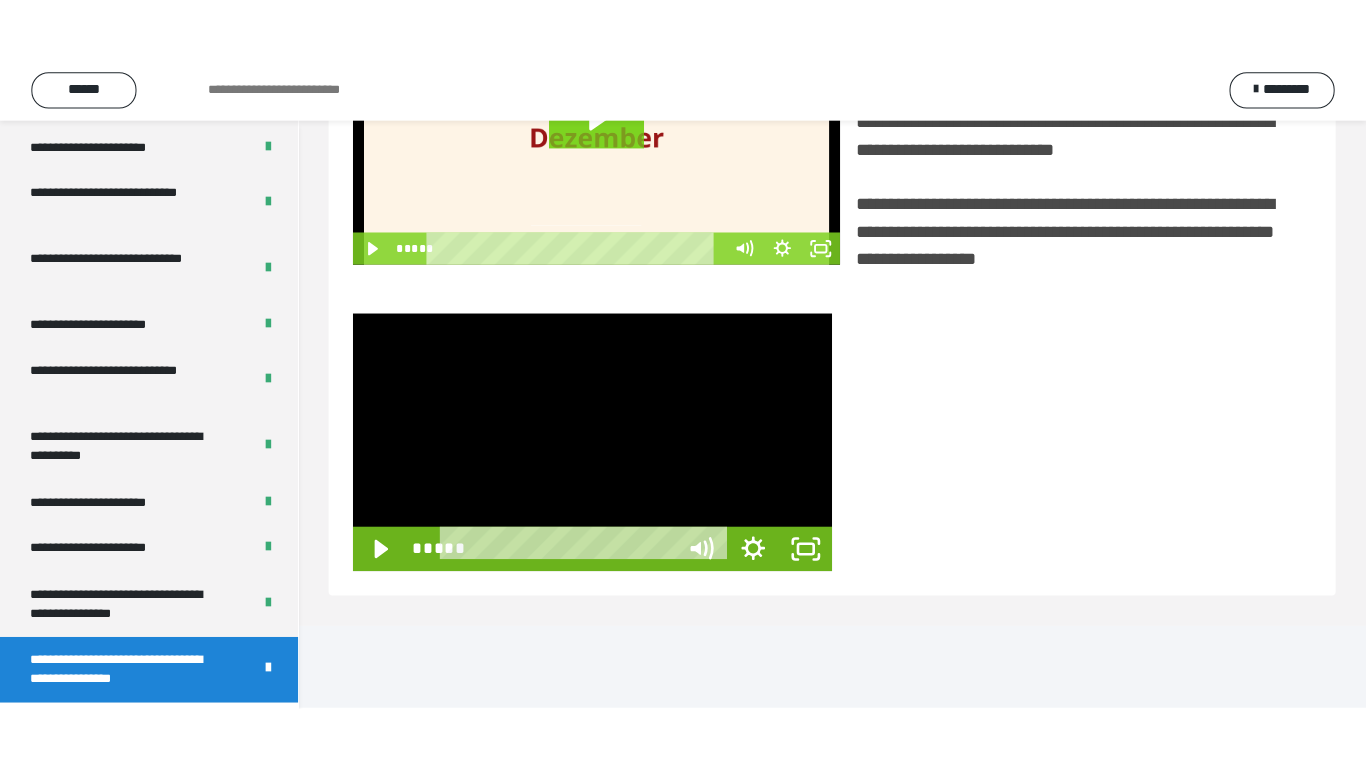scroll, scrollTop: 385, scrollLeft: 0, axis: vertical 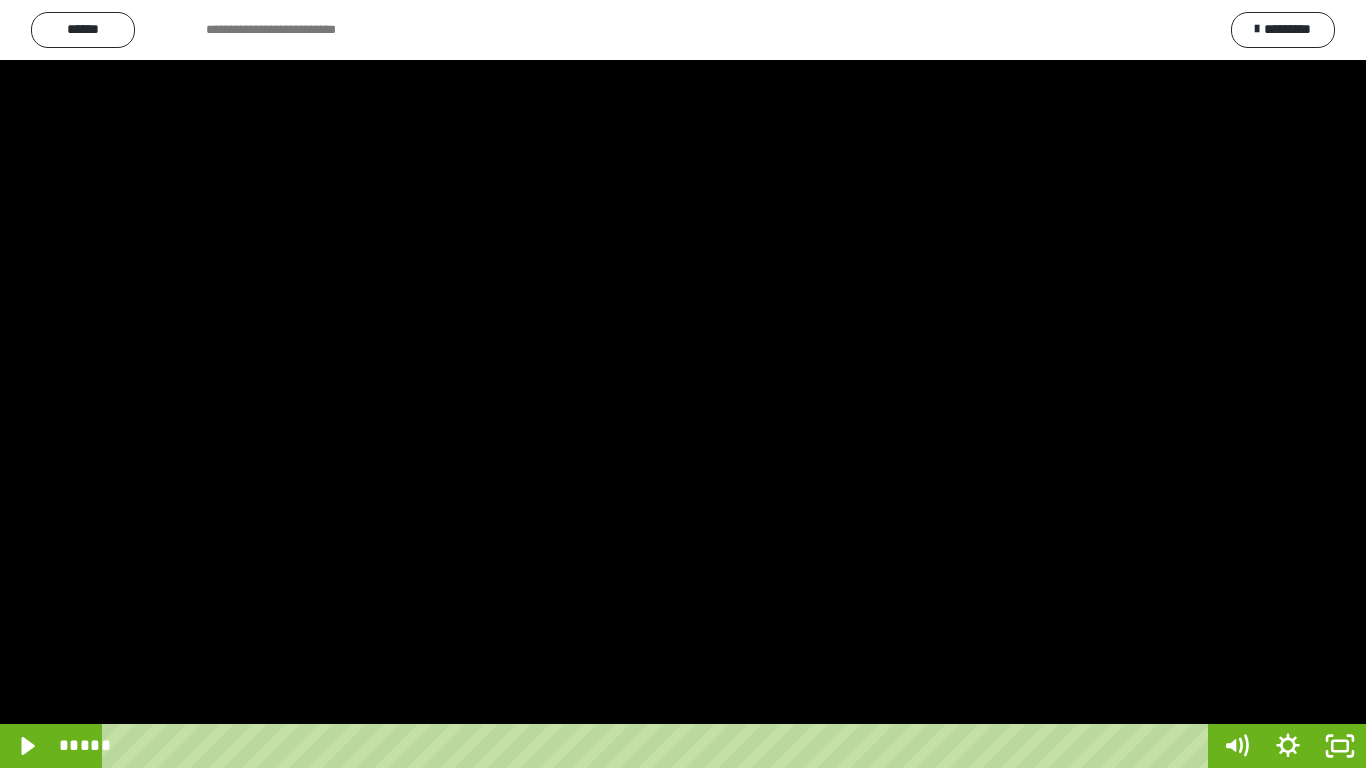click at bounding box center (683, 384) 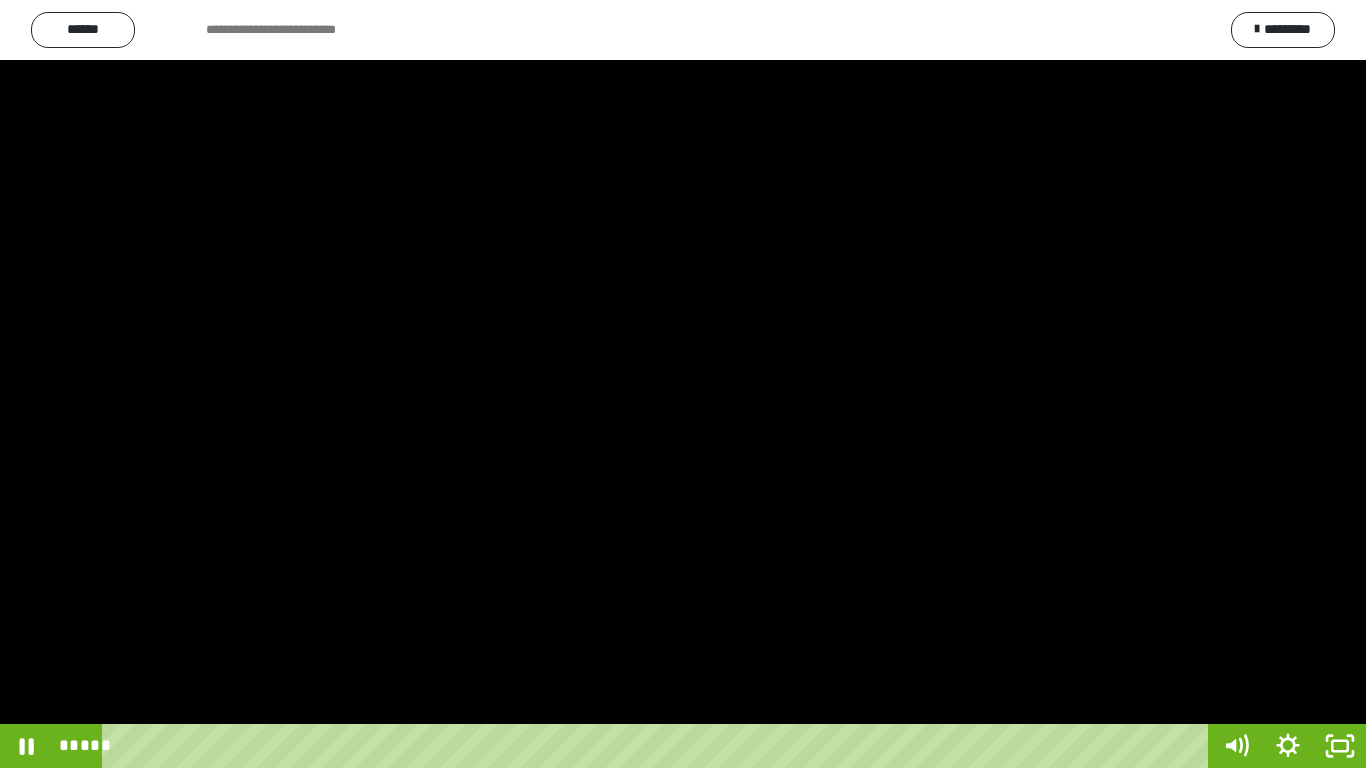 click at bounding box center (683, 384) 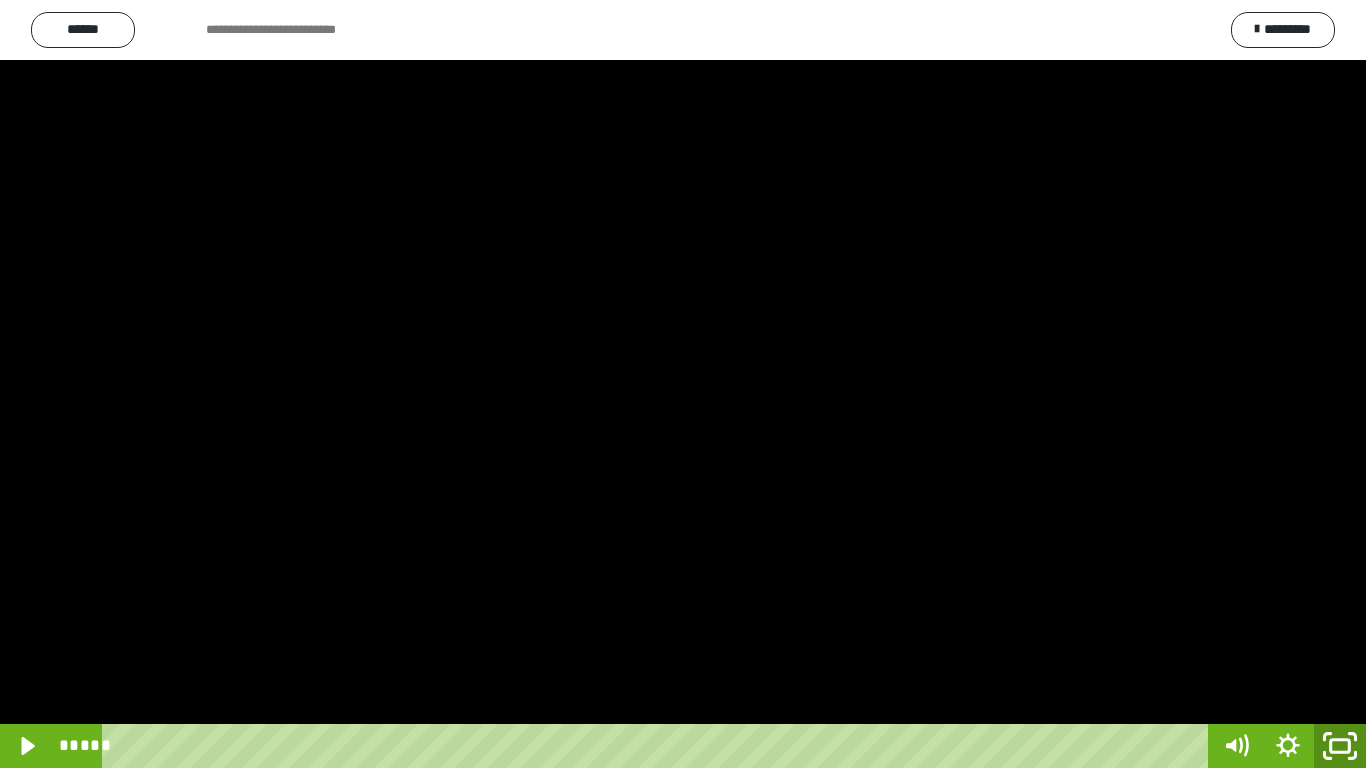 click 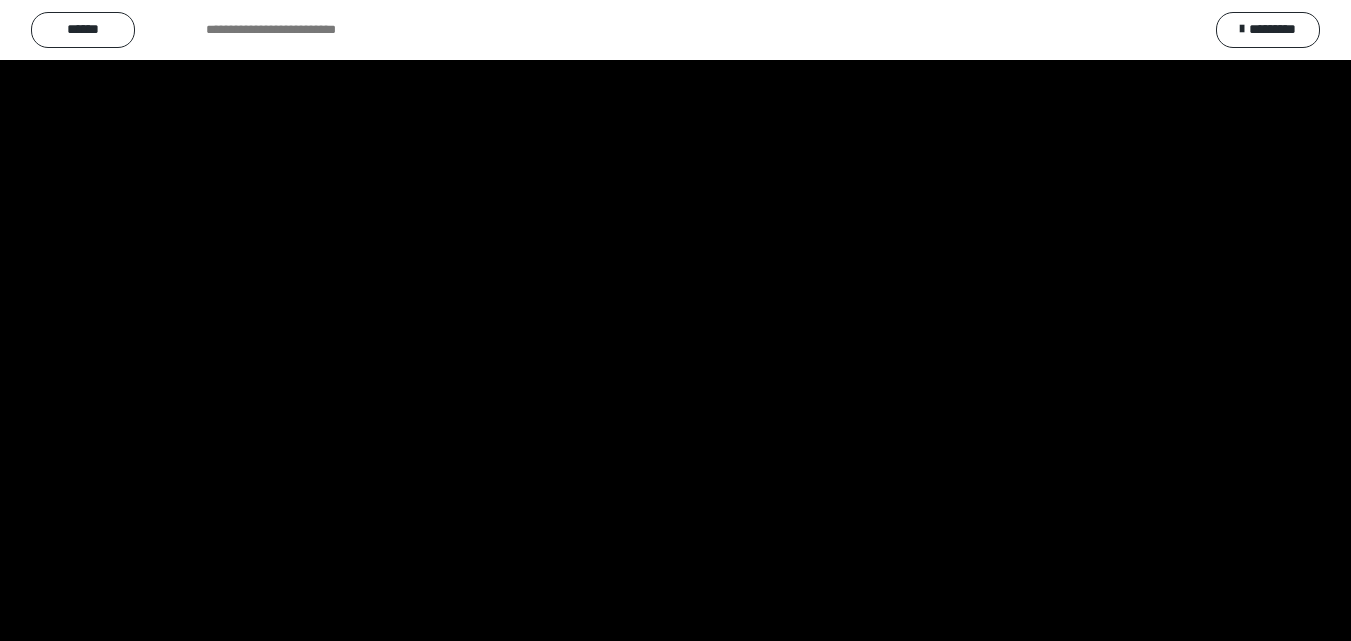 scroll, scrollTop: 3899, scrollLeft: 0, axis: vertical 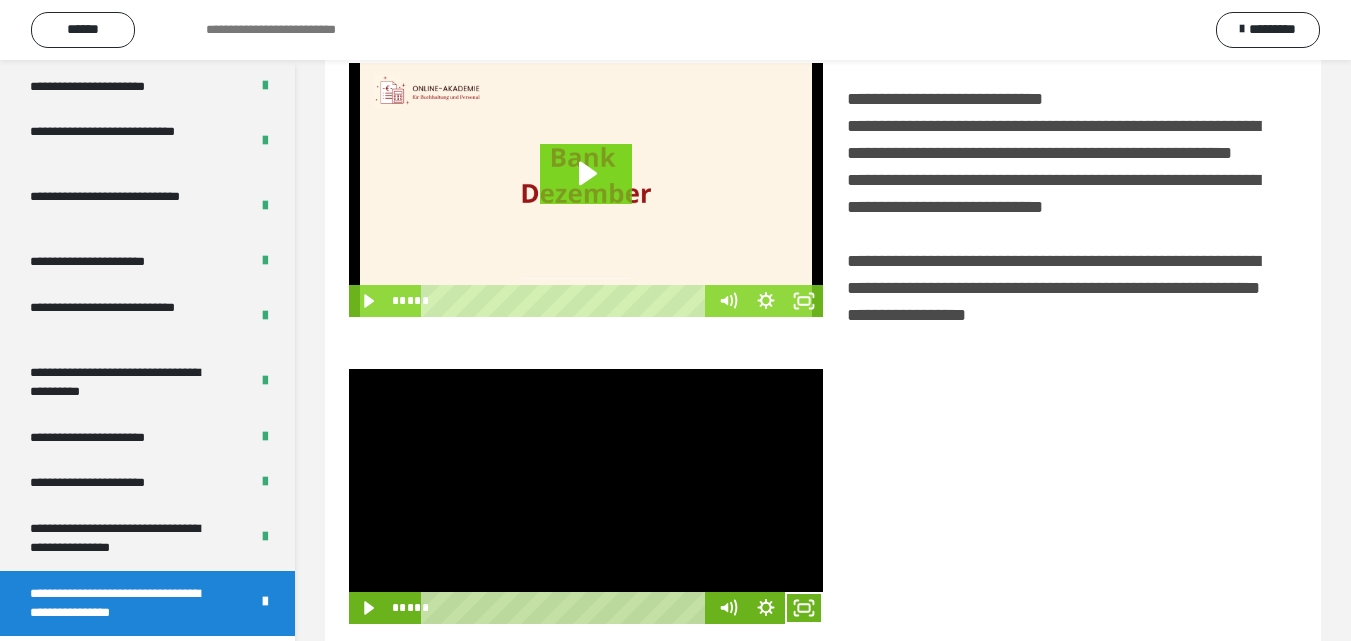 click at bounding box center (586, 496) 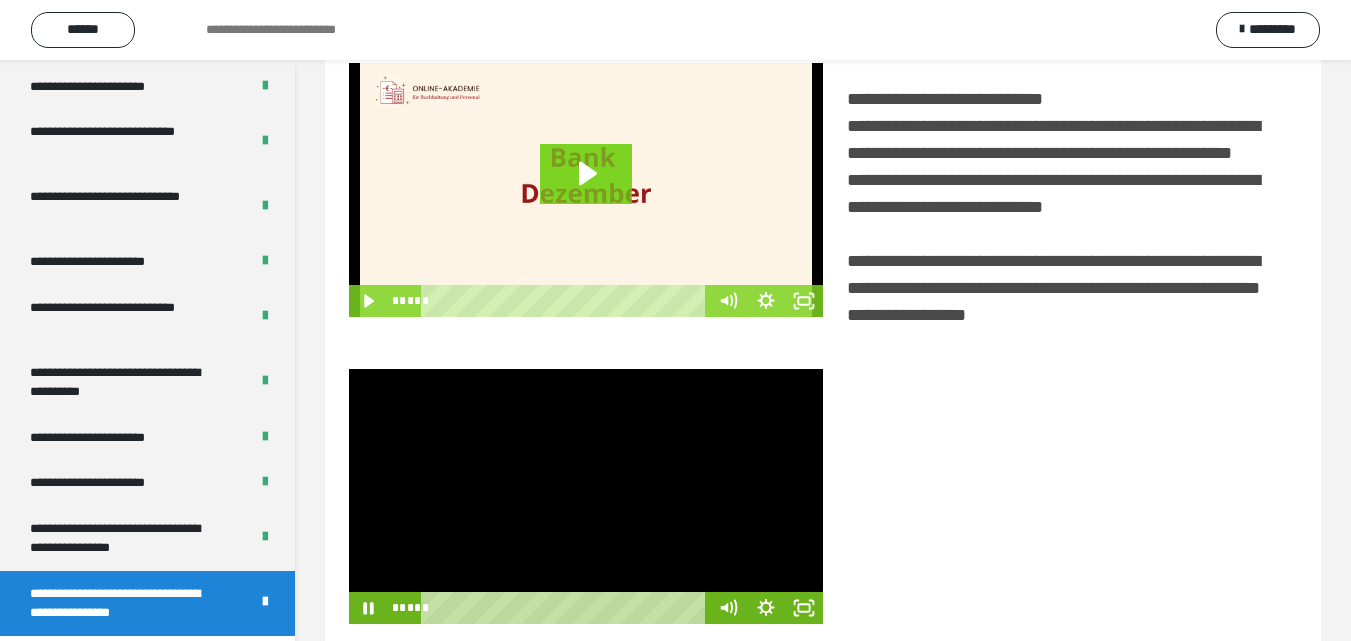 click at bounding box center [586, 496] 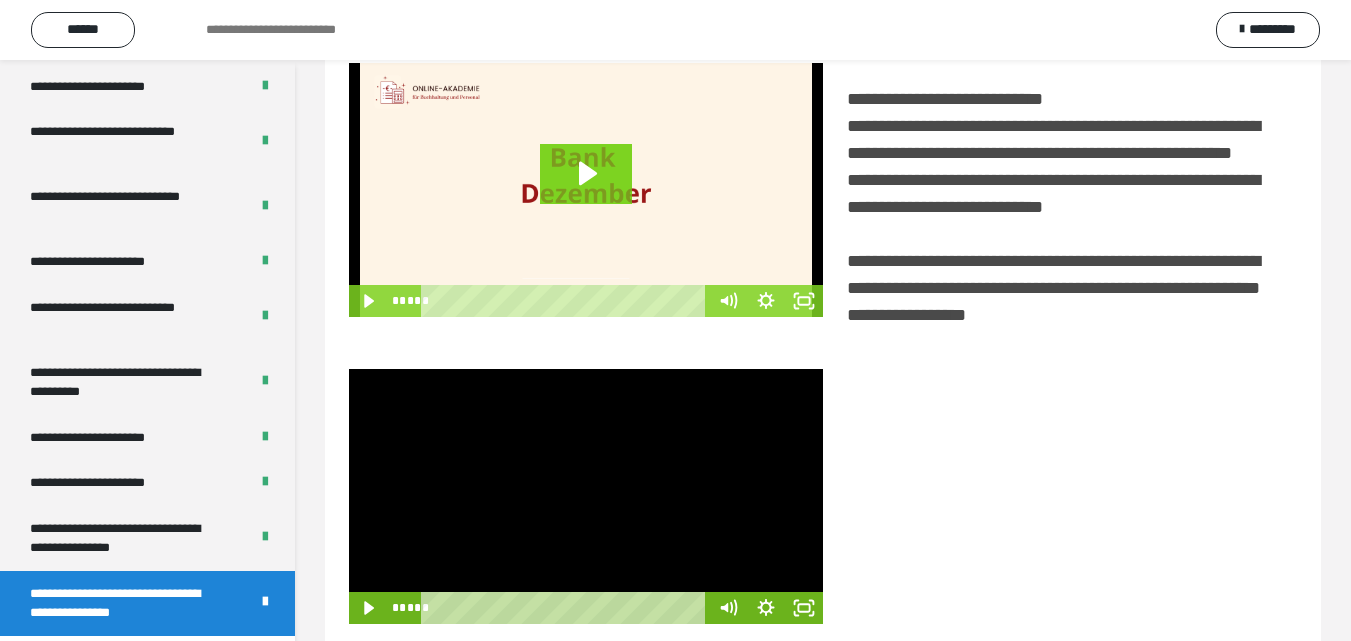 click at bounding box center [586, 496] 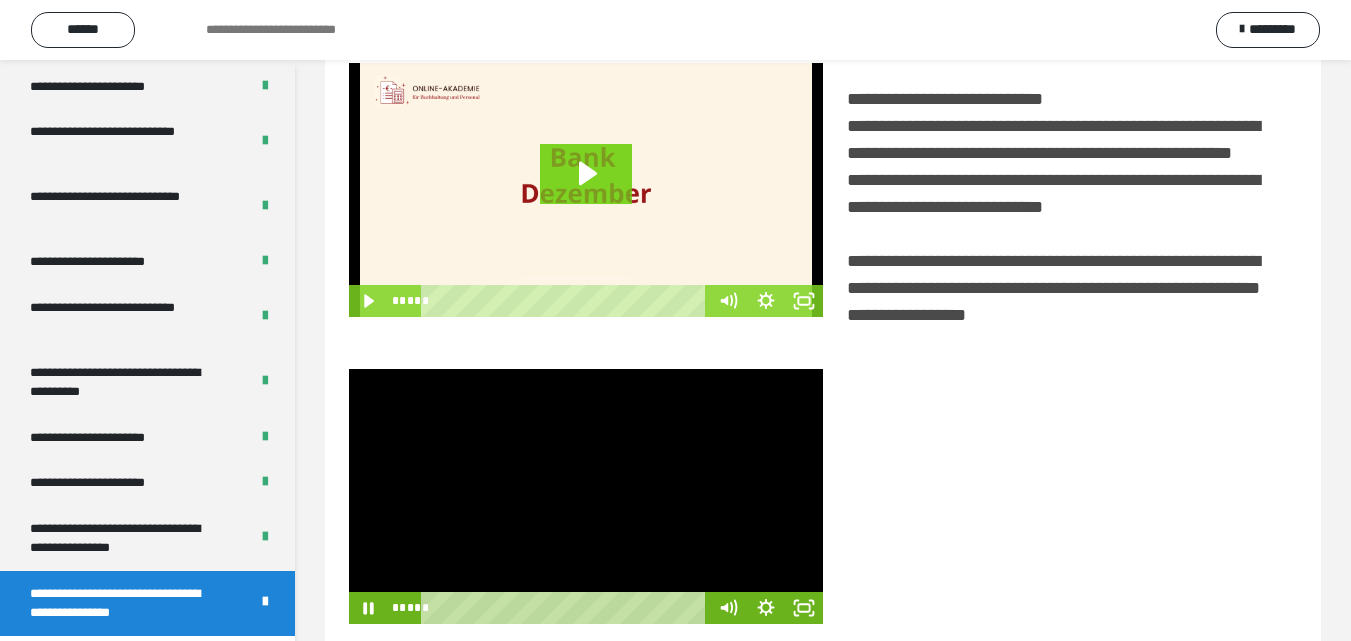 scroll, scrollTop: 503, scrollLeft: 0, axis: vertical 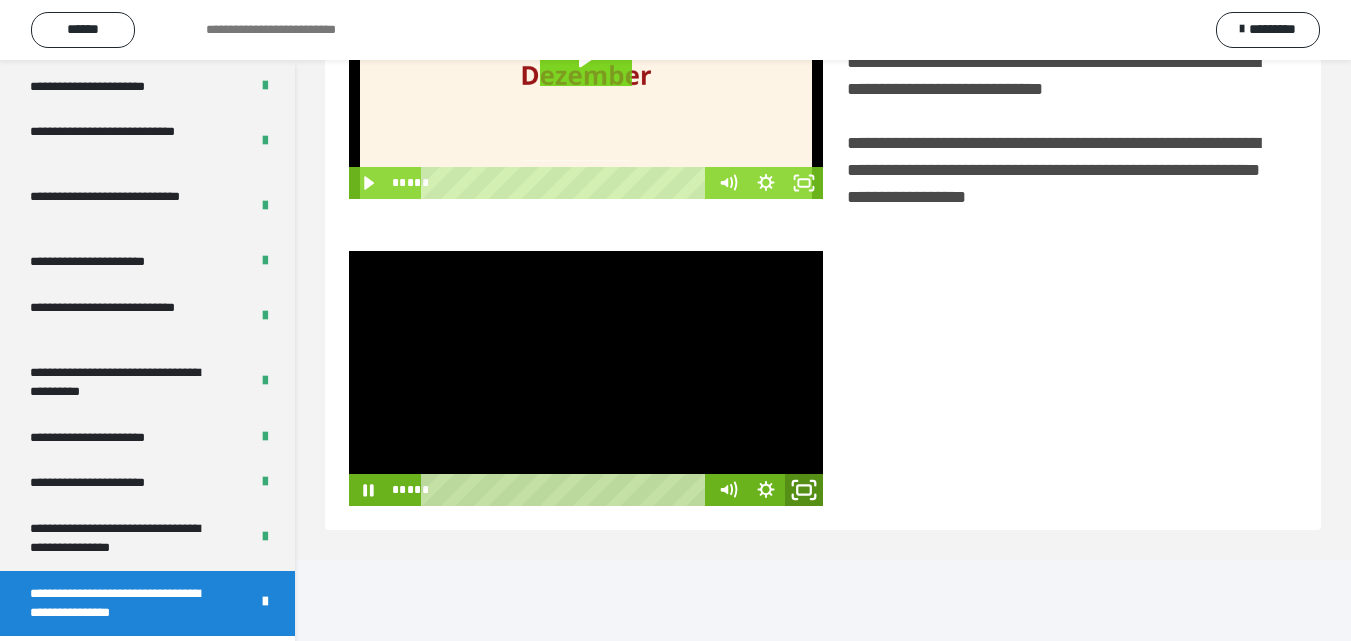 click 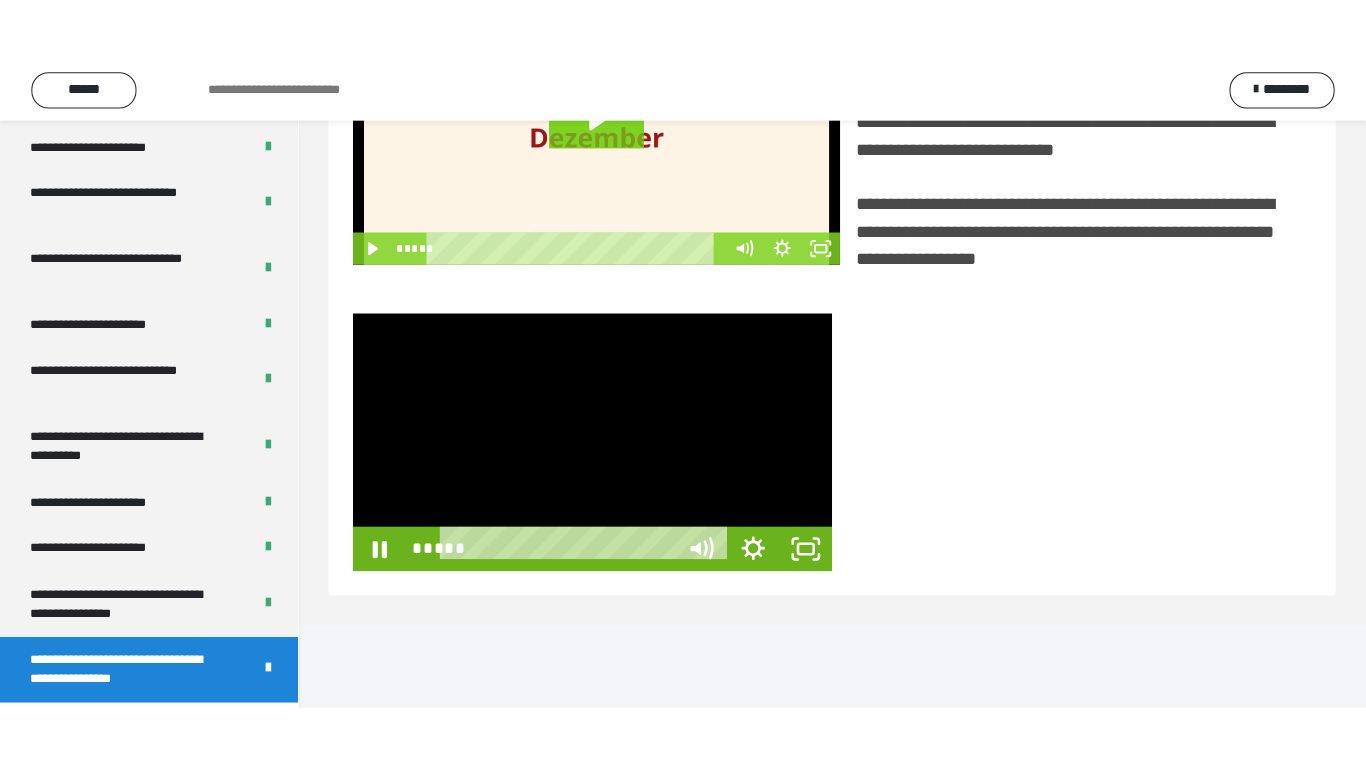 scroll, scrollTop: 385, scrollLeft: 0, axis: vertical 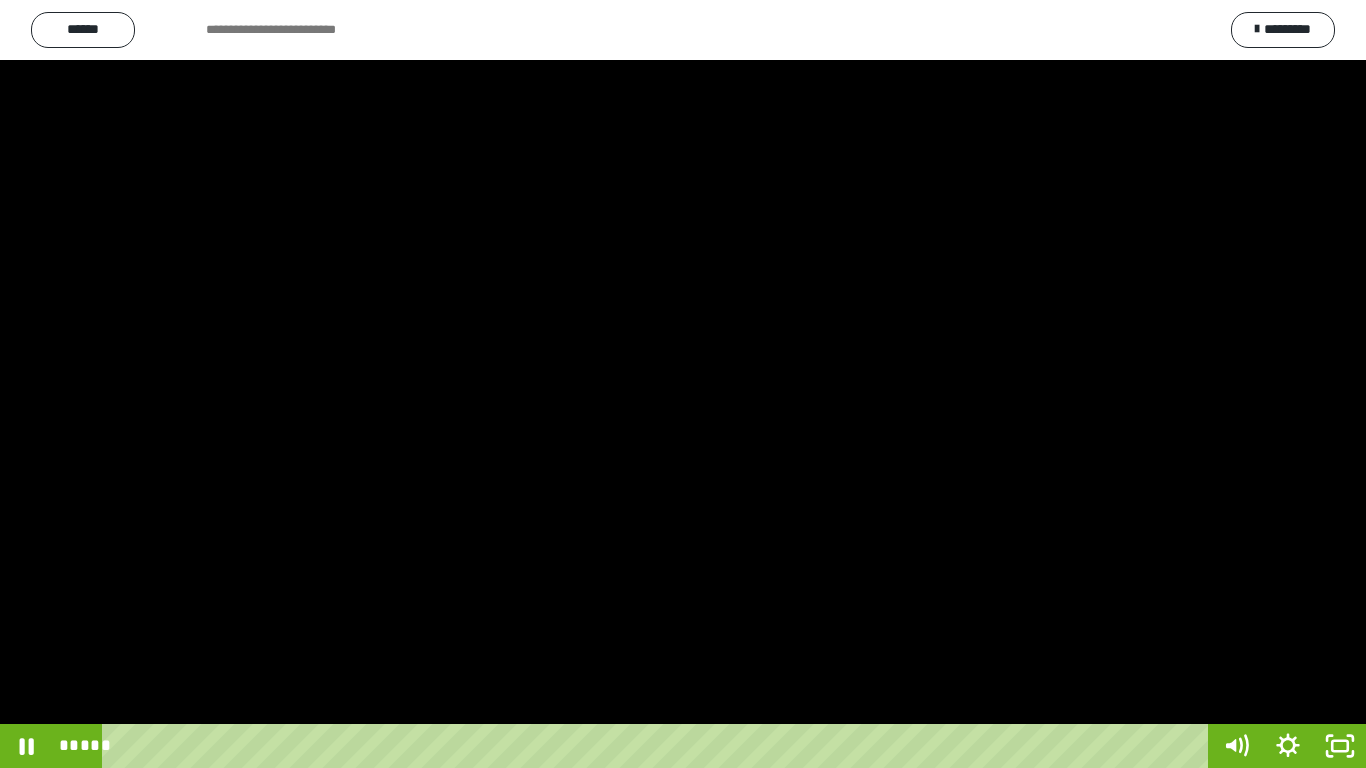 click at bounding box center (683, 384) 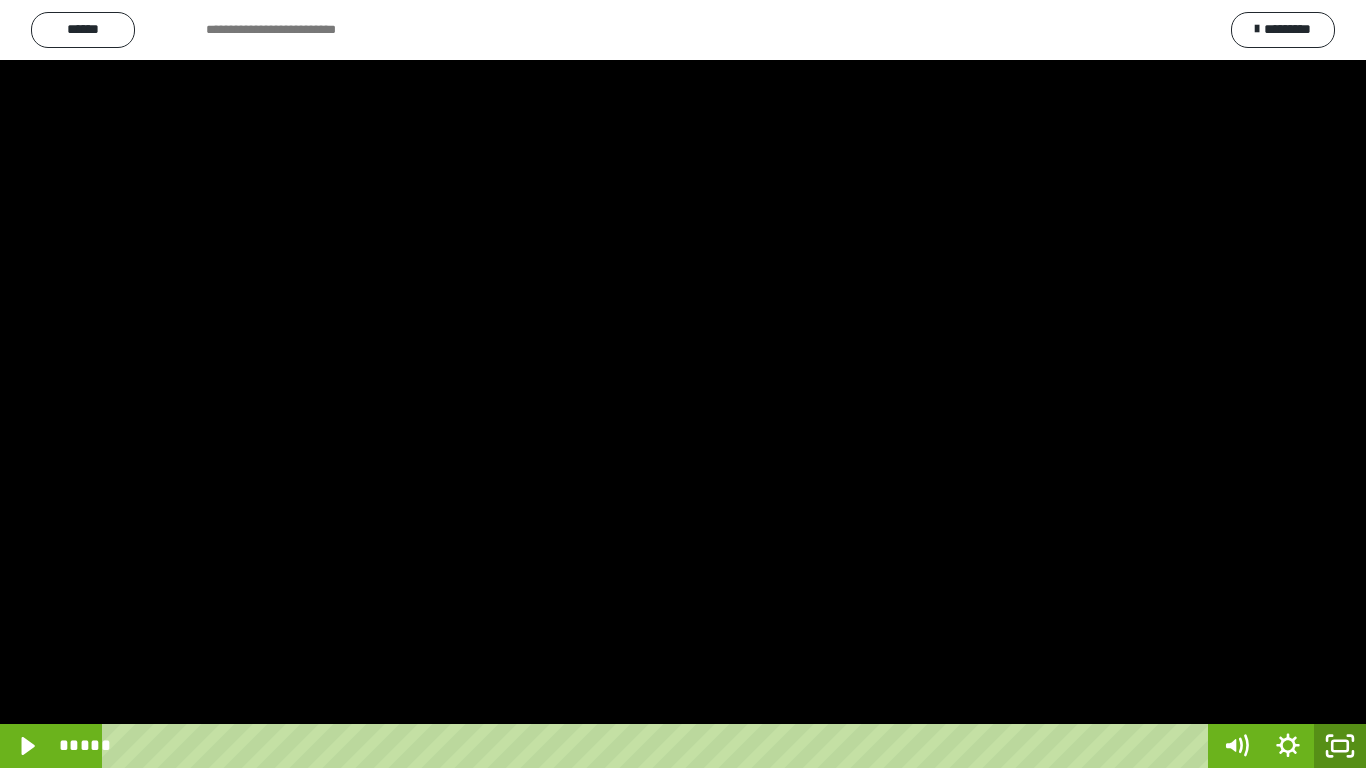 click 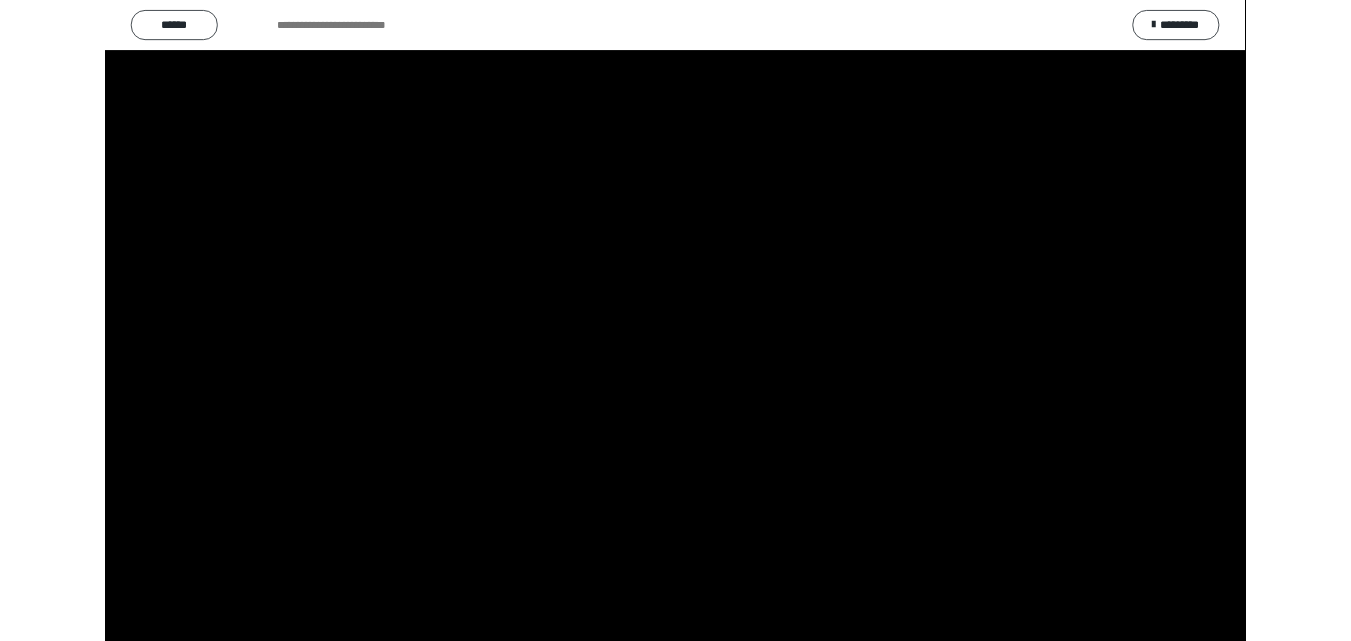 scroll, scrollTop: 3899, scrollLeft: 0, axis: vertical 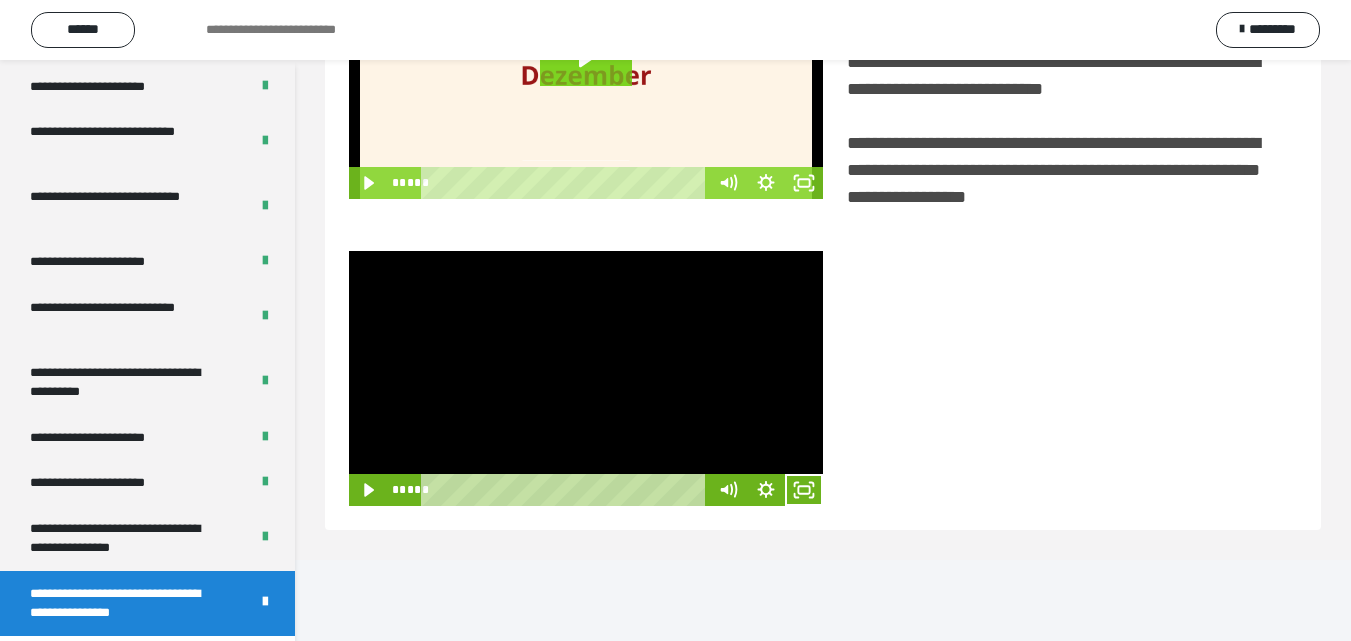 click at bounding box center (586, 378) 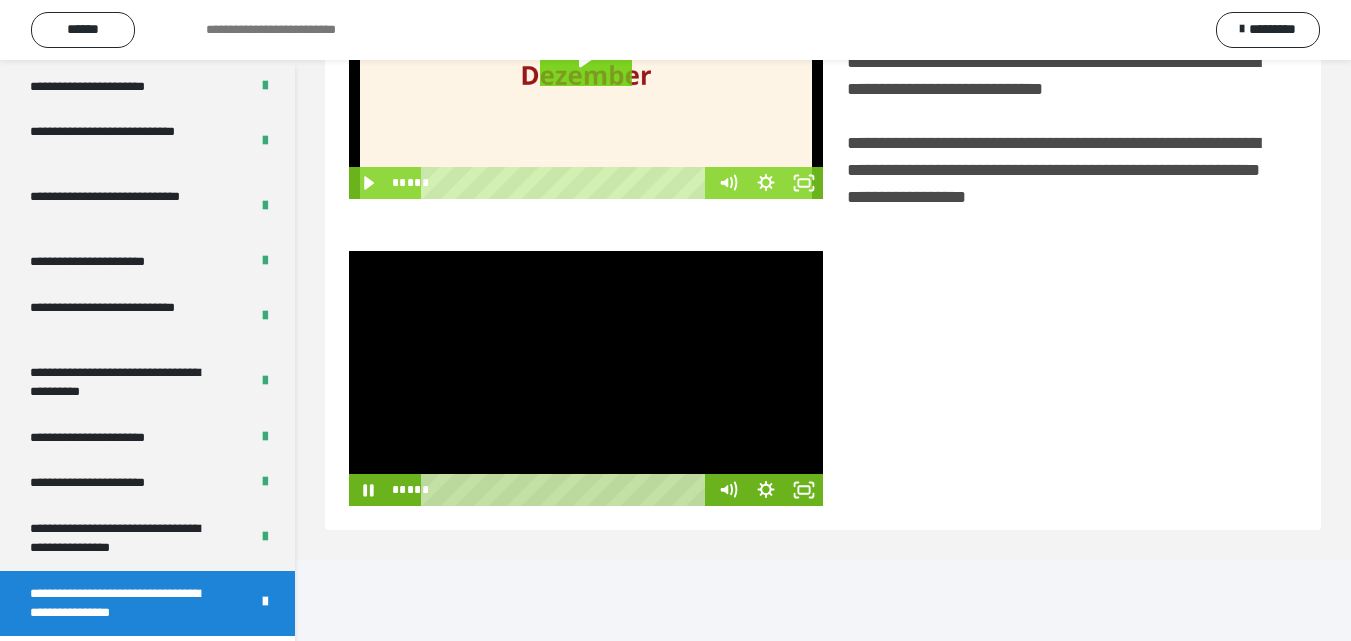 click at bounding box center [586, 378] 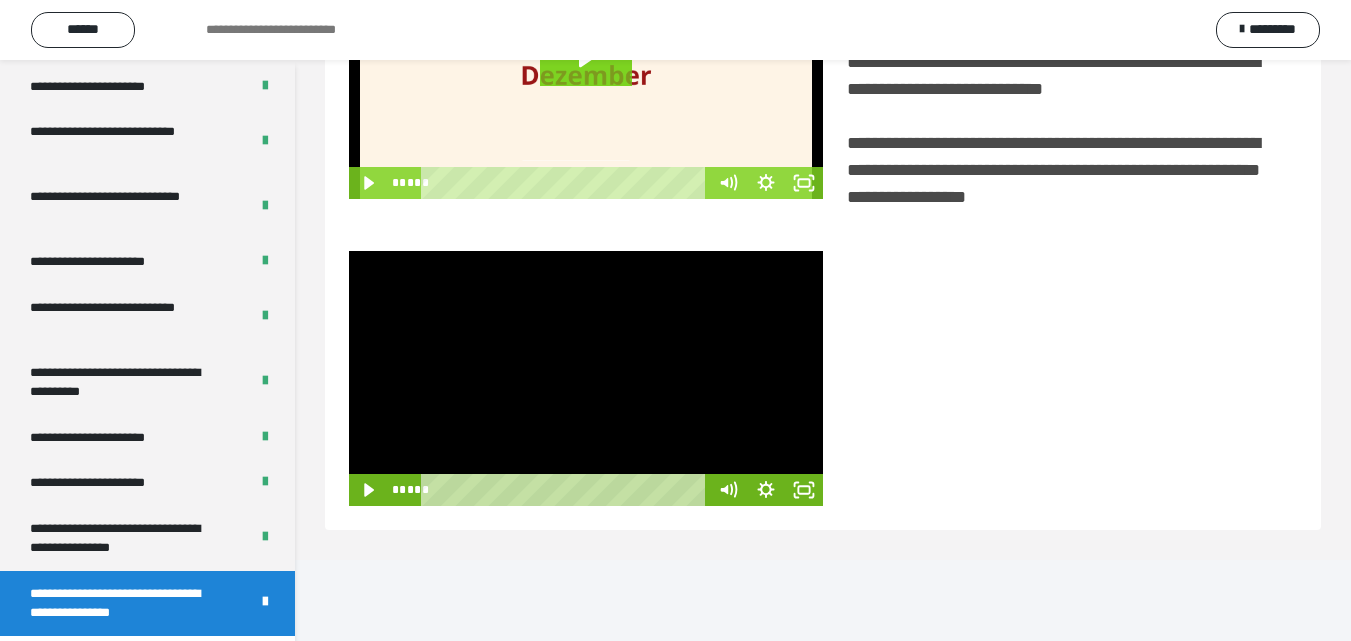 click at bounding box center [586, 378] 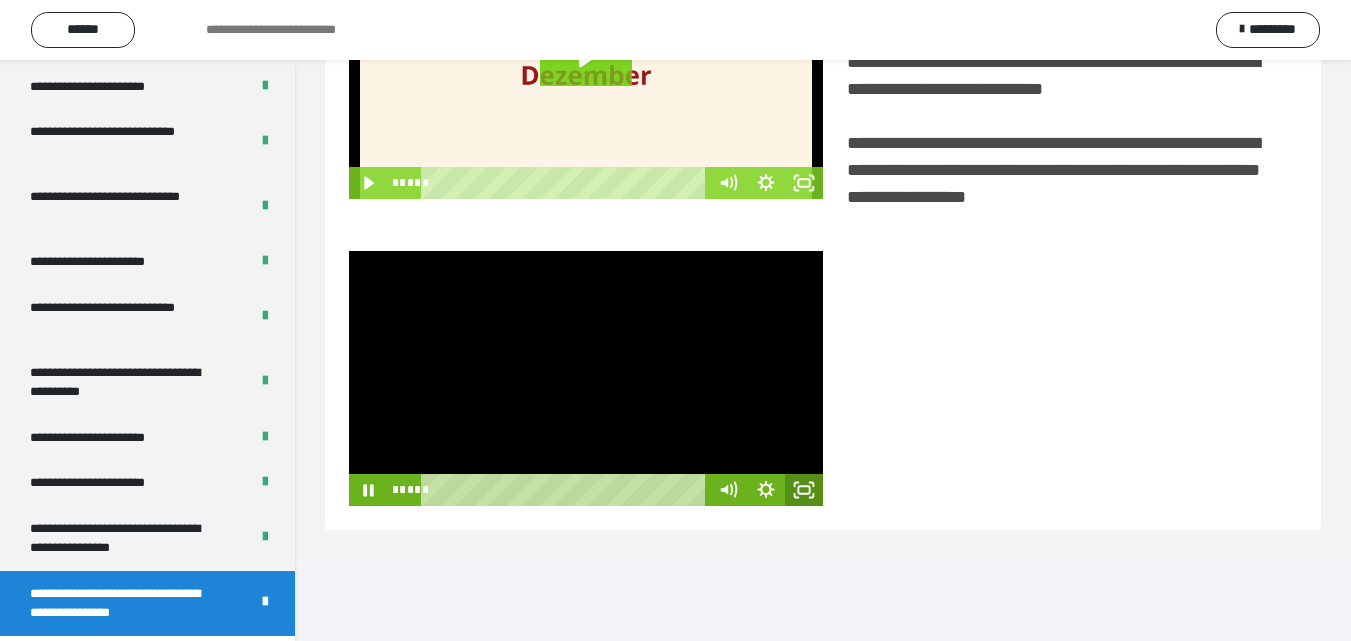 click 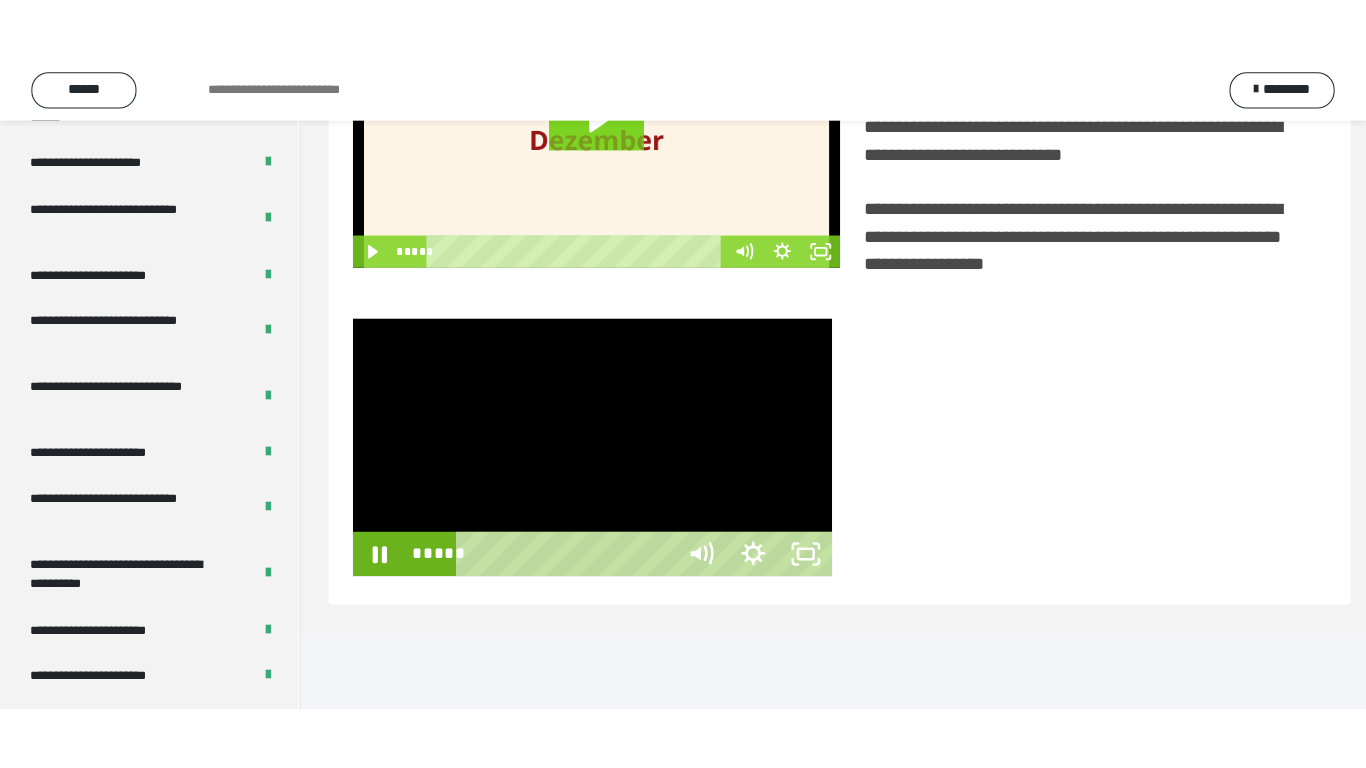 scroll, scrollTop: 385, scrollLeft: 0, axis: vertical 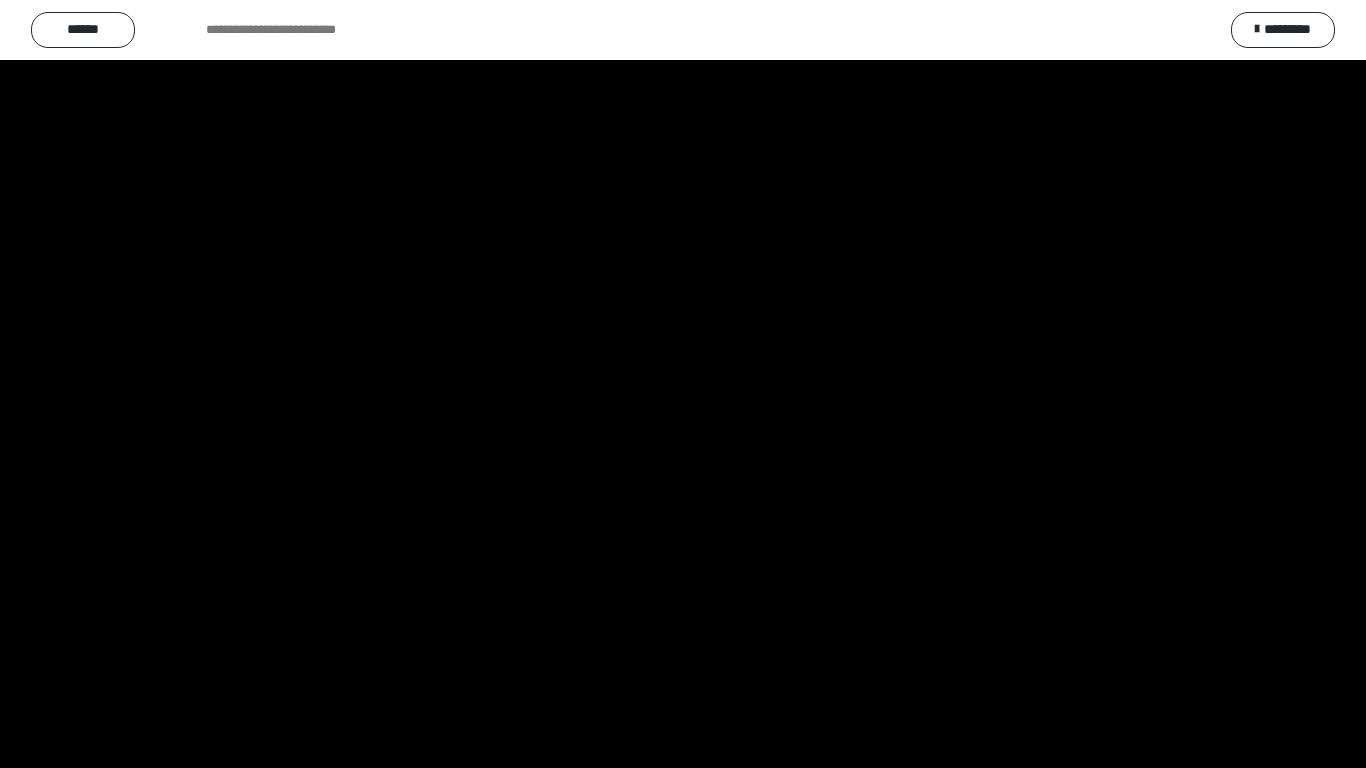 click at bounding box center [683, 384] 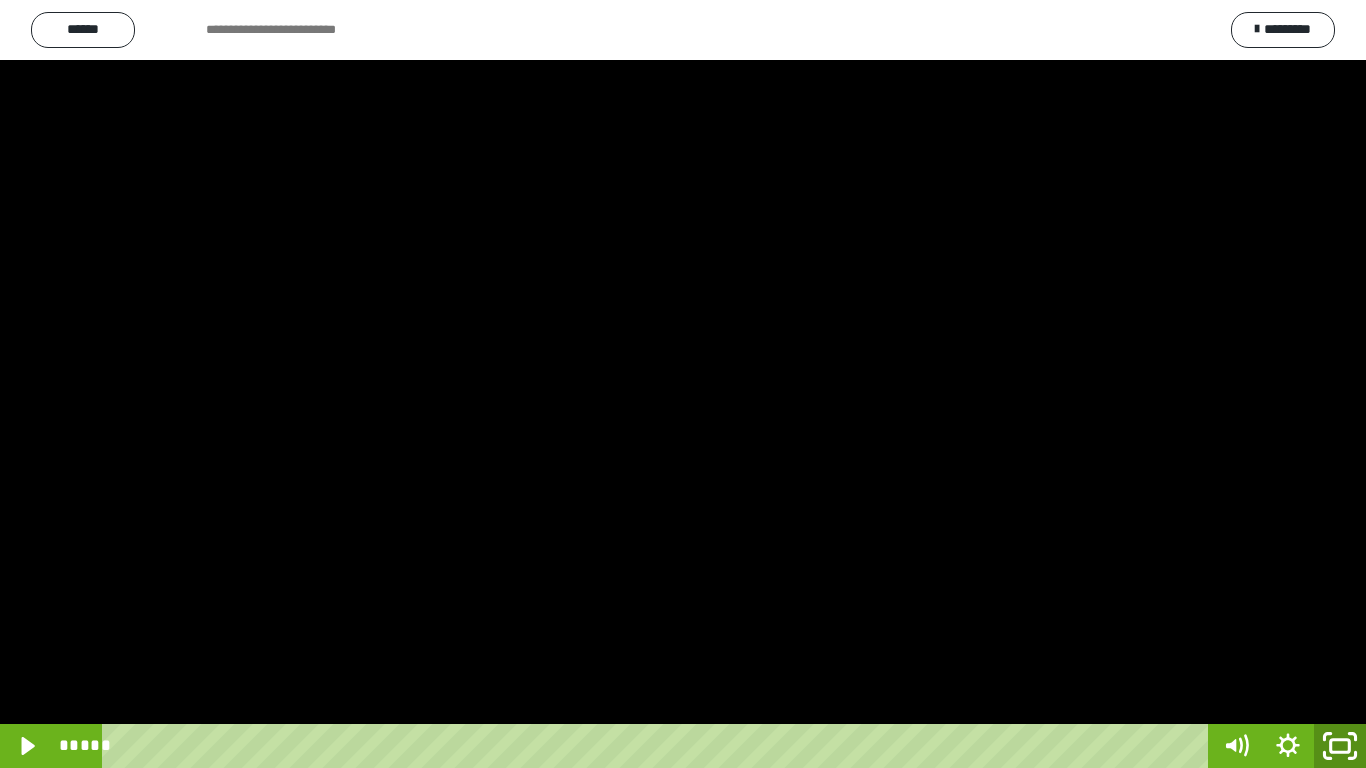 click 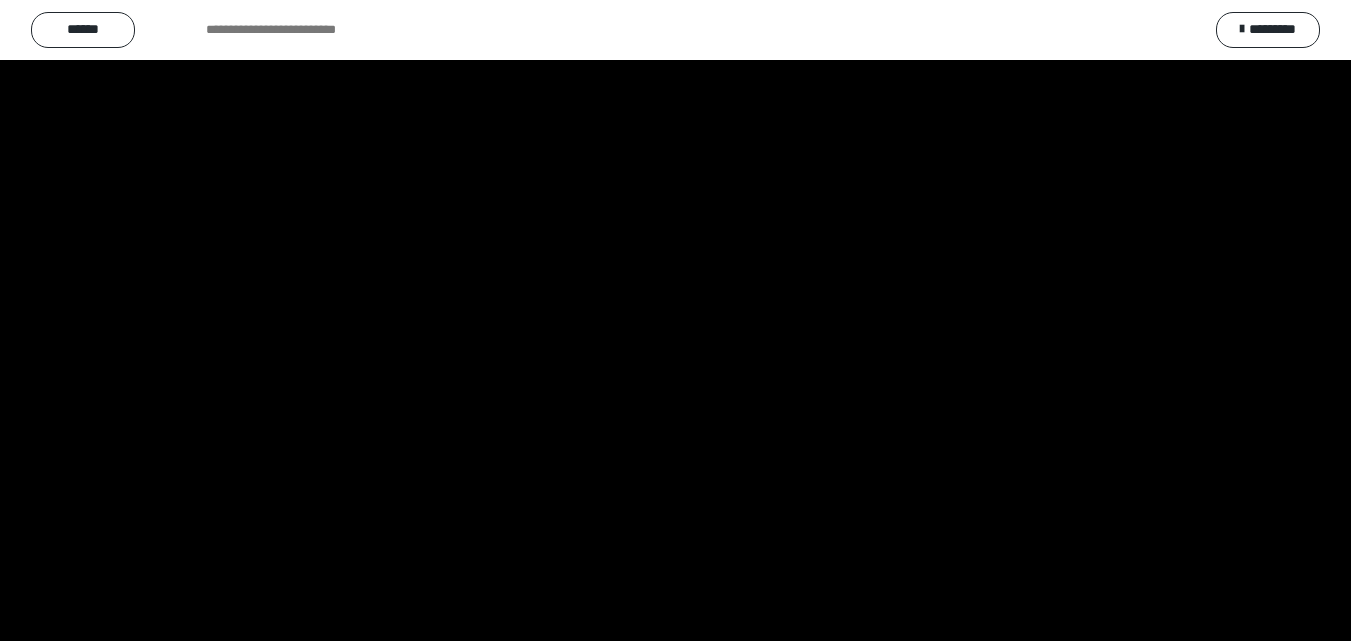 scroll, scrollTop: 3899, scrollLeft: 0, axis: vertical 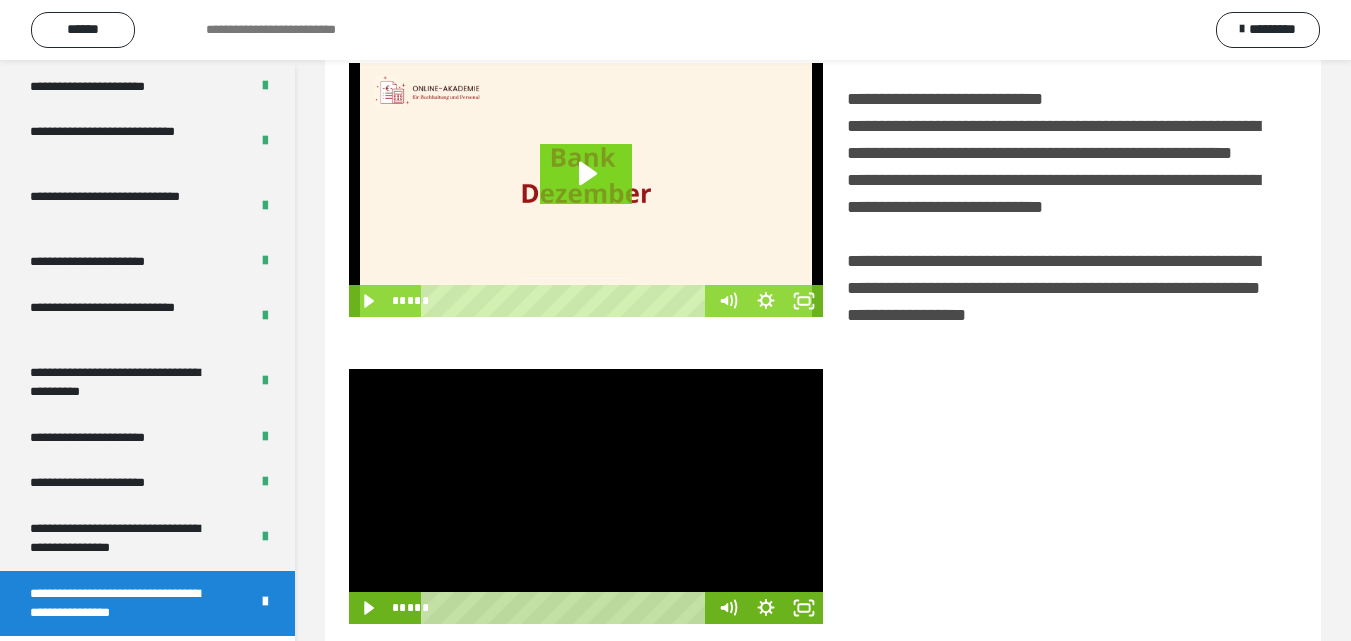 drag, startPoint x: 539, startPoint y: 550, endPoint x: 539, endPoint y: 530, distance: 20 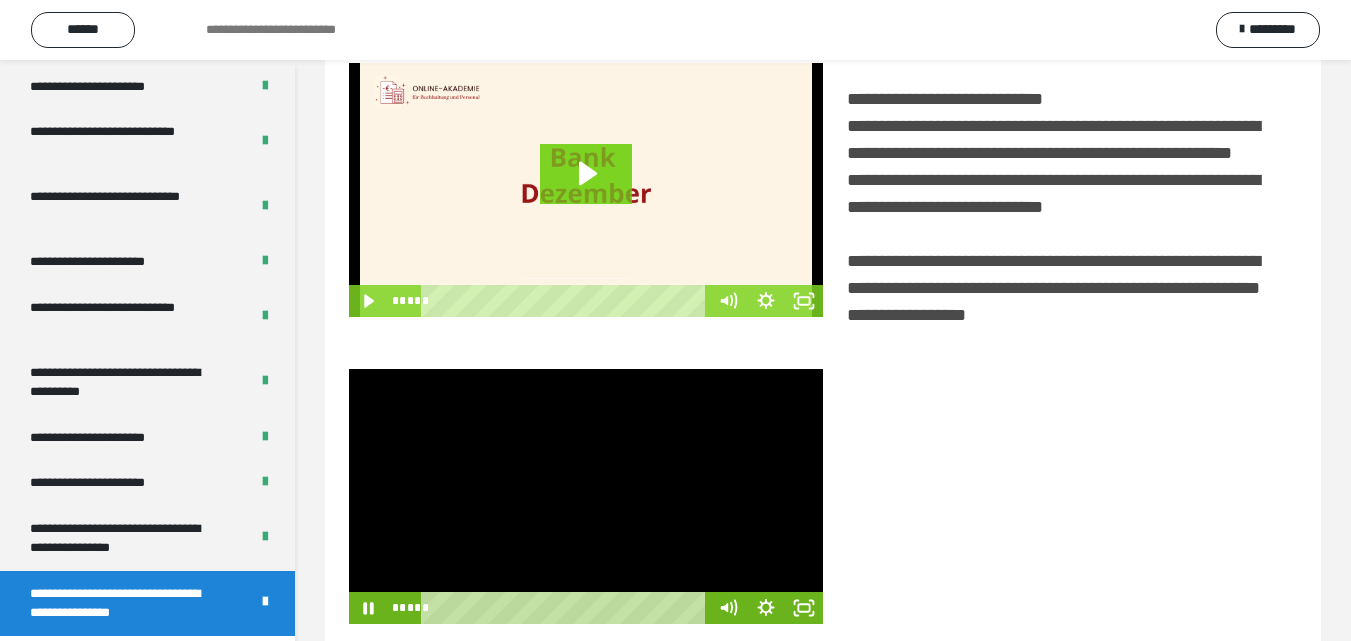 click at bounding box center (586, 496) 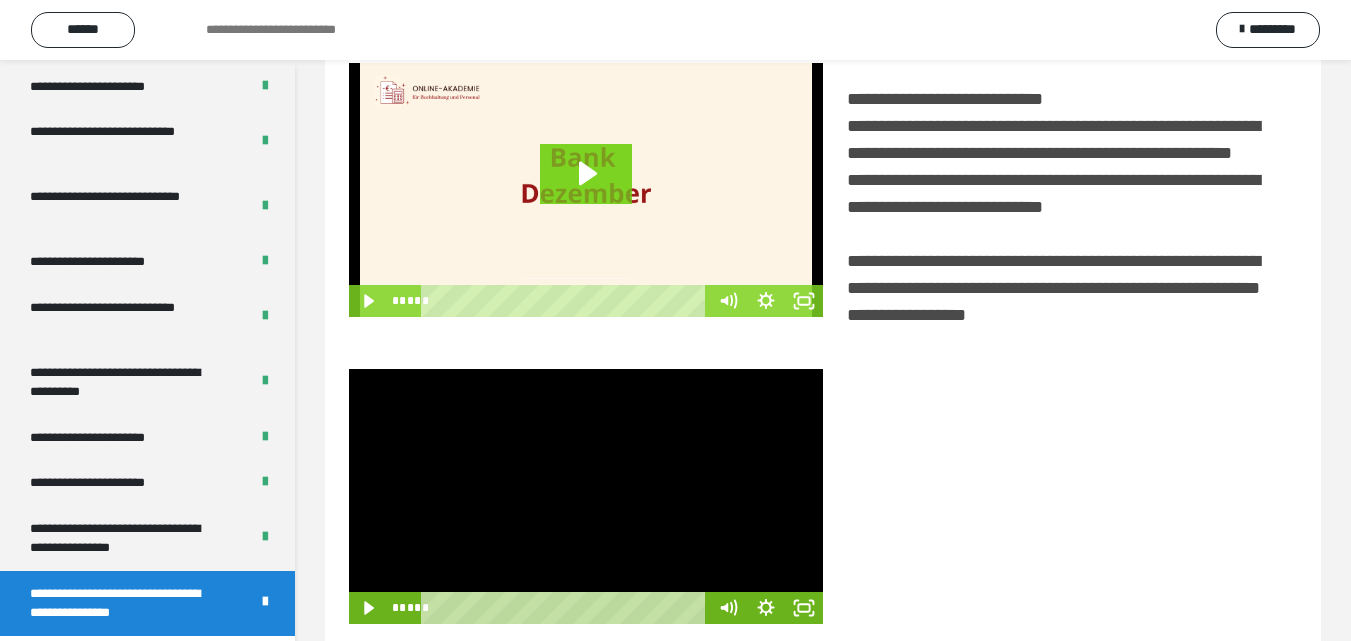 scroll, scrollTop: 503, scrollLeft: 0, axis: vertical 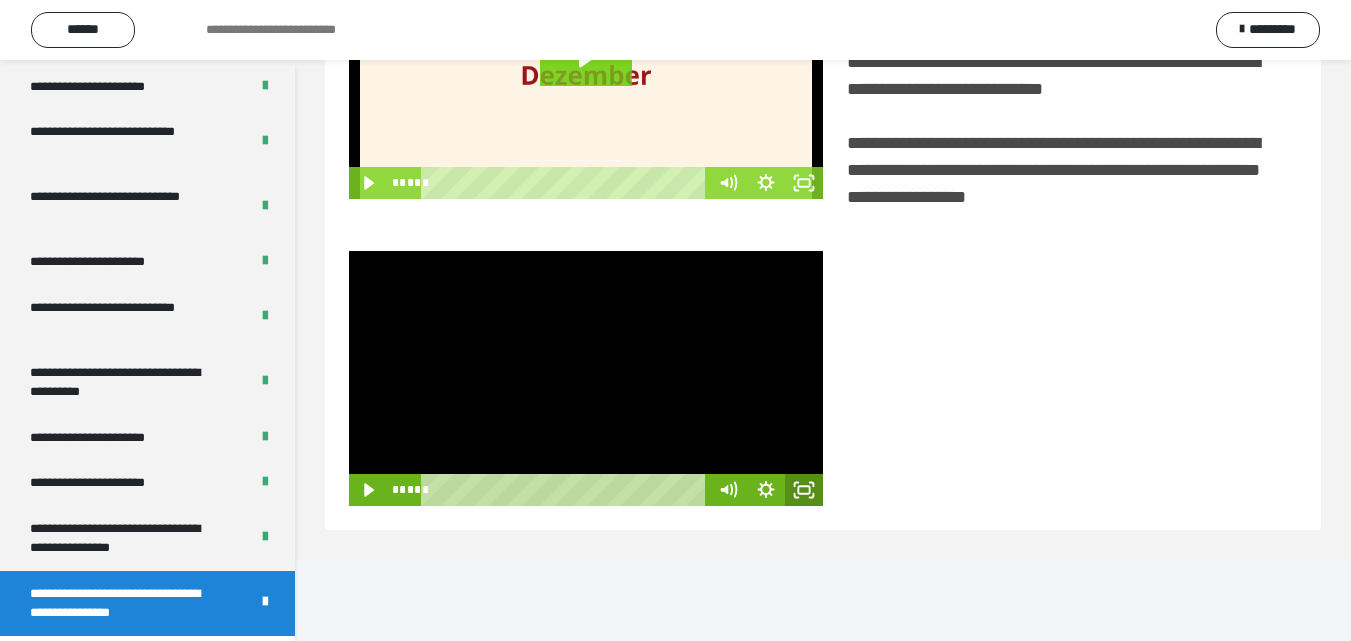 click 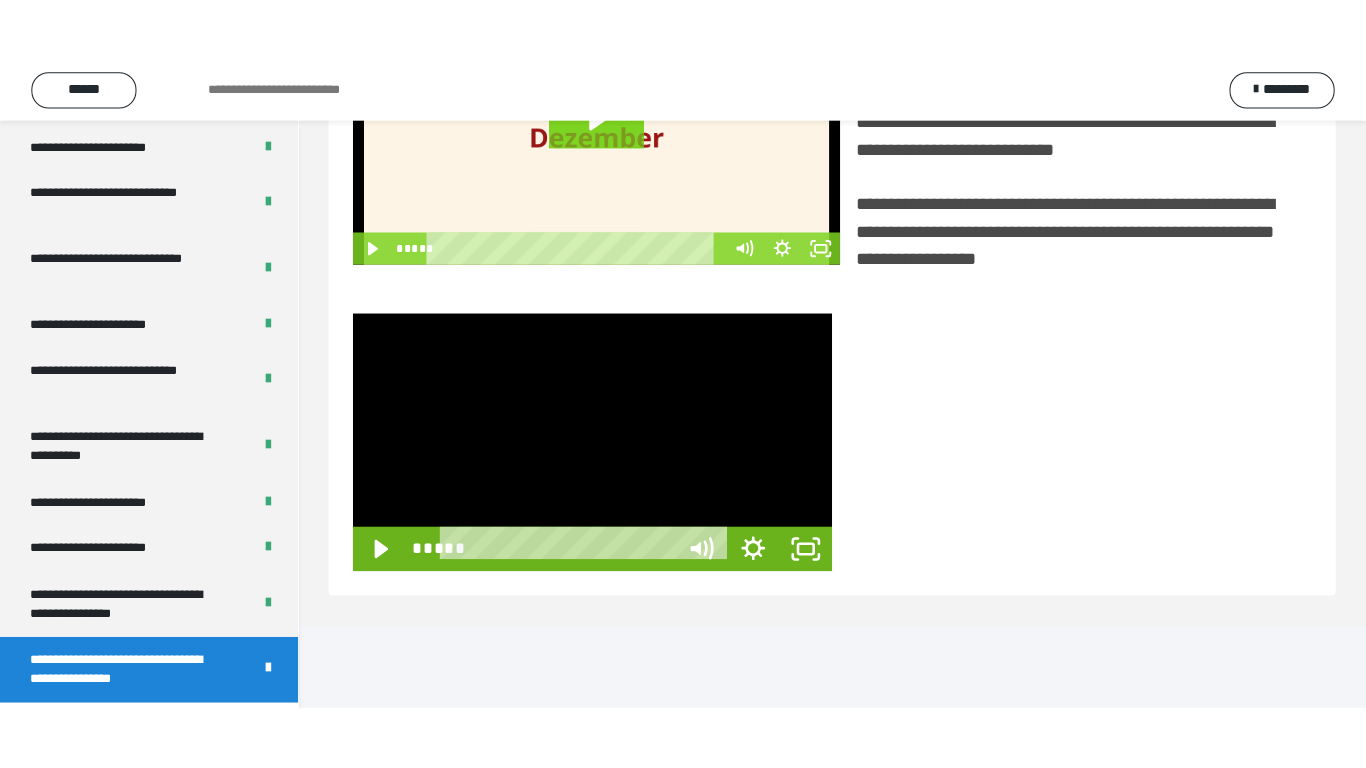 scroll, scrollTop: 385, scrollLeft: 0, axis: vertical 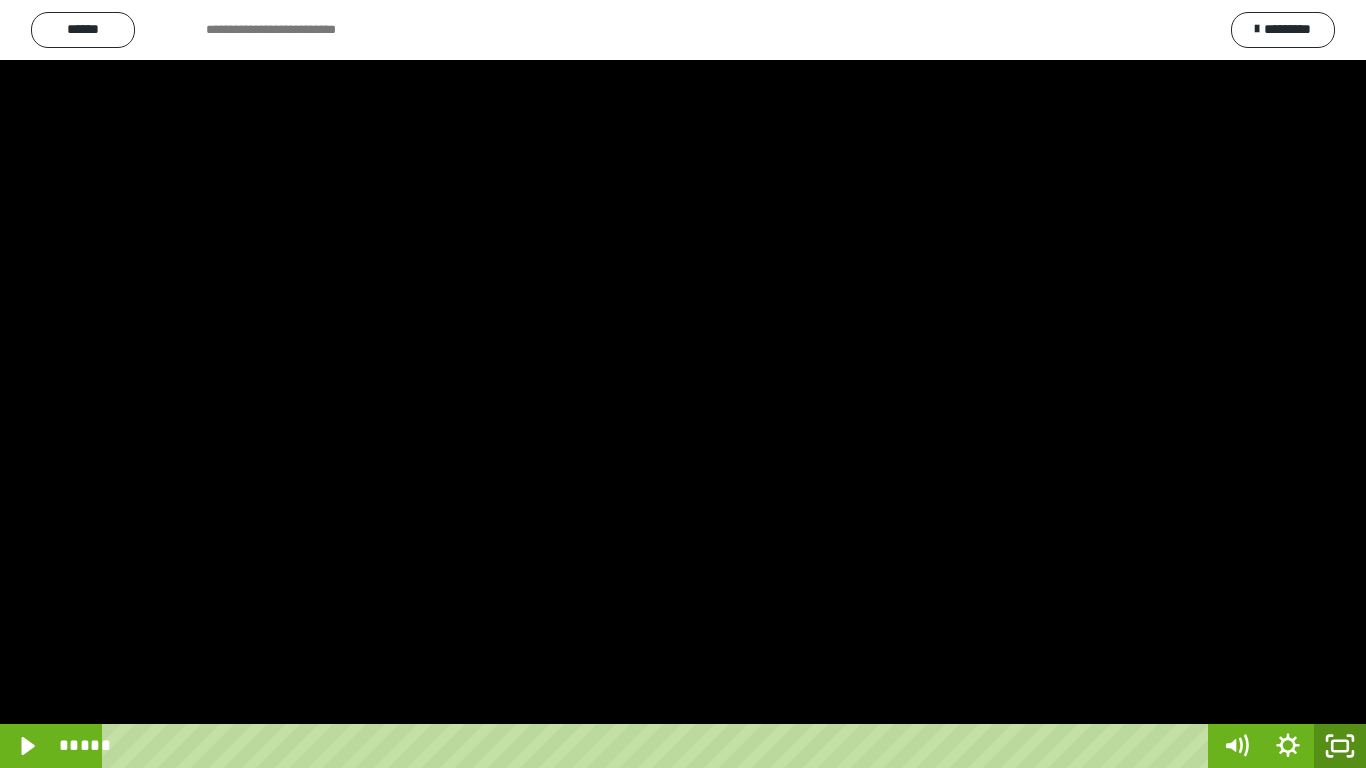 click 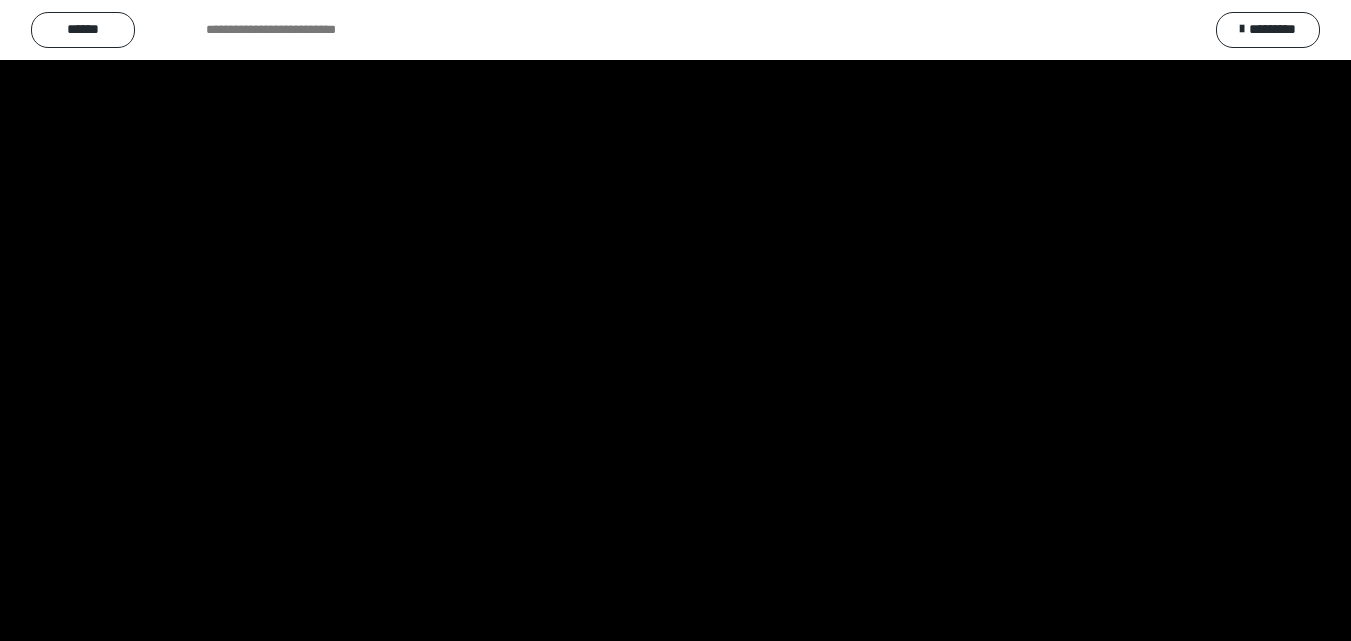 scroll, scrollTop: 3899, scrollLeft: 0, axis: vertical 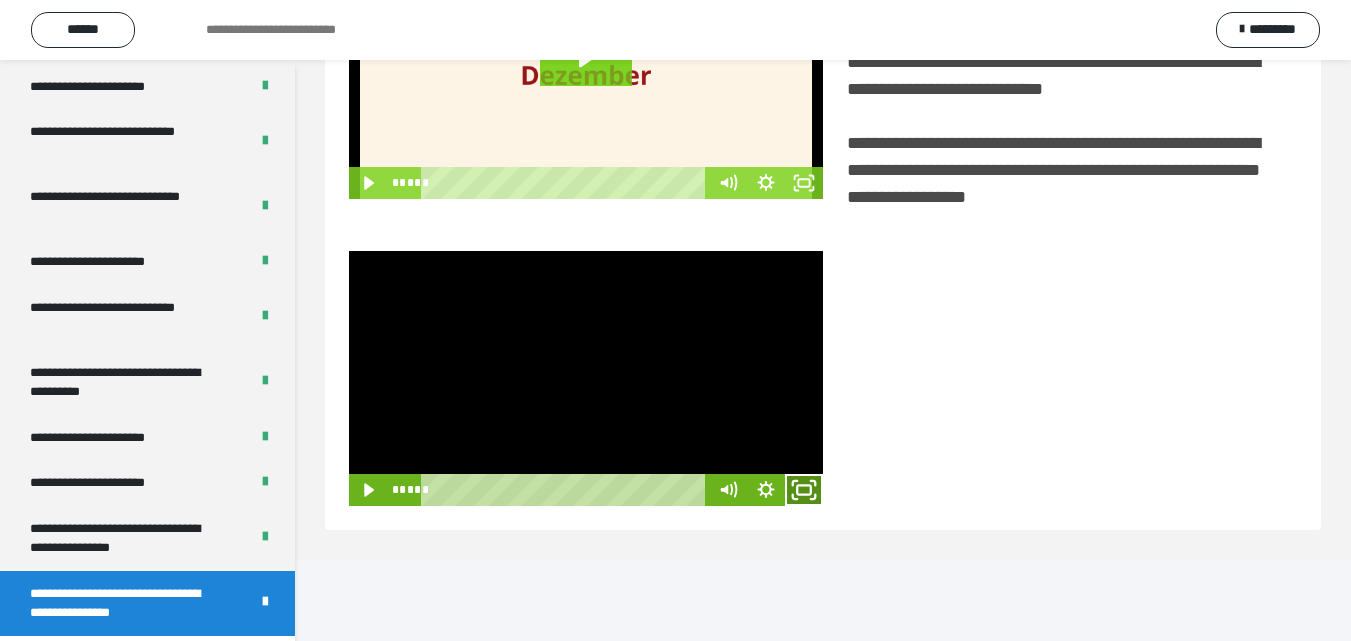 drag, startPoint x: 800, startPoint y: 575, endPoint x: 710, endPoint y: 583, distance: 90.35486 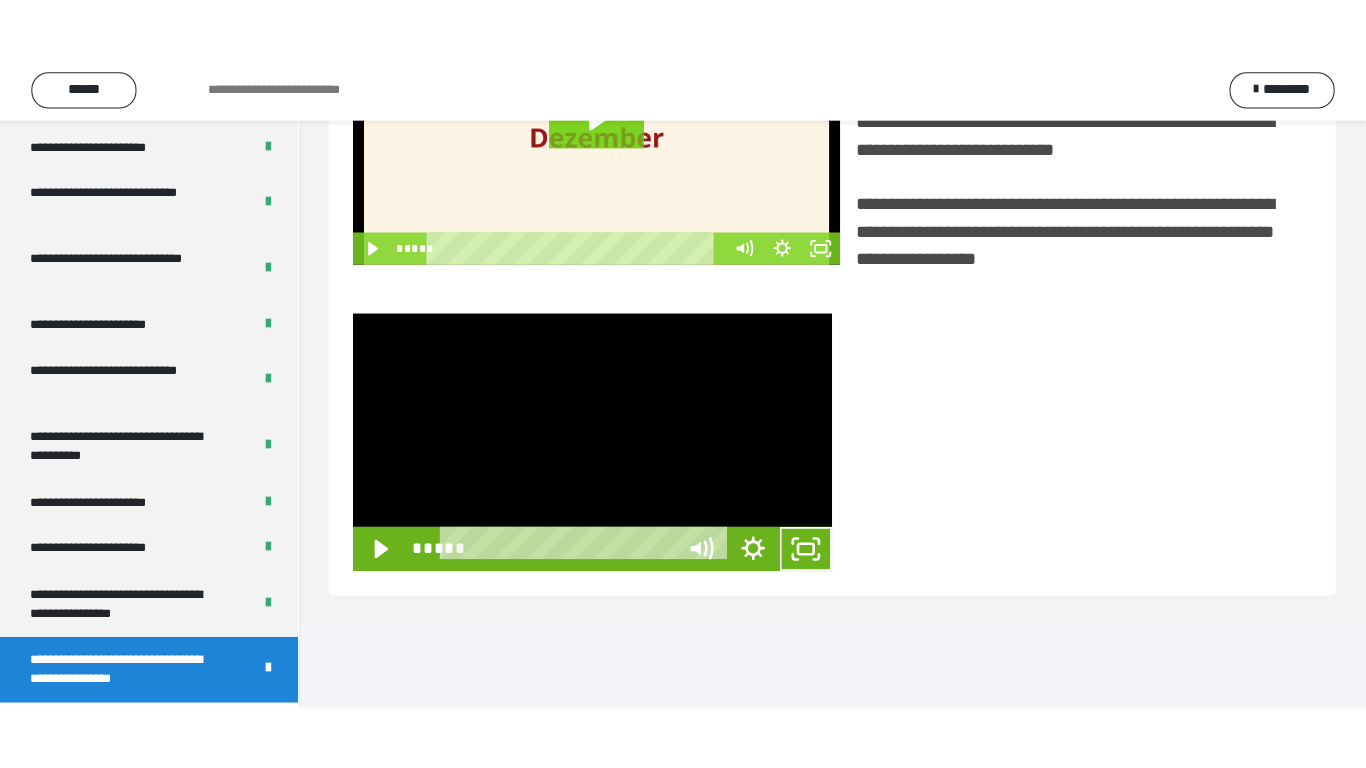 scroll, scrollTop: 385, scrollLeft: 0, axis: vertical 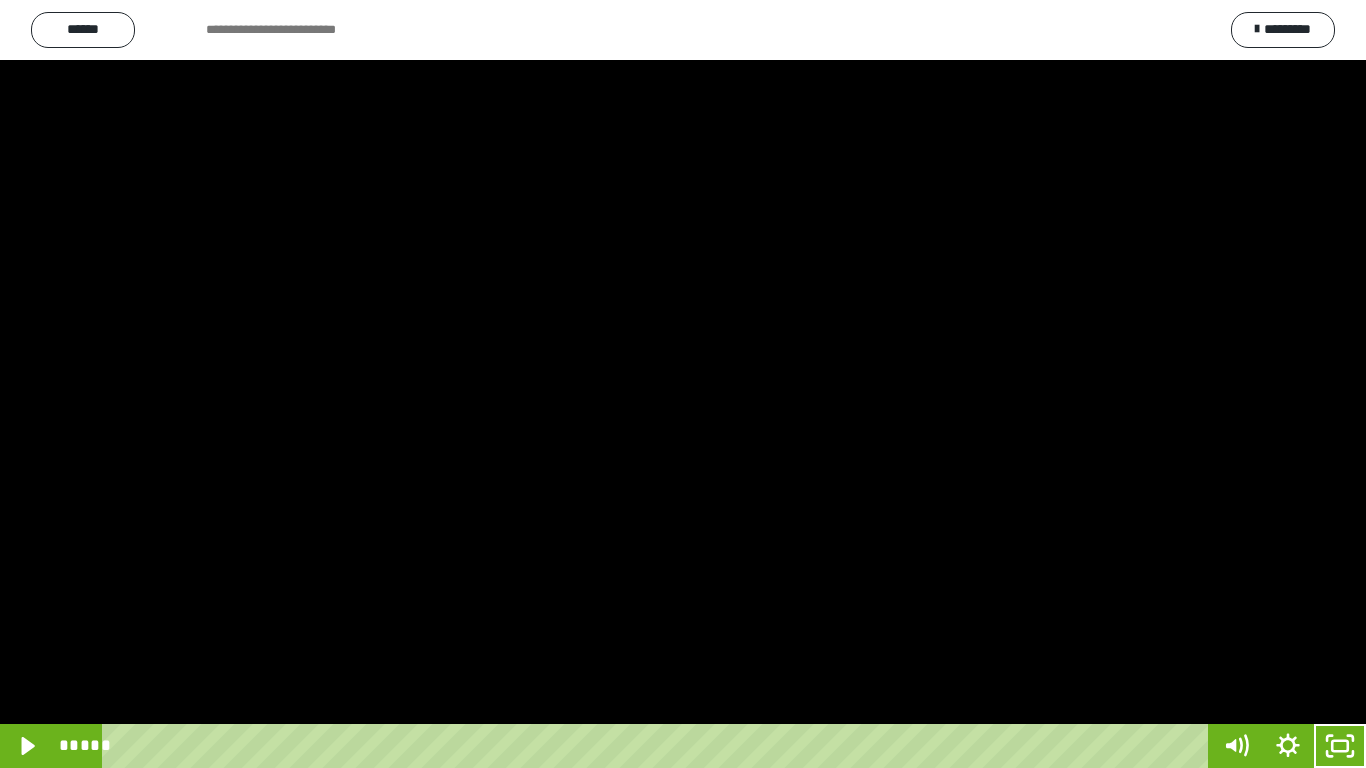 click at bounding box center (683, 384) 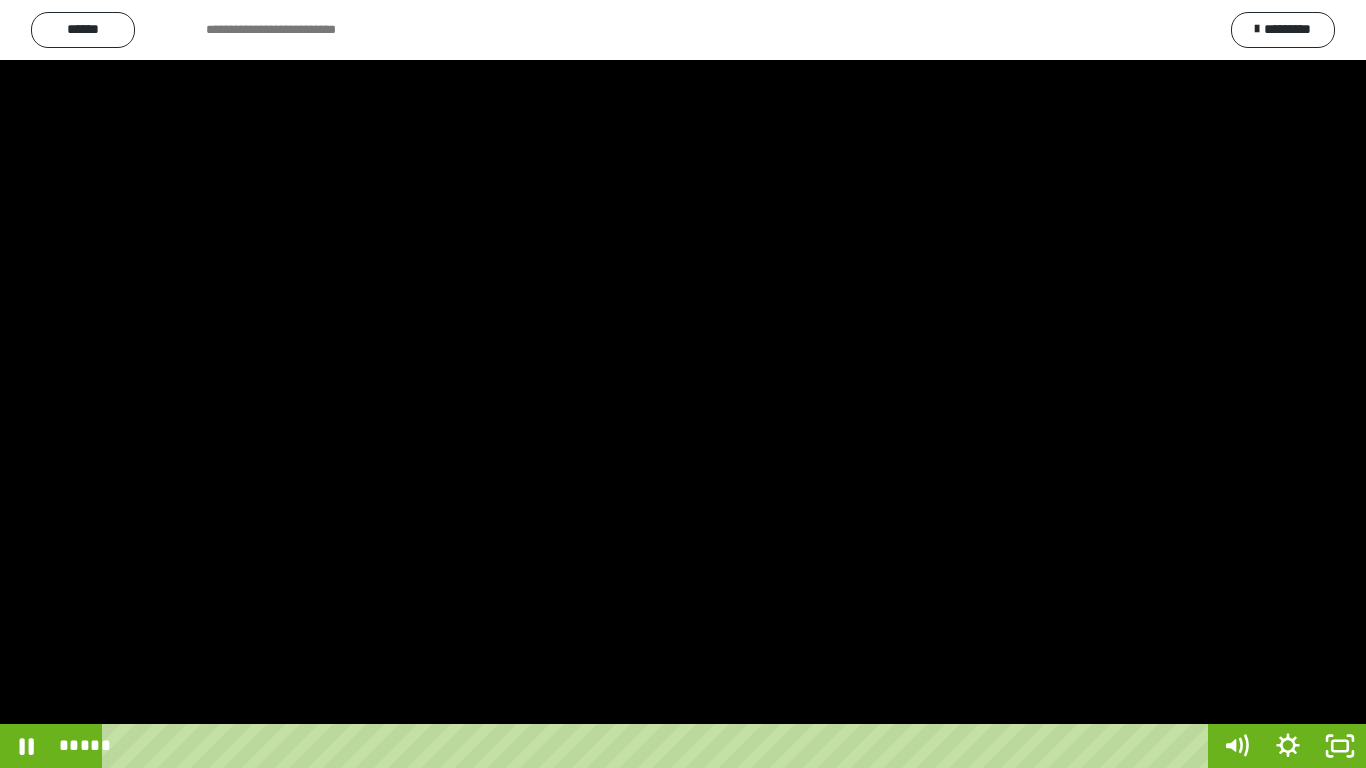 click at bounding box center (683, 384) 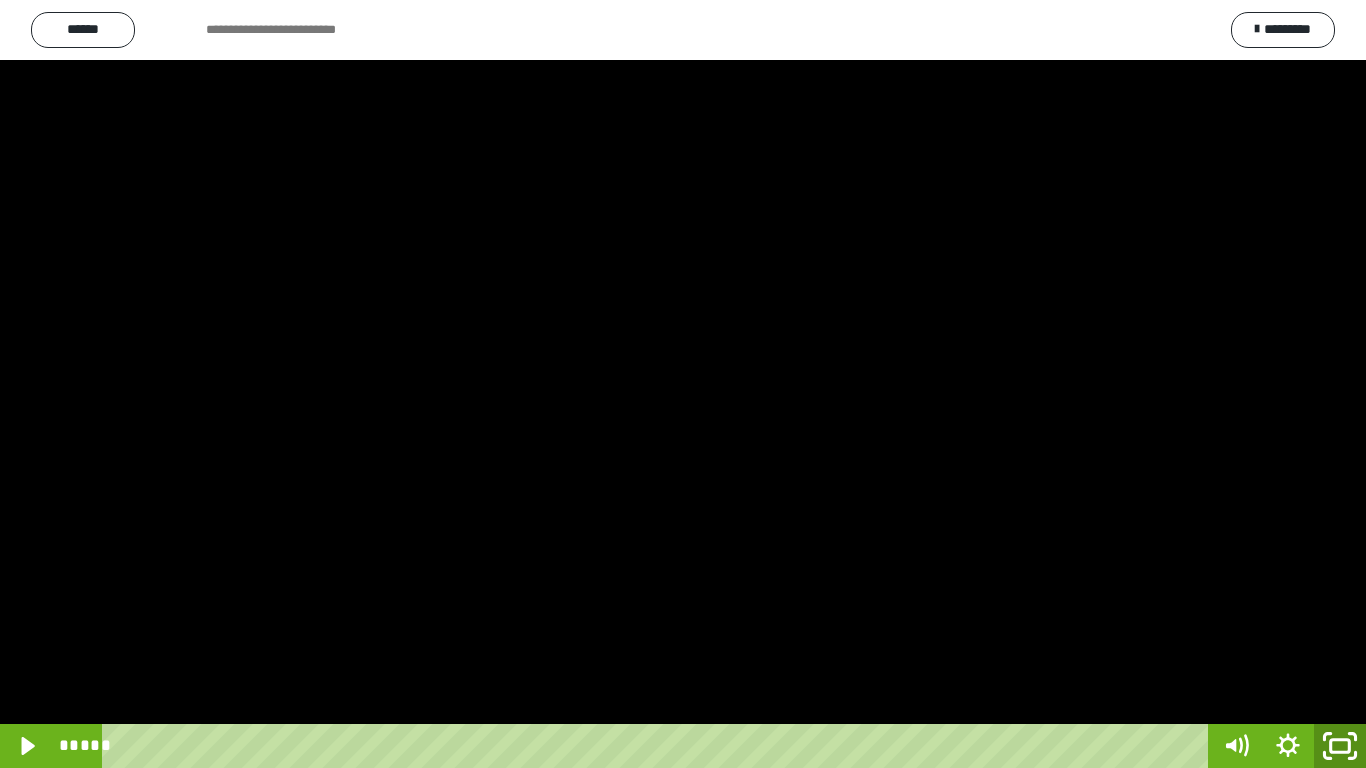click 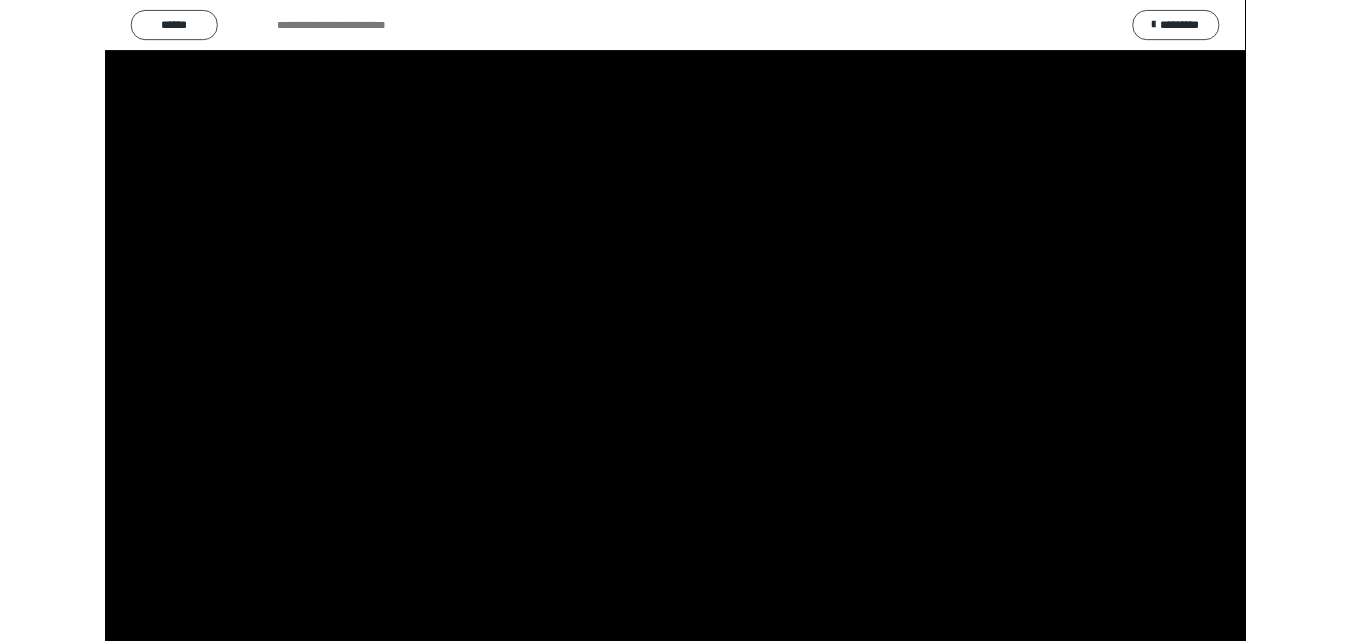 scroll, scrollTop: 3899, scrollLeft: 0, axis: vertical 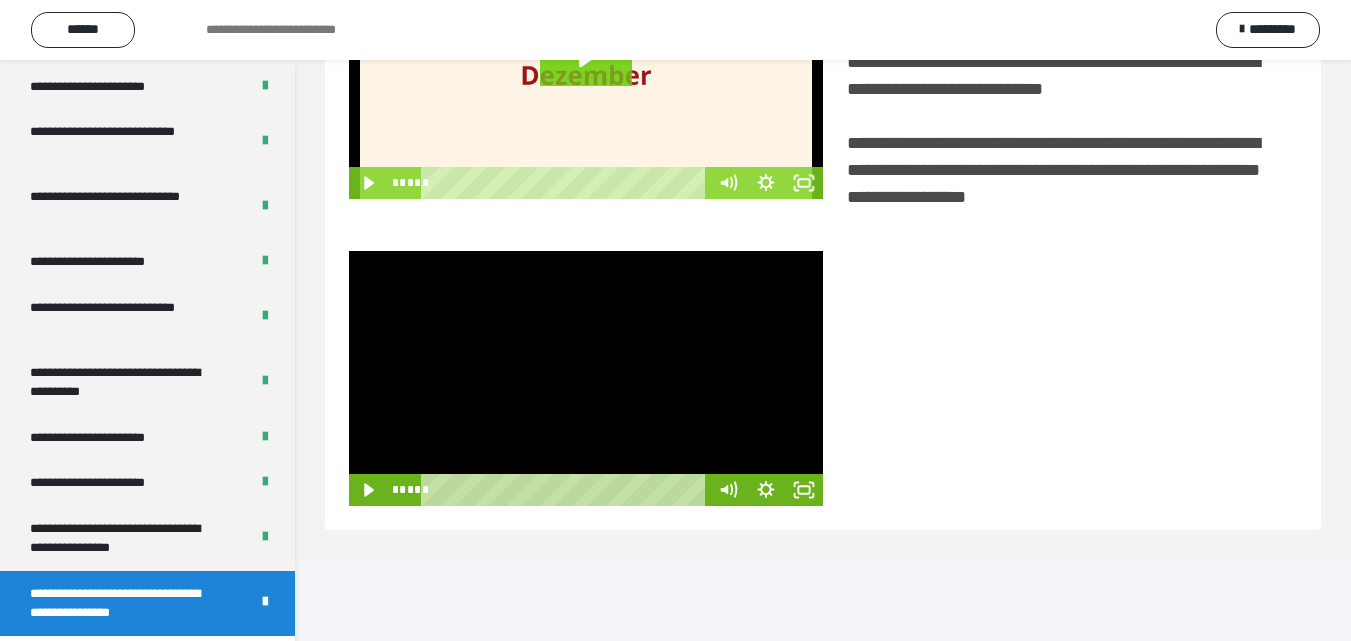 click at bounding box center [586, 378] 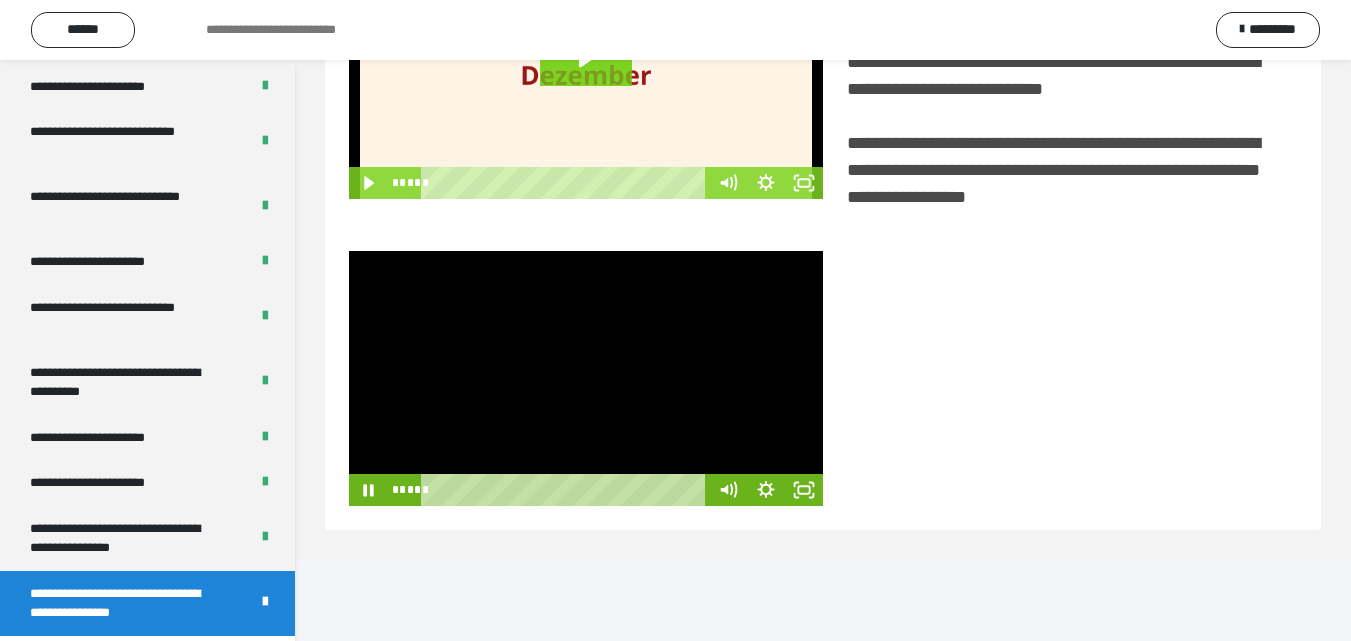 click at bounding box center [586, 378] 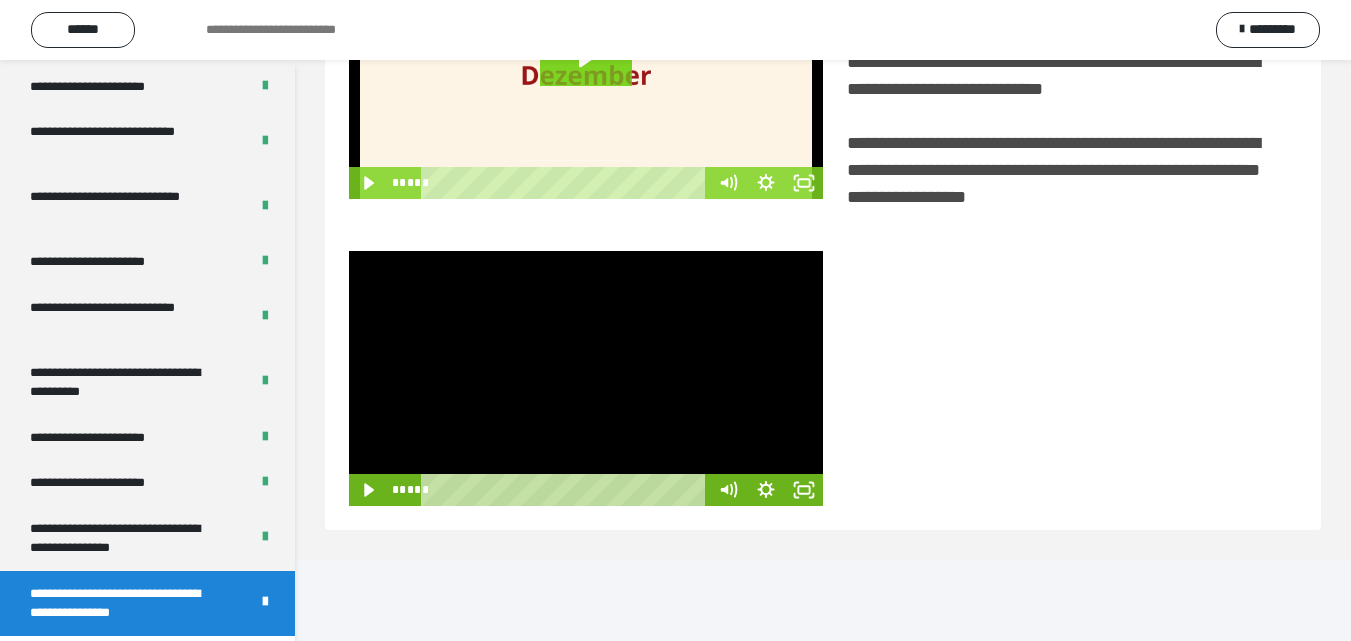 click at bounding box center (586, 378) 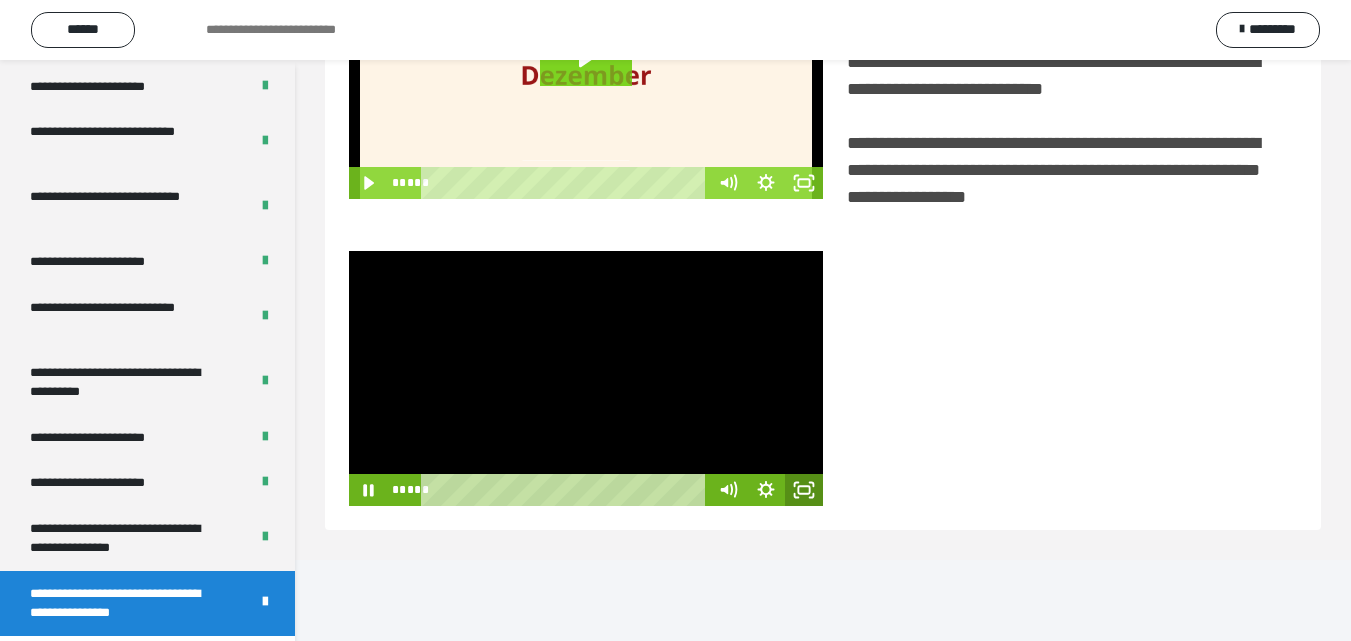 drag, startPoint x: 792, startPoint y: 573, endPoint x: 792, endPoint y: 660, distance: 87 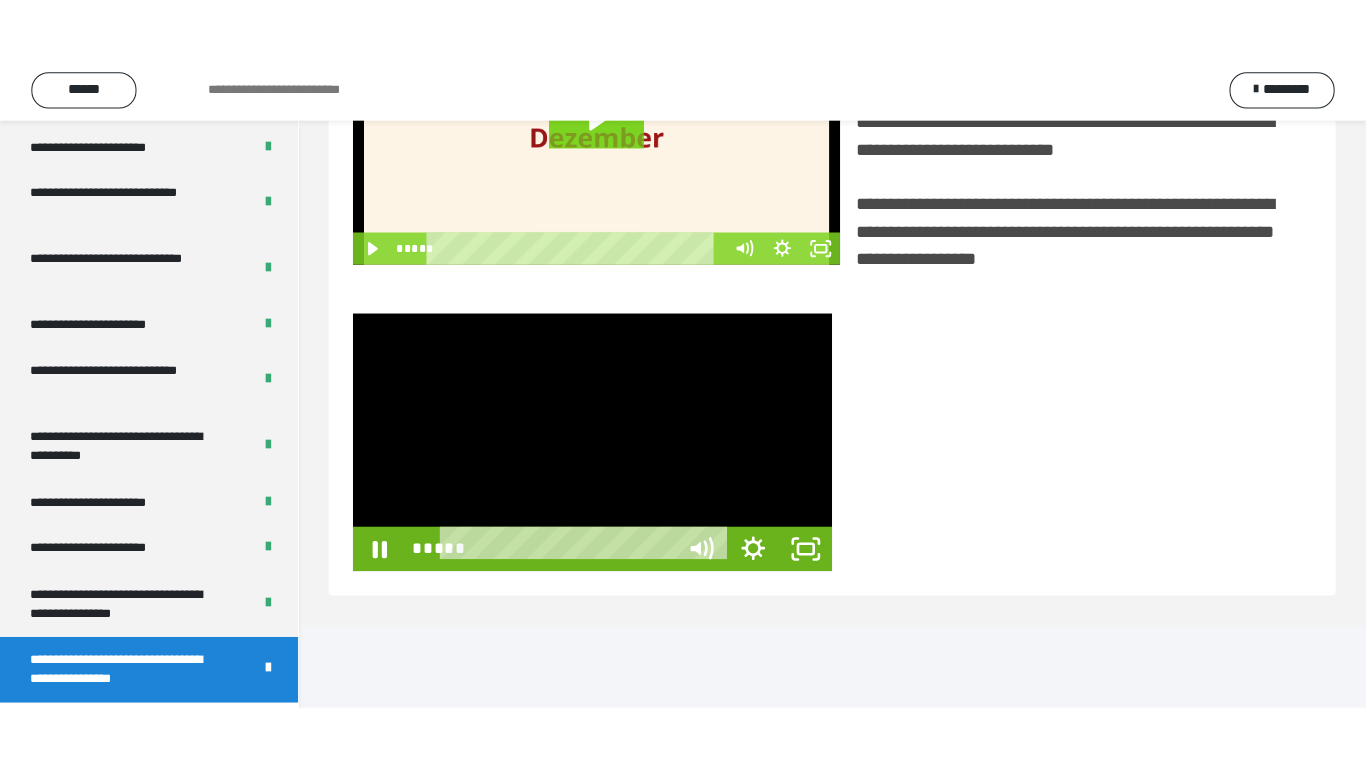 scroll, scrollTop: 385, scrollLeft: 0, axis: vertical 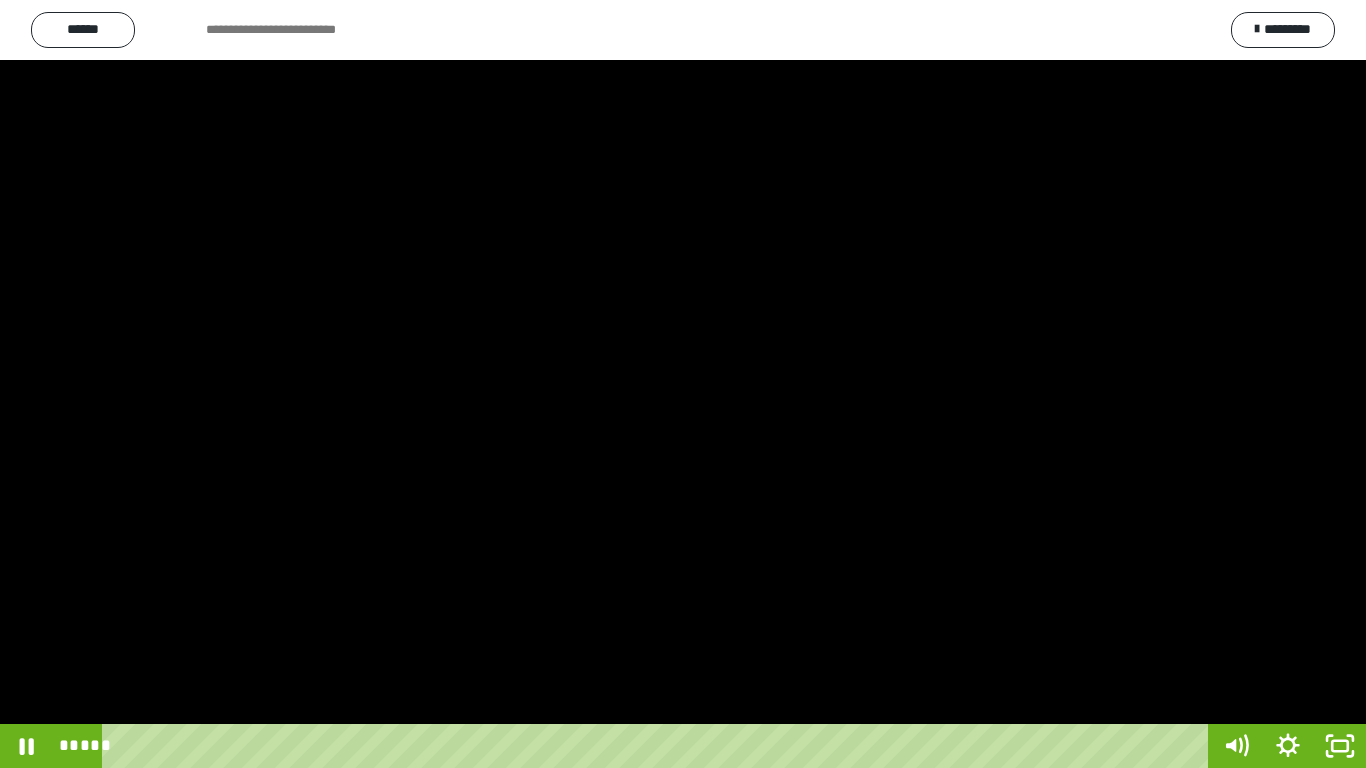click at bounding box center [683, 384] 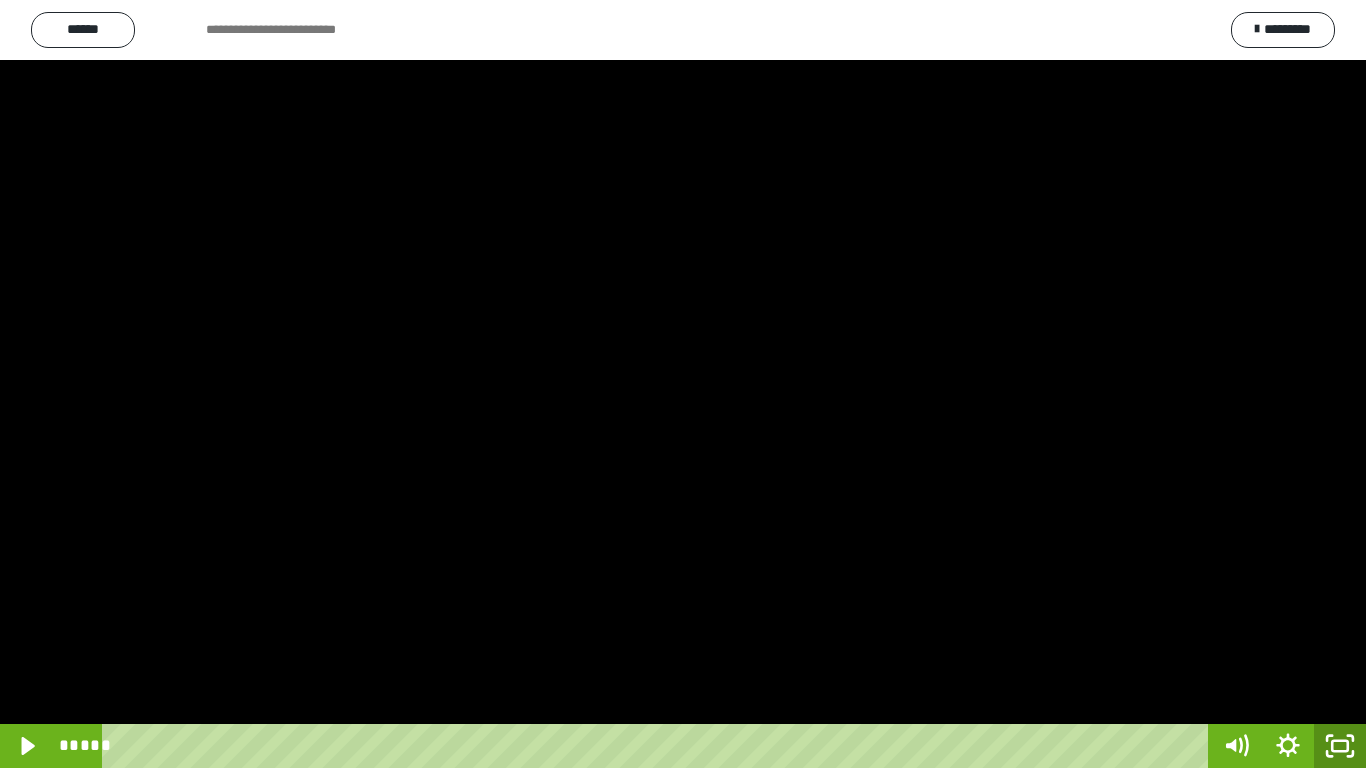 click 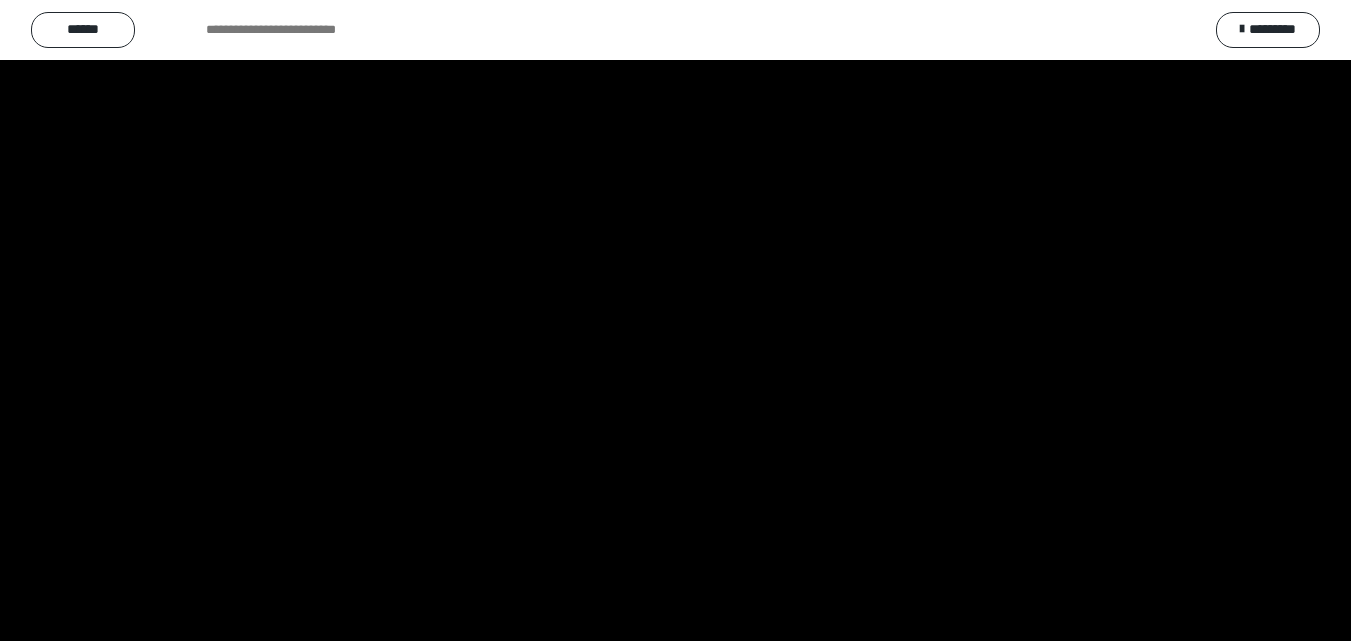 scroll, scrollTop: 3899, scrollLeft: 0, axis: vertical 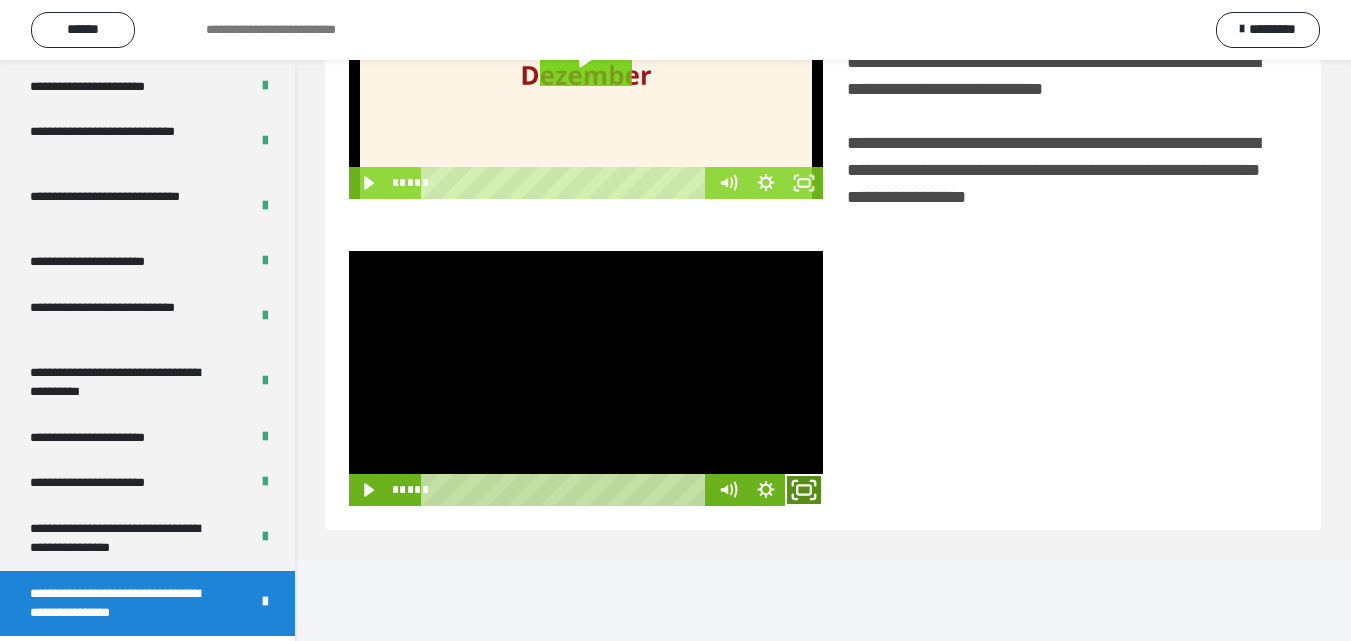 click 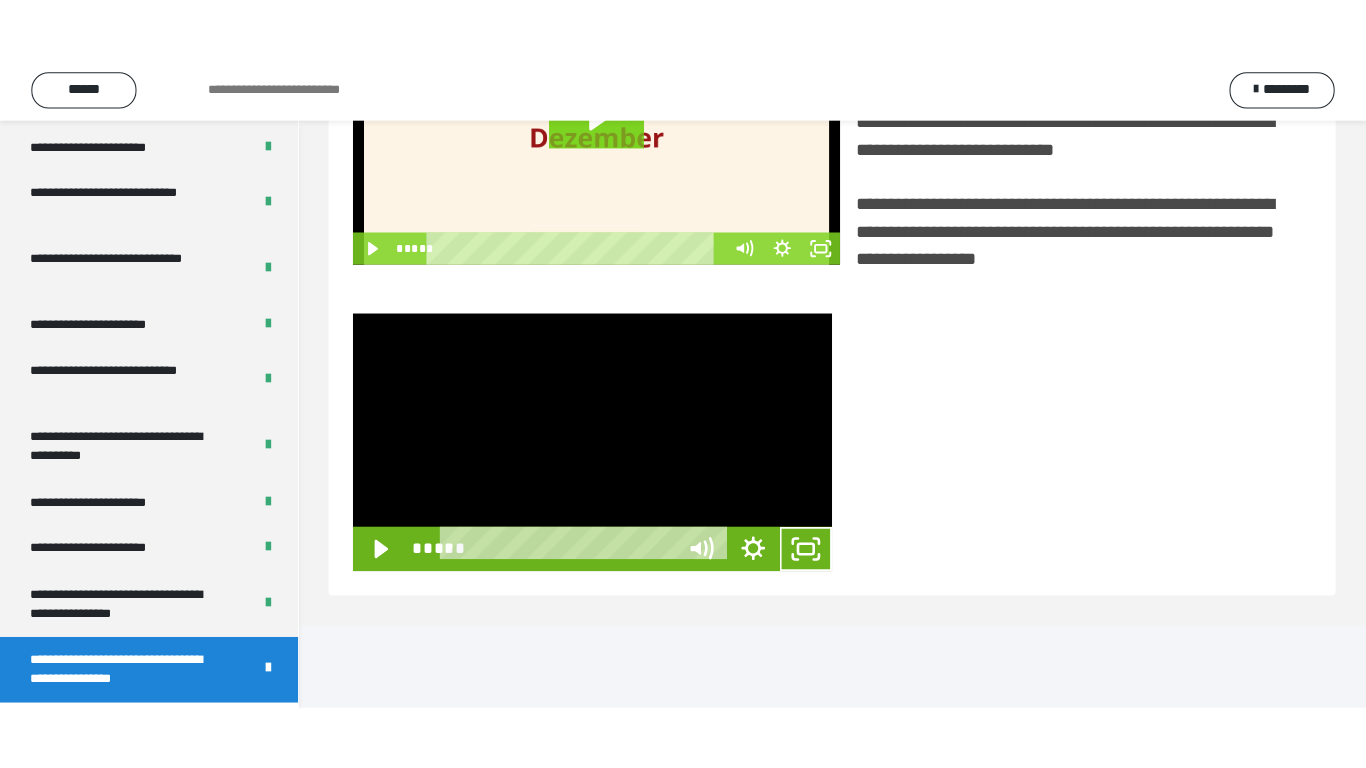 scroll, scrollTop: 385, scrollLeft: 0, axis: vertical 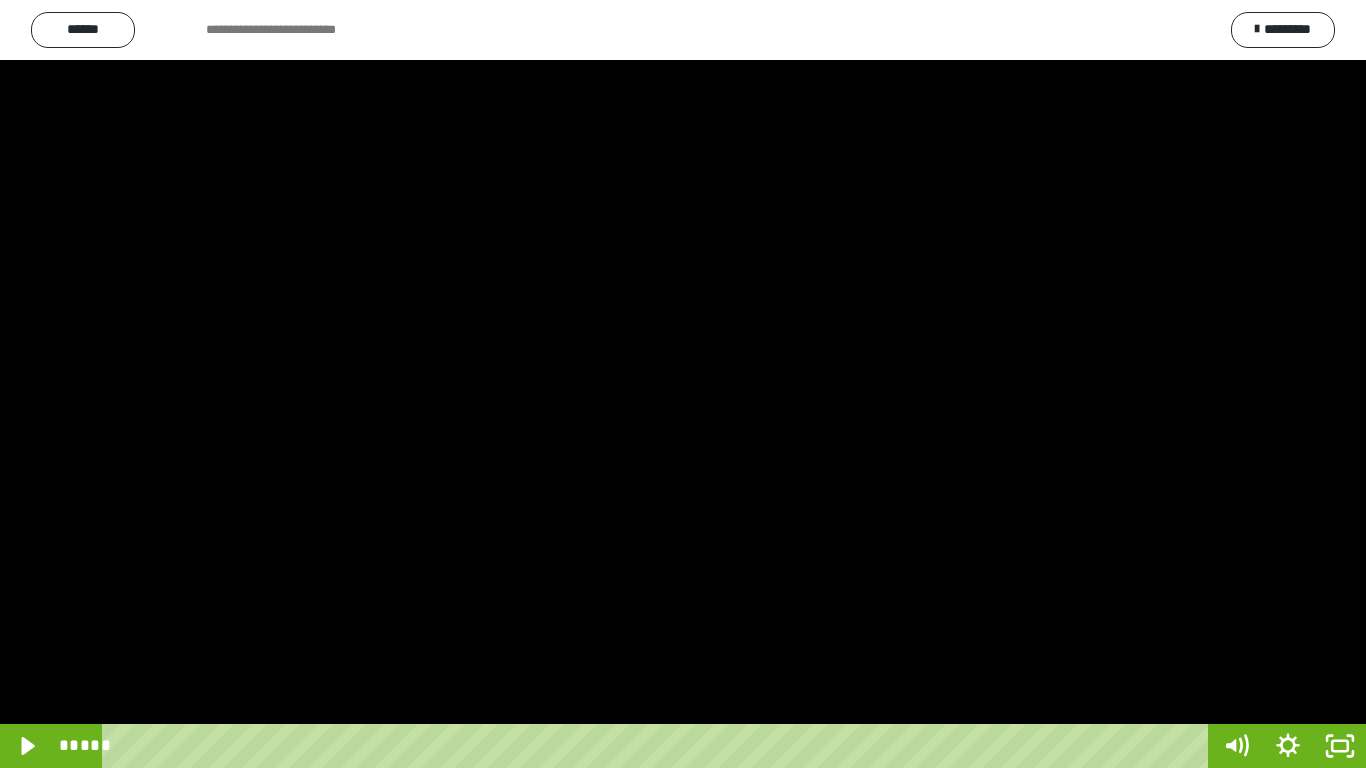 click at bounding box center [683, 384] 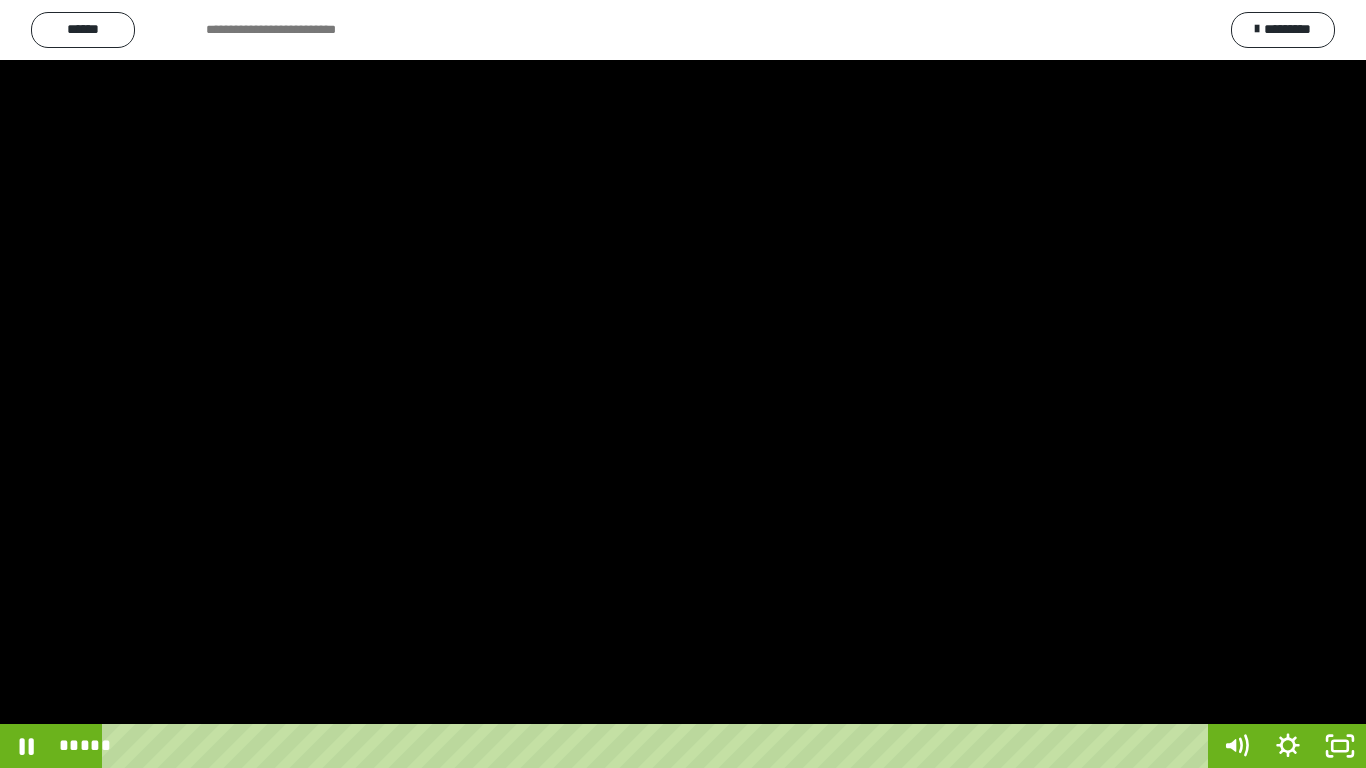 click at bounding box center (683, 384) 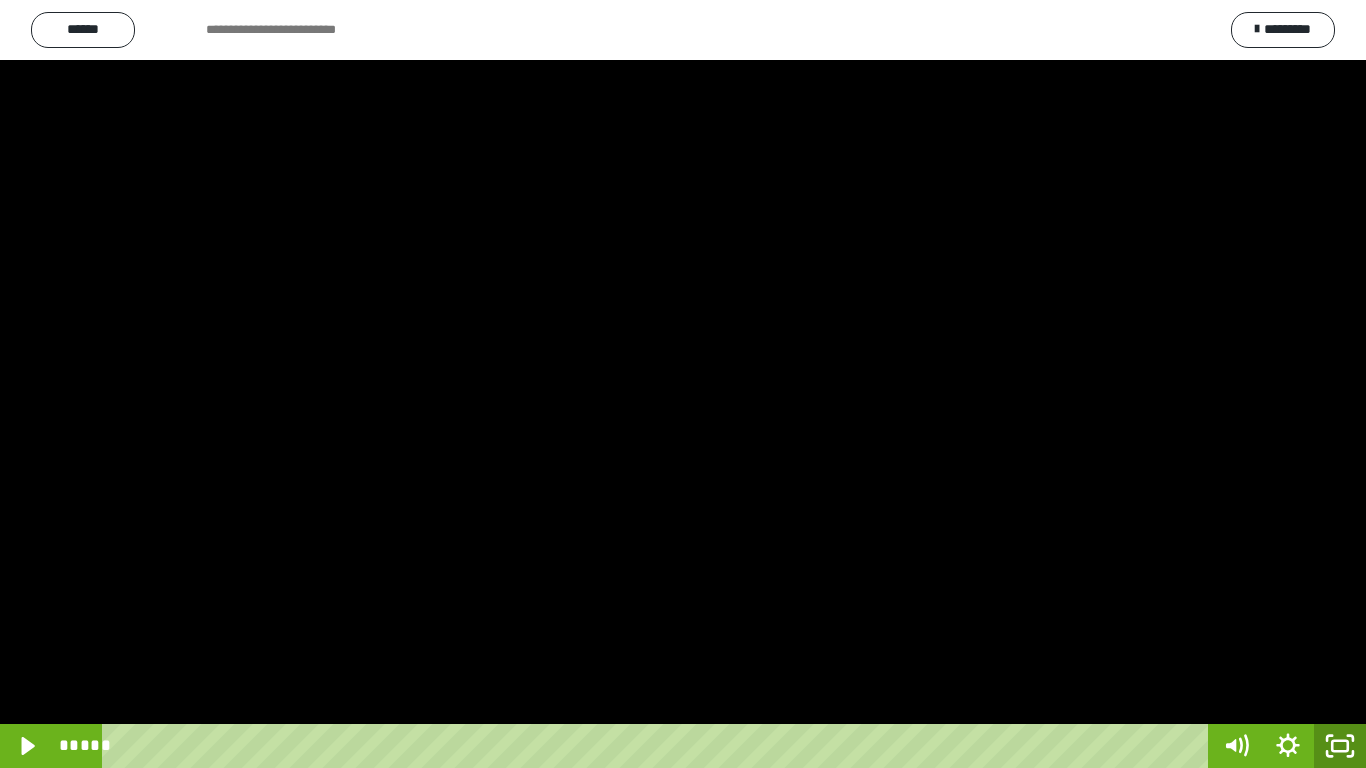 click 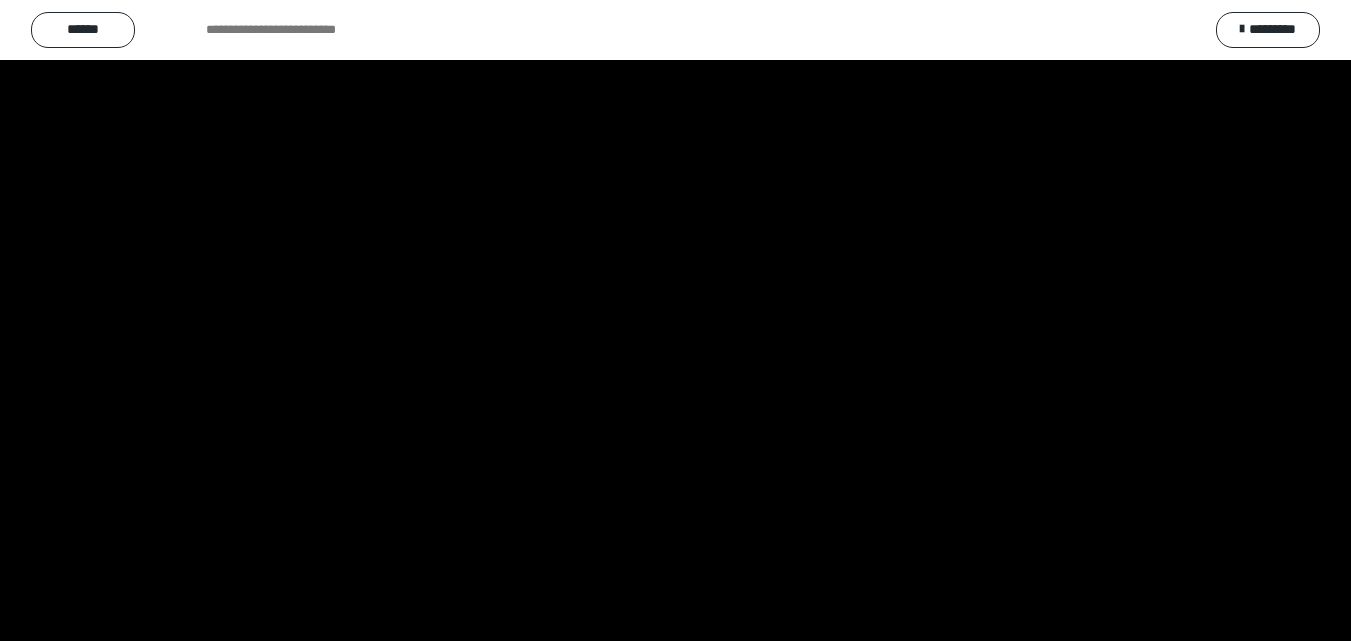 scroll, scrollTop: 3899, scrollLeft: 0, axis: vertical 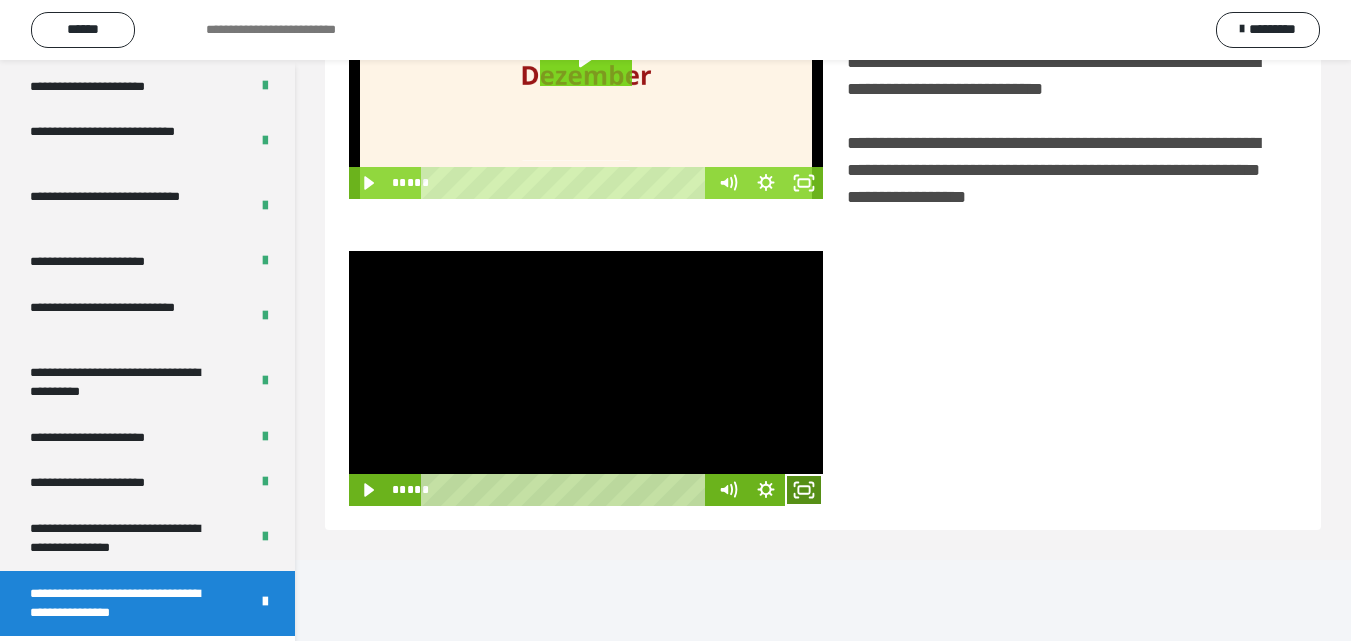 click 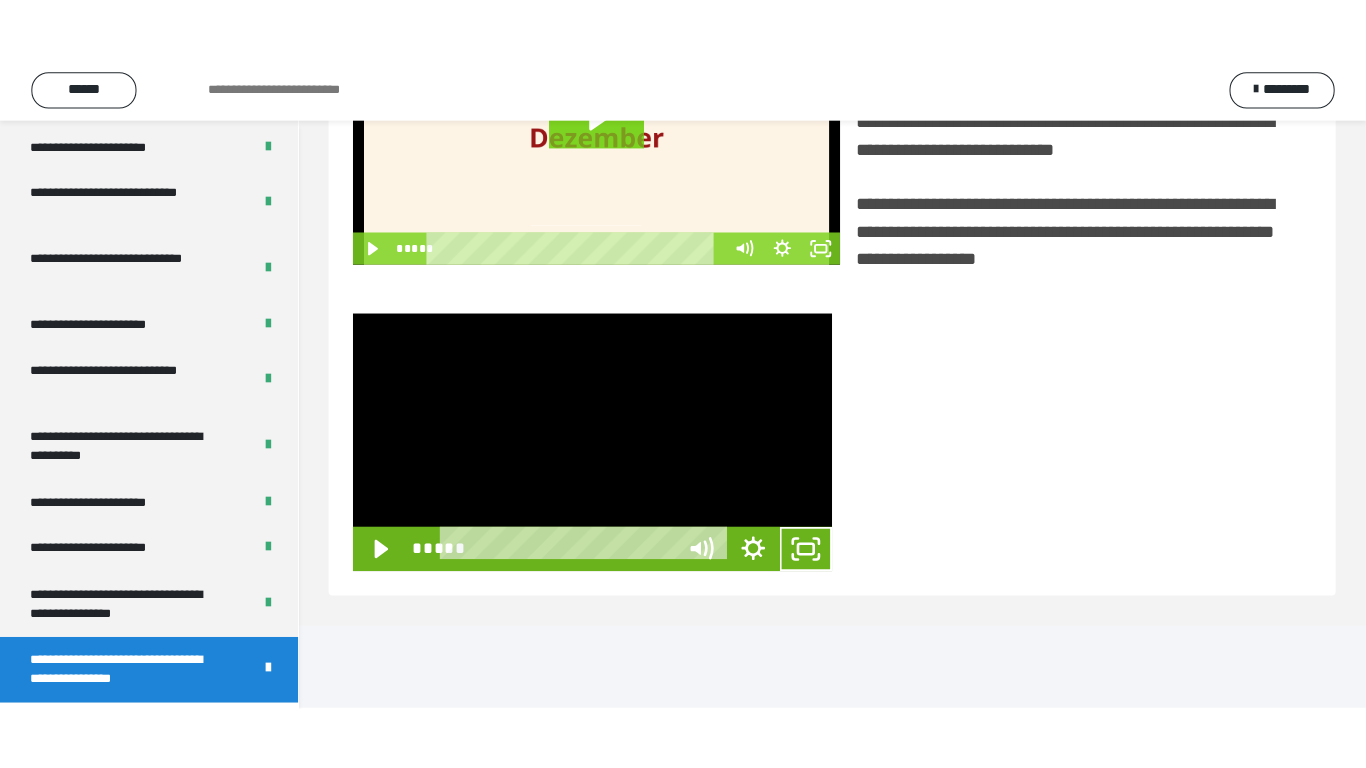 scroll, scrollTop: 385, scrollLeft: 0, axis: vertical 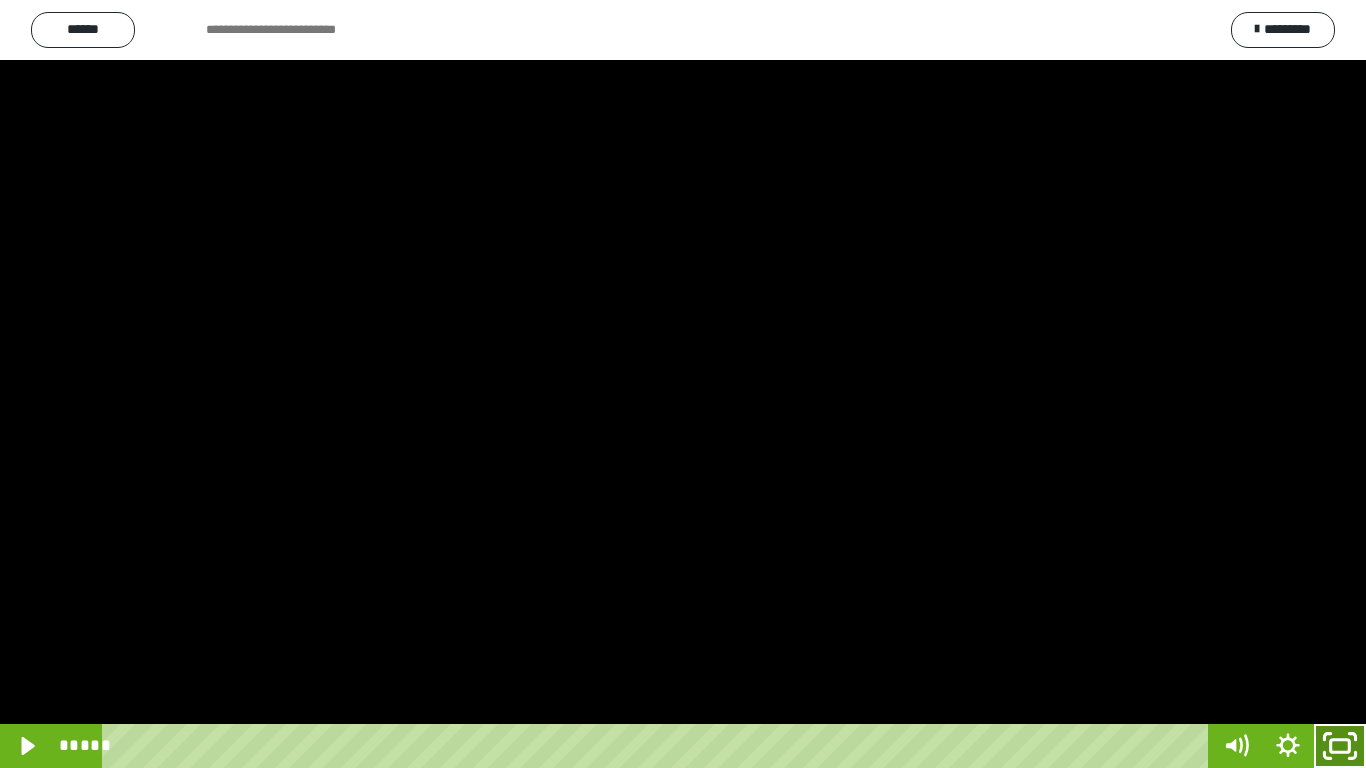 drag, startPoint x: 1324, startPoint y: 747, endPoint x: 1312, endPoint y: 627, distance: 120.59851 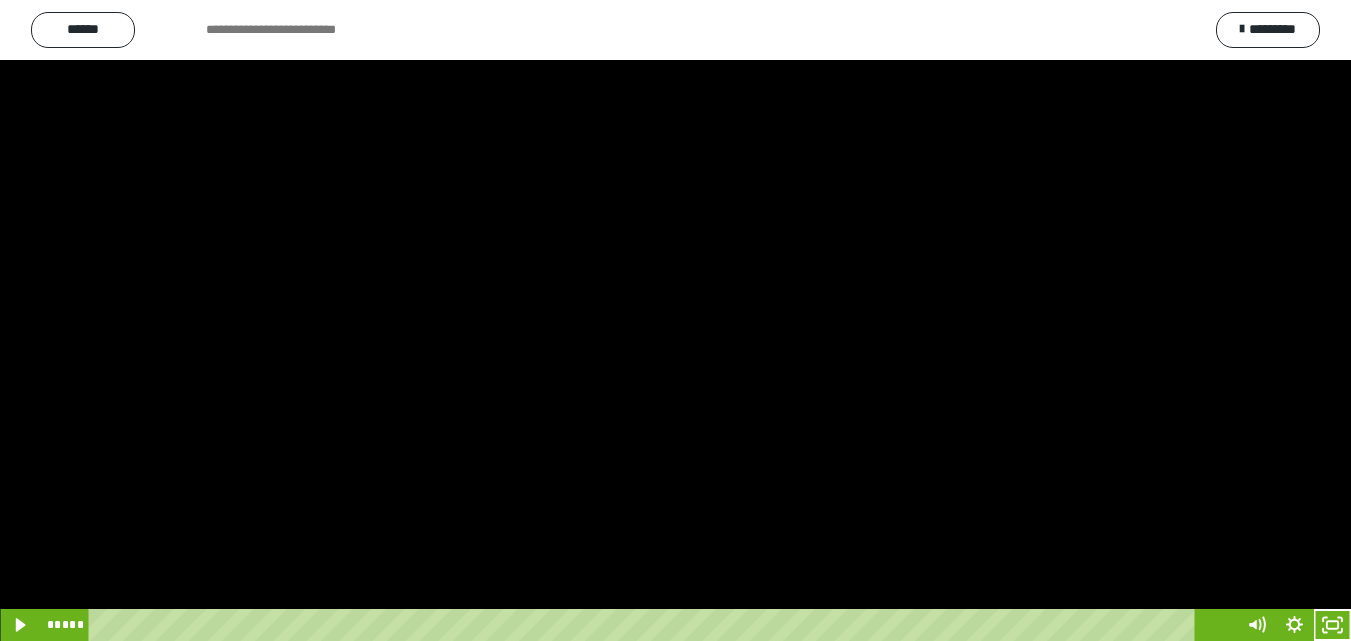 scroll, scrollTop: 3899, scrollLeft: 0, axis: vertical 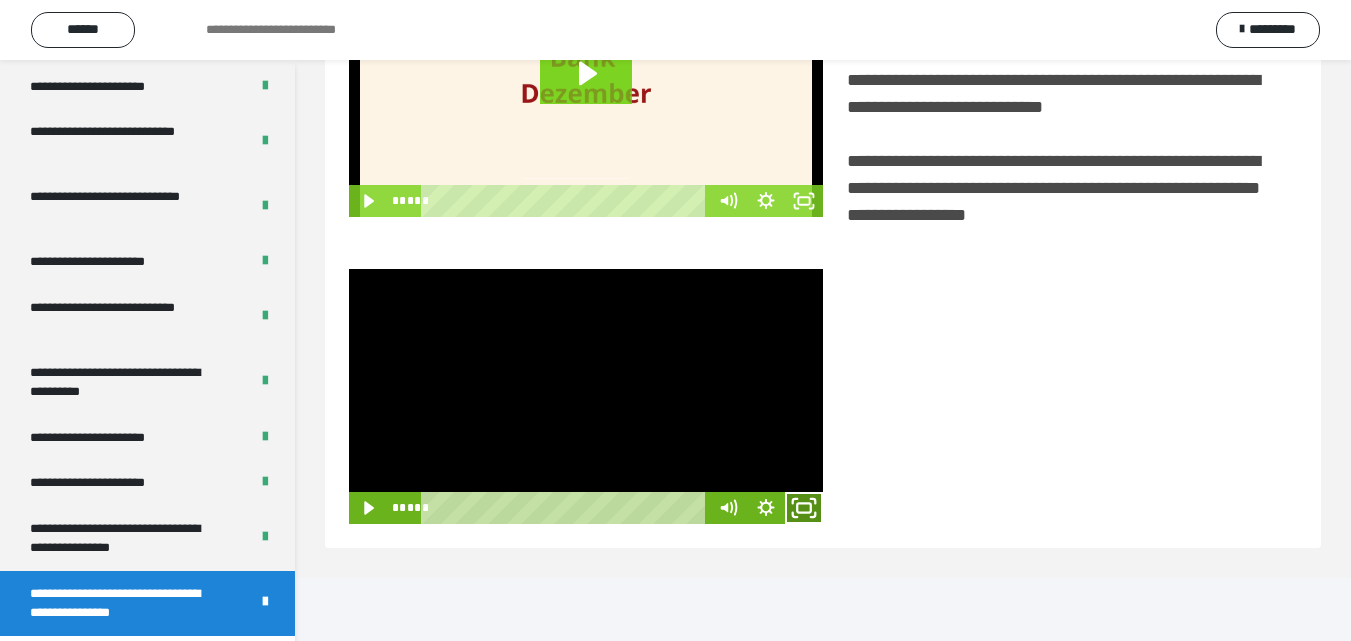 click 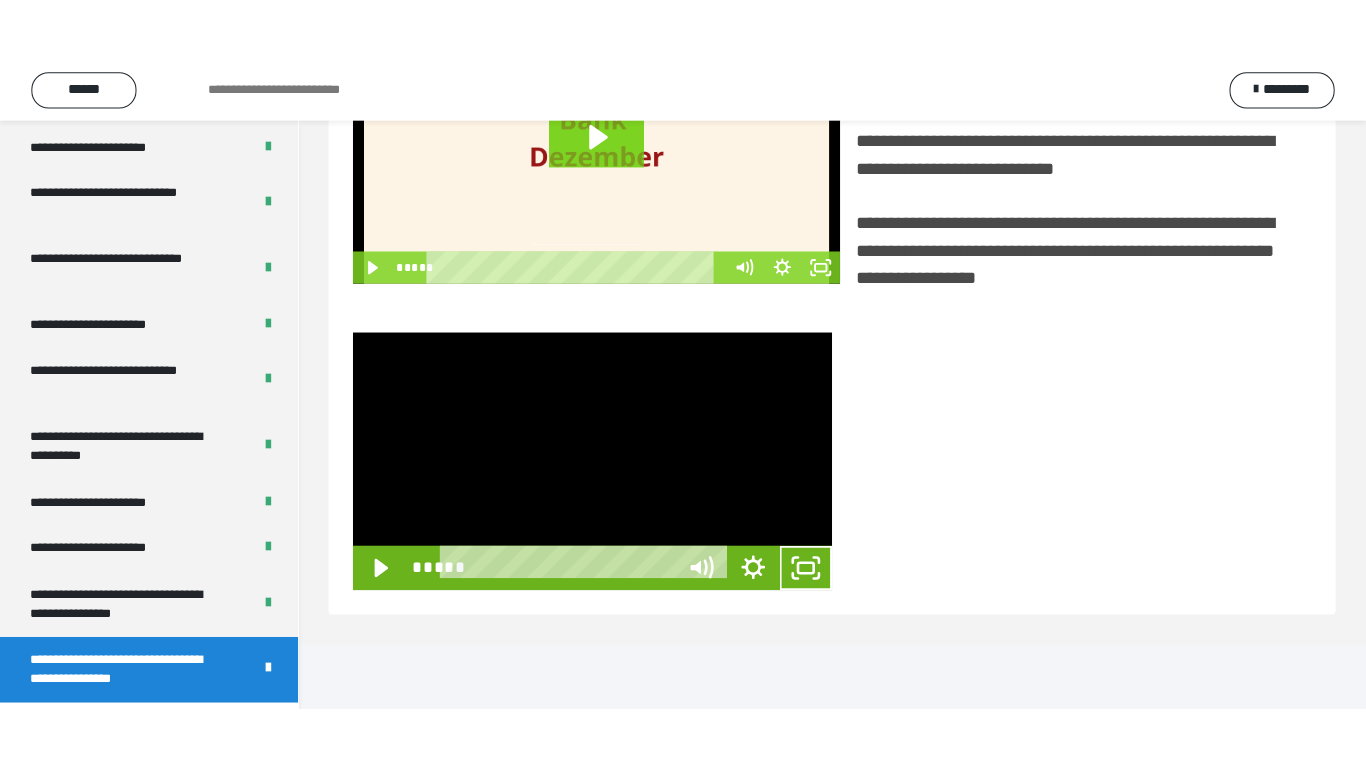 scroll, scrollTop: 385, scrollLeft: 0, axis: vertical 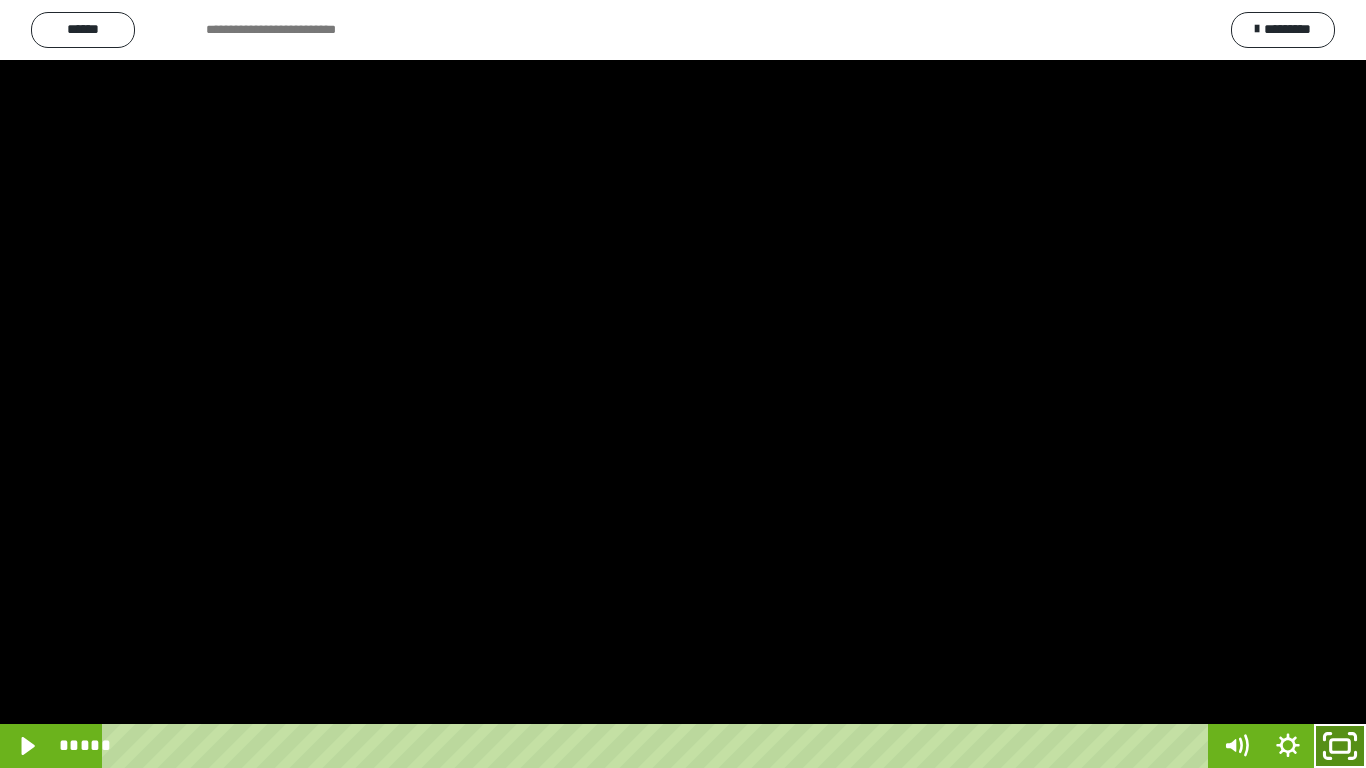 click 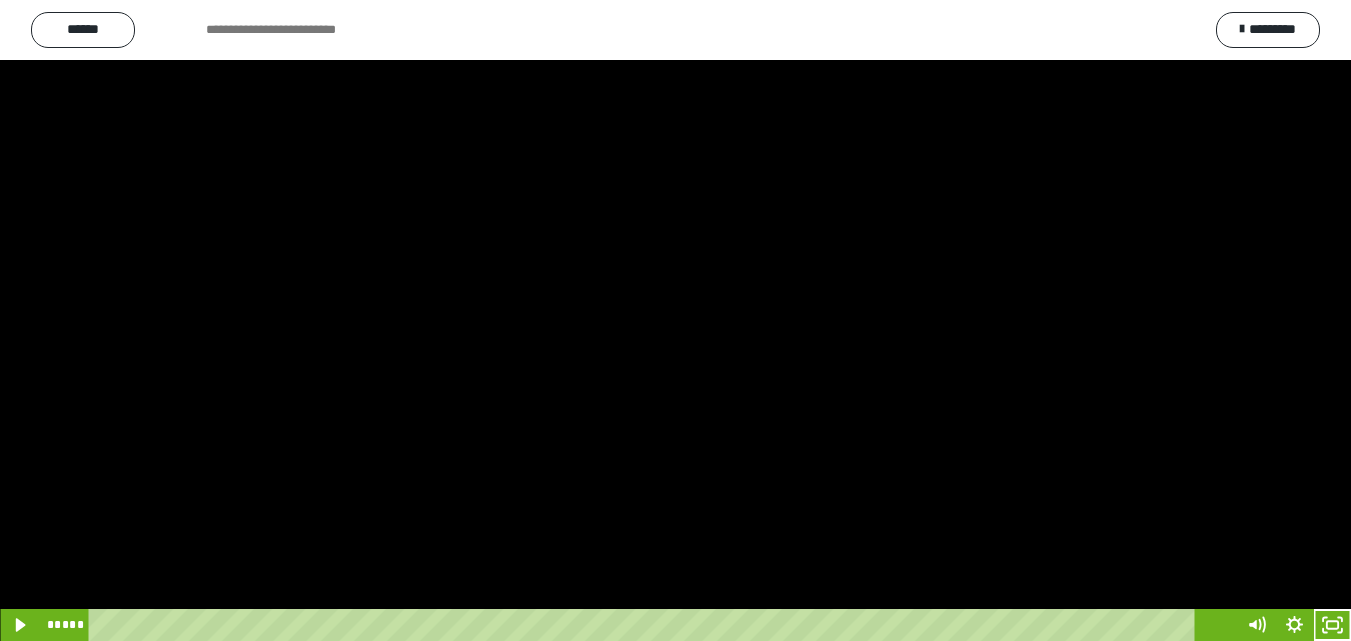 scroll, scrollTop: 3899, scrollLeft: 0, axis: vertical 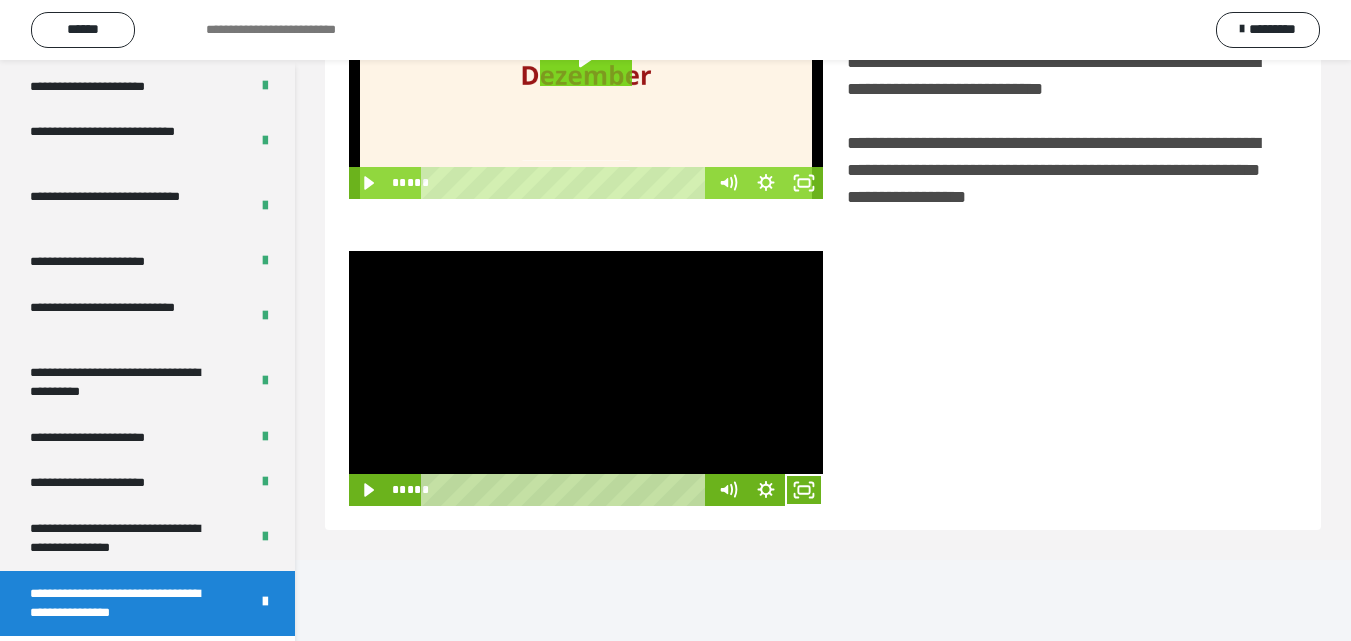 click at bounding box center [586, 378] 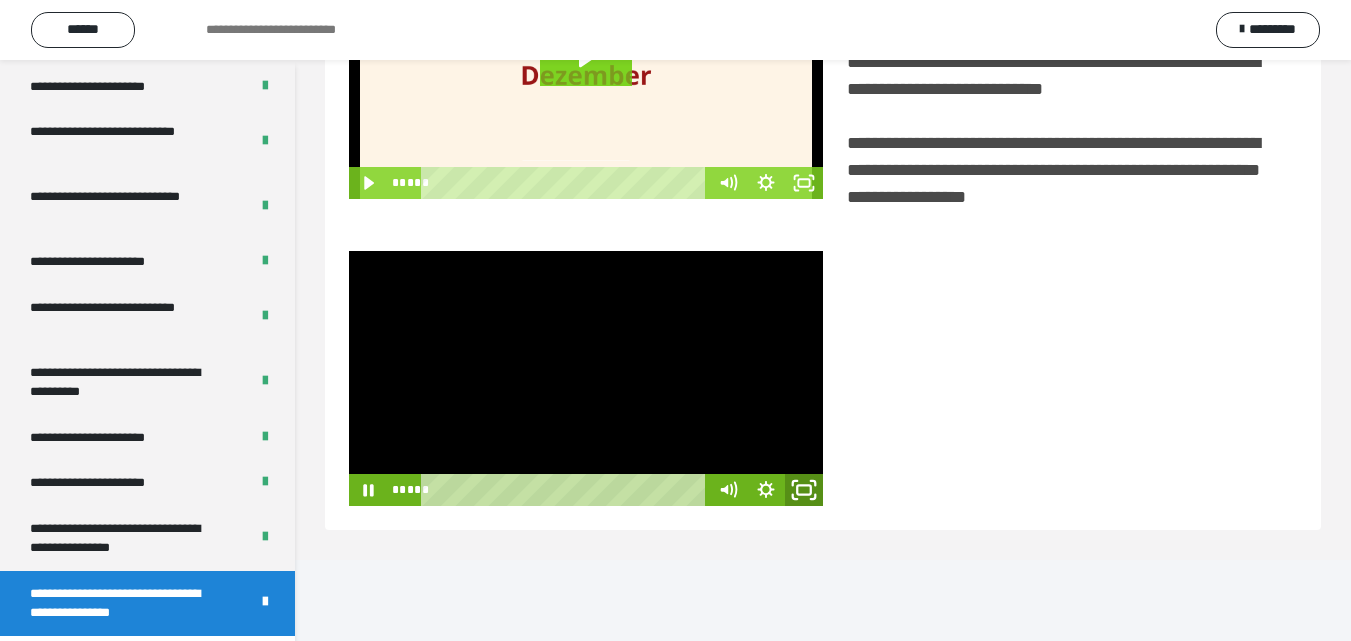 click 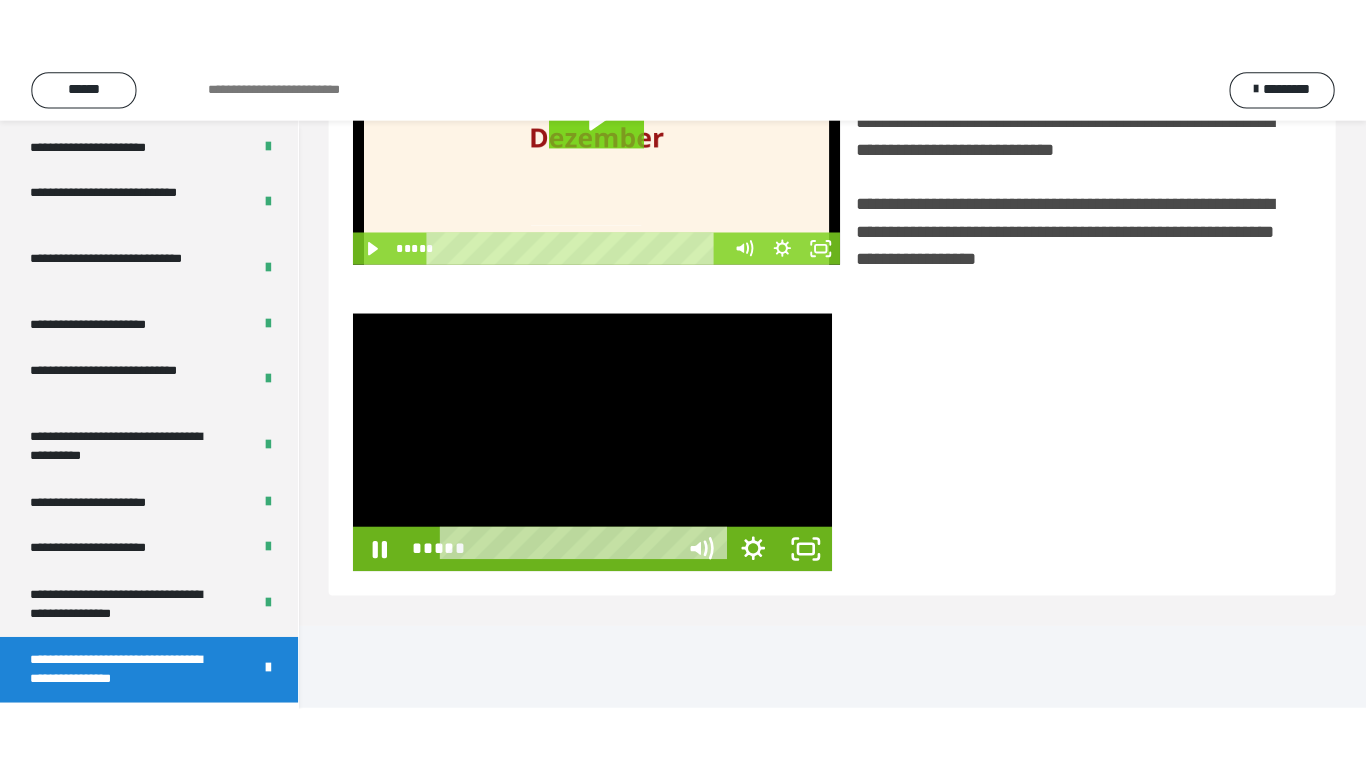 scroll, scrollTop: 385, scrollLeft: 0, axis: vertical 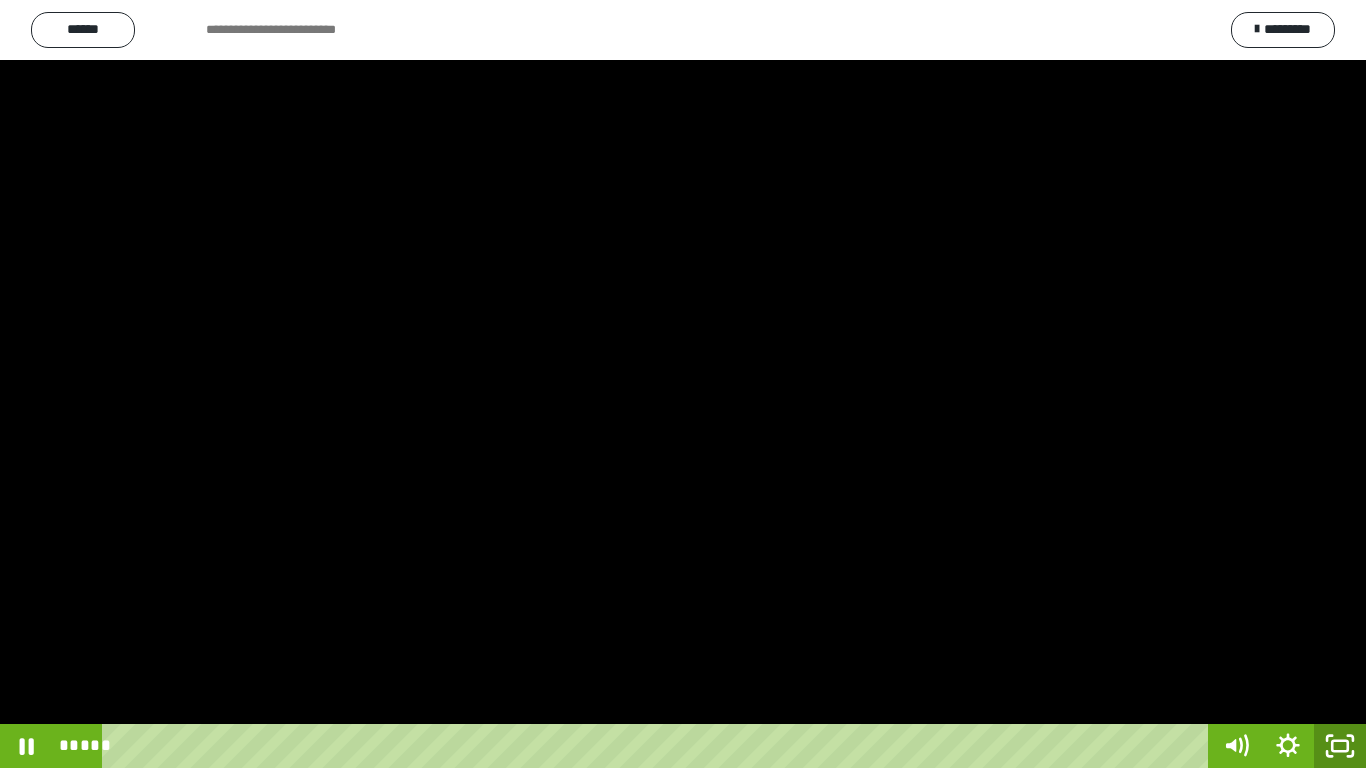 click 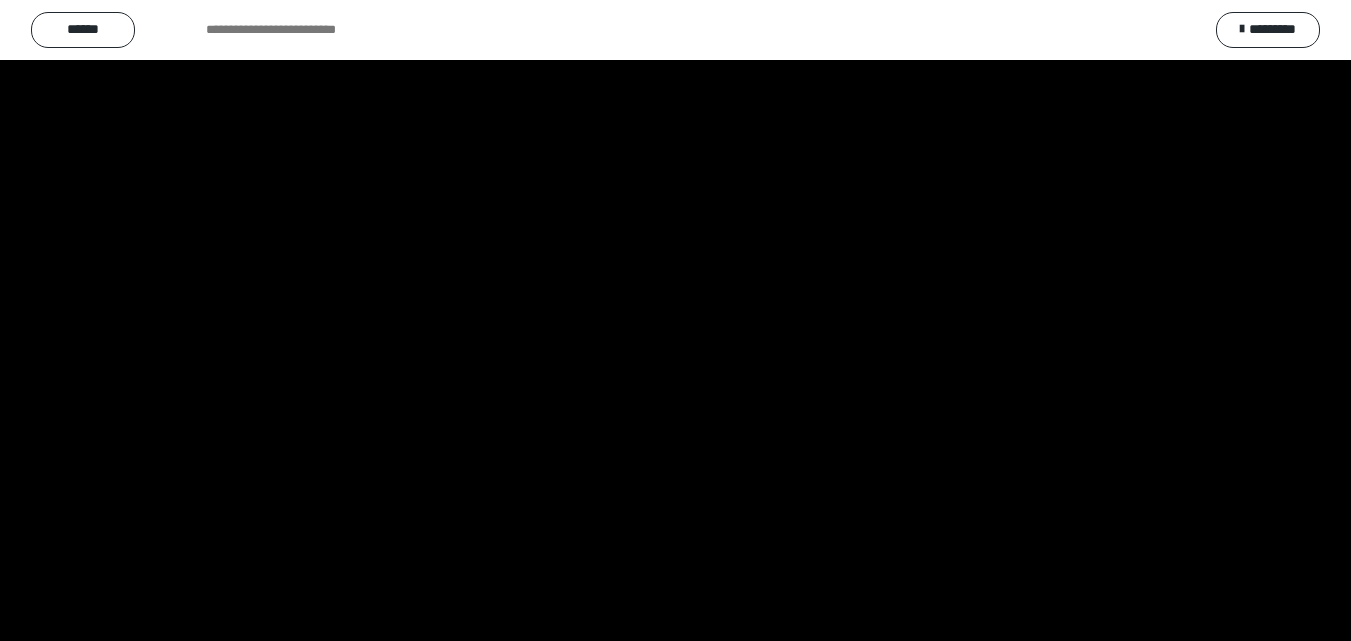 scroll, scrollTop: 3899, scrollLeft: 0, axis: vertical 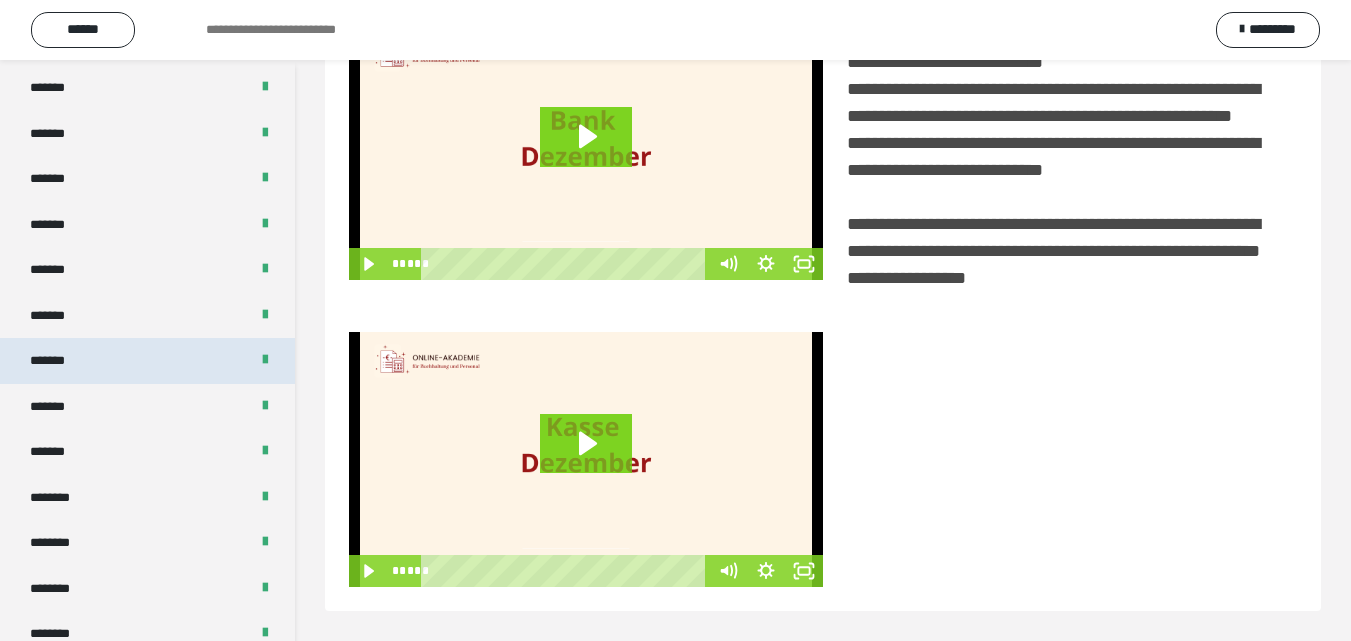 click on "*******" at bounding box center [147, 361] 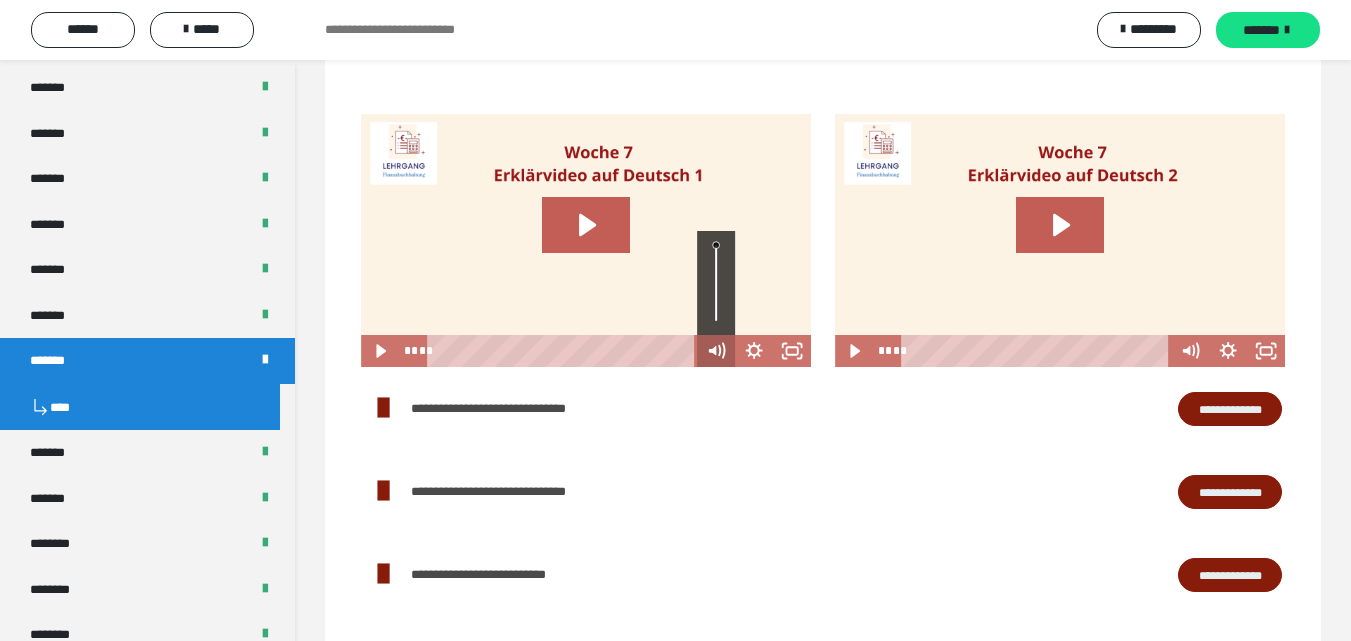scroll, scrollTop: 1743, scrollLeft: 0, axis: vertical 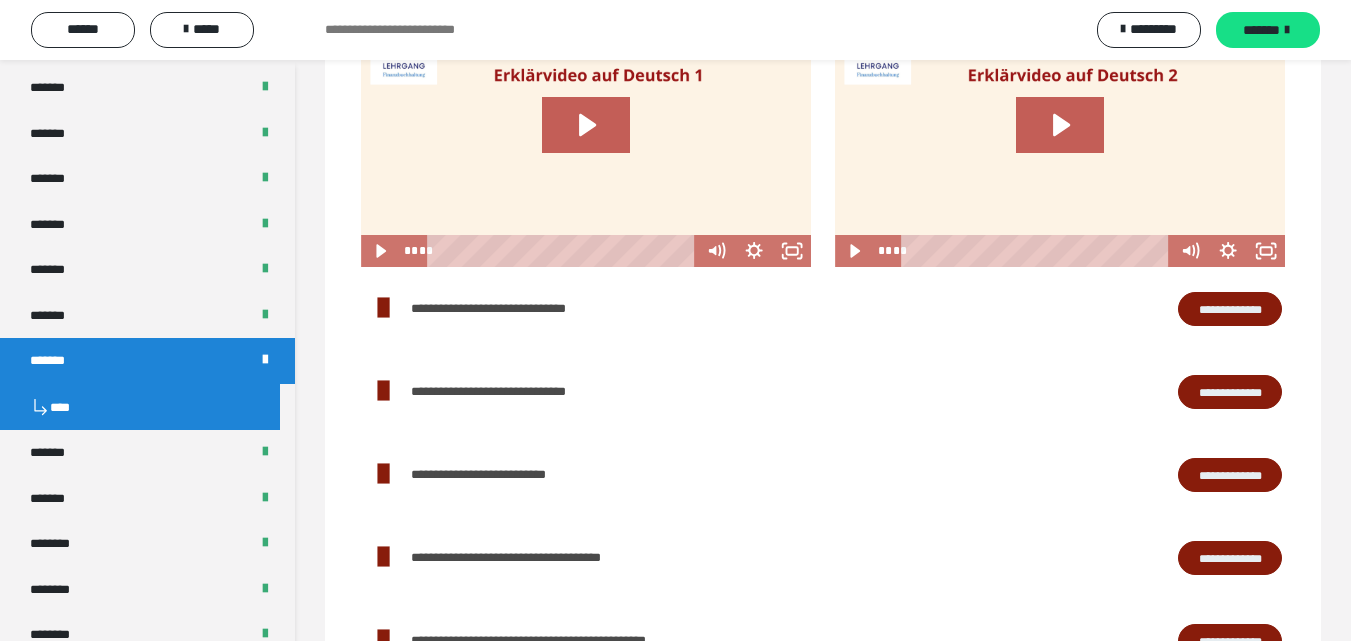 click on "**********" at bounding box center (1230, 309) 